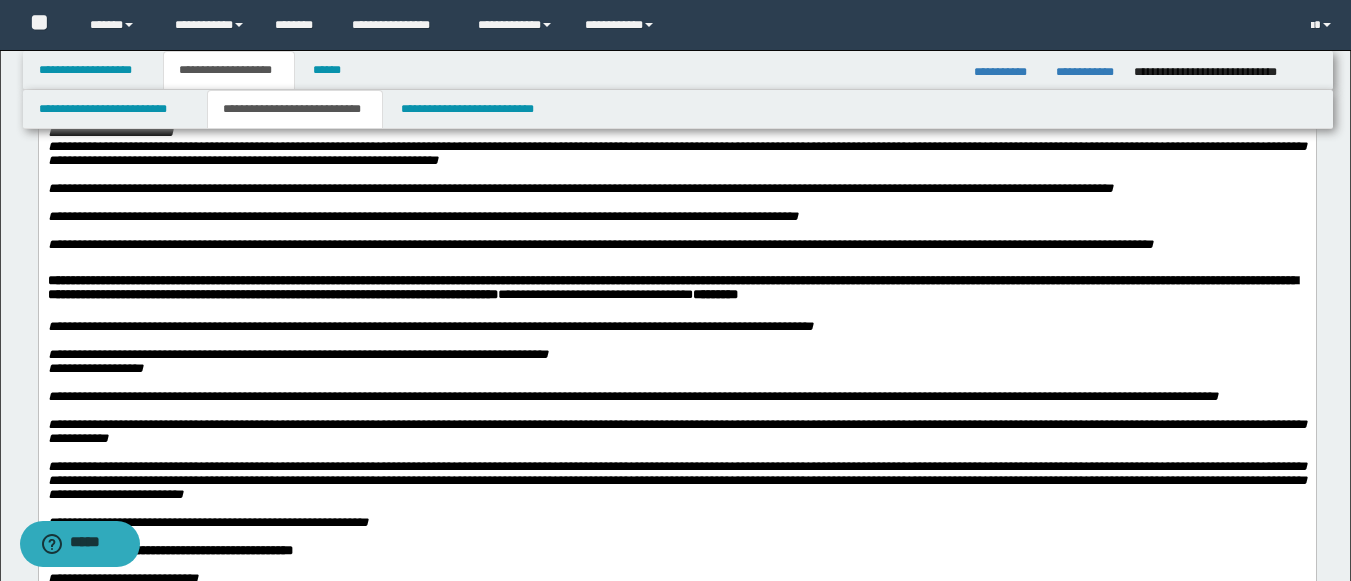 scroll, scrollTop: 0, scrollLeft: 0, axis: both 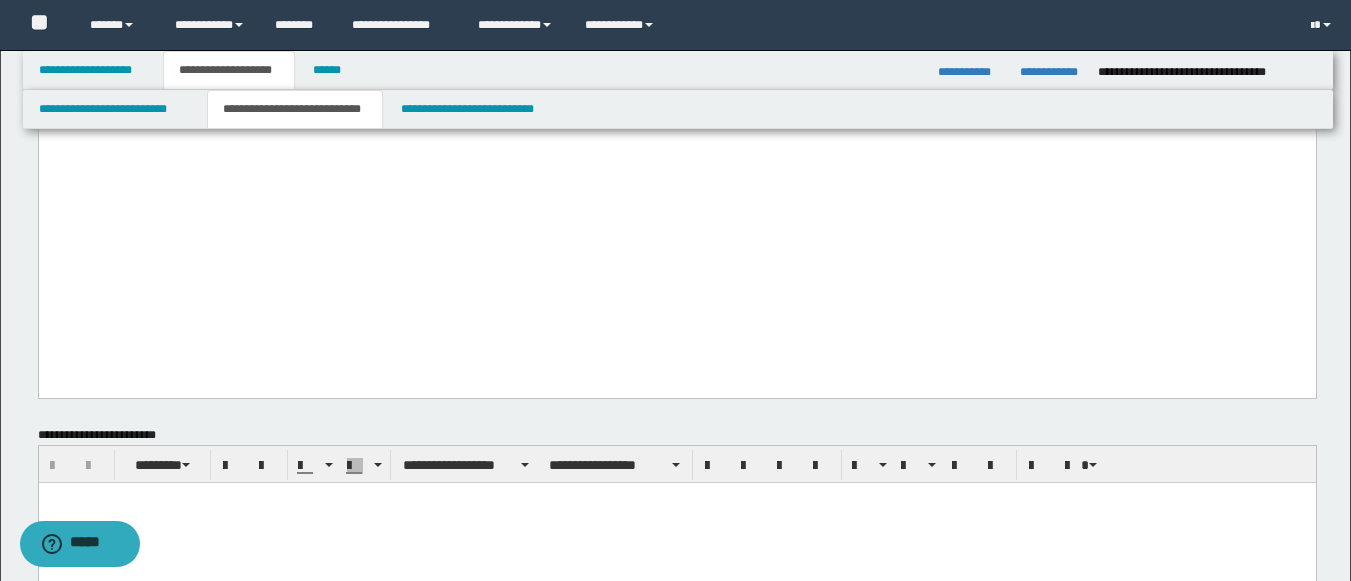 click on "**********" at bounding box center [676, -641] 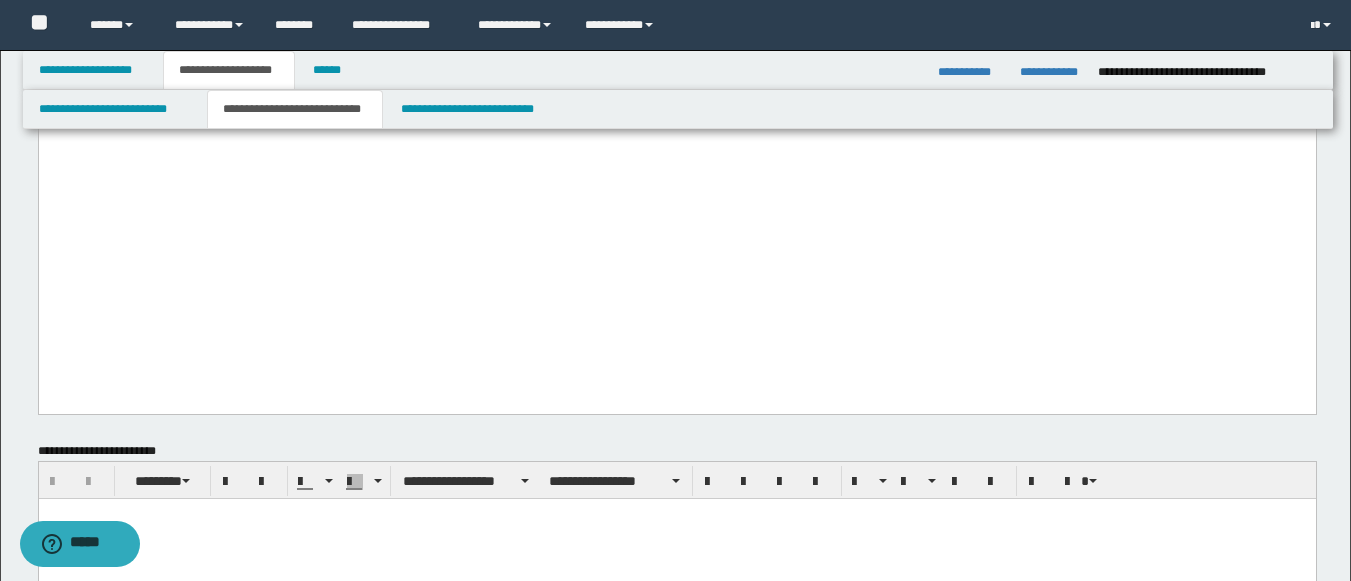 click on "**********" at bounding box center (675, 1615) 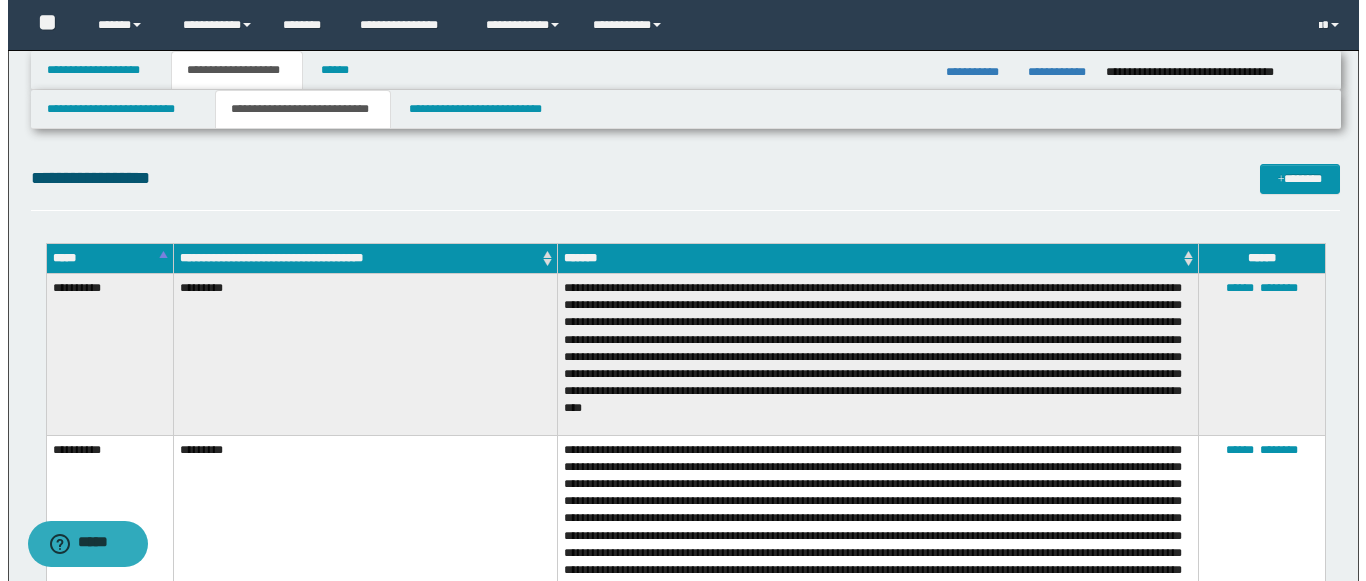 scroll, scrollTop: 2121, scrollLeft: 0, axis: vertical 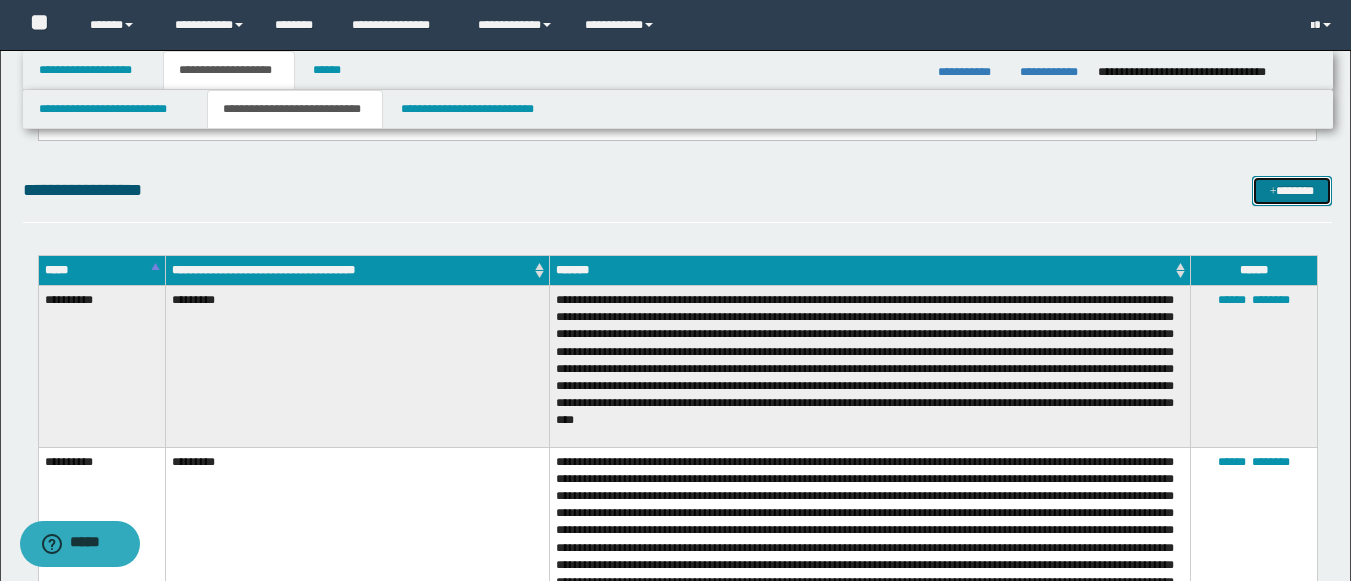 click on "*******" at bounding box center [1292, 191] 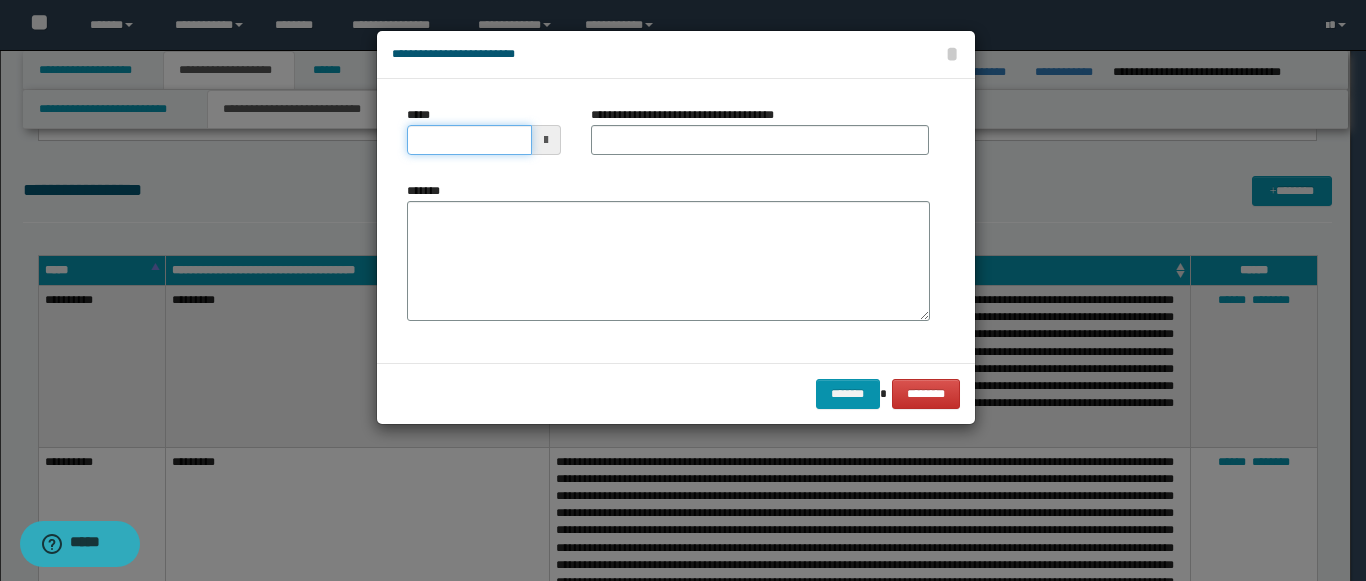 click on "*****" at bounding box center (469, 140) 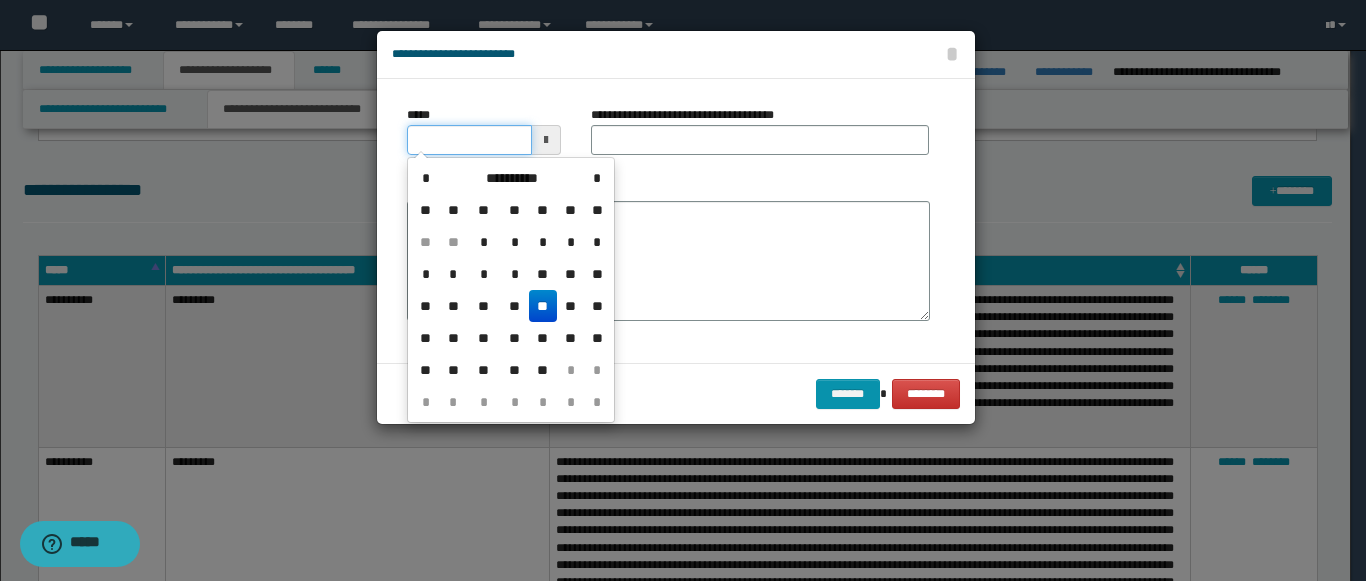type on "**********" 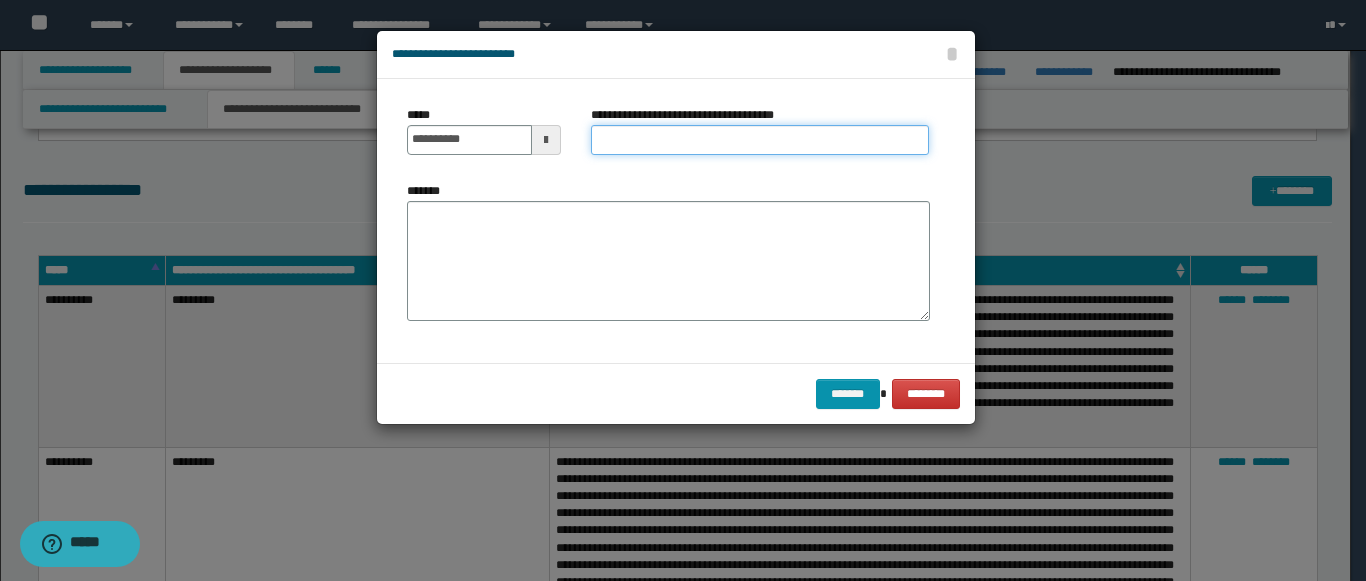 paste on "*********" 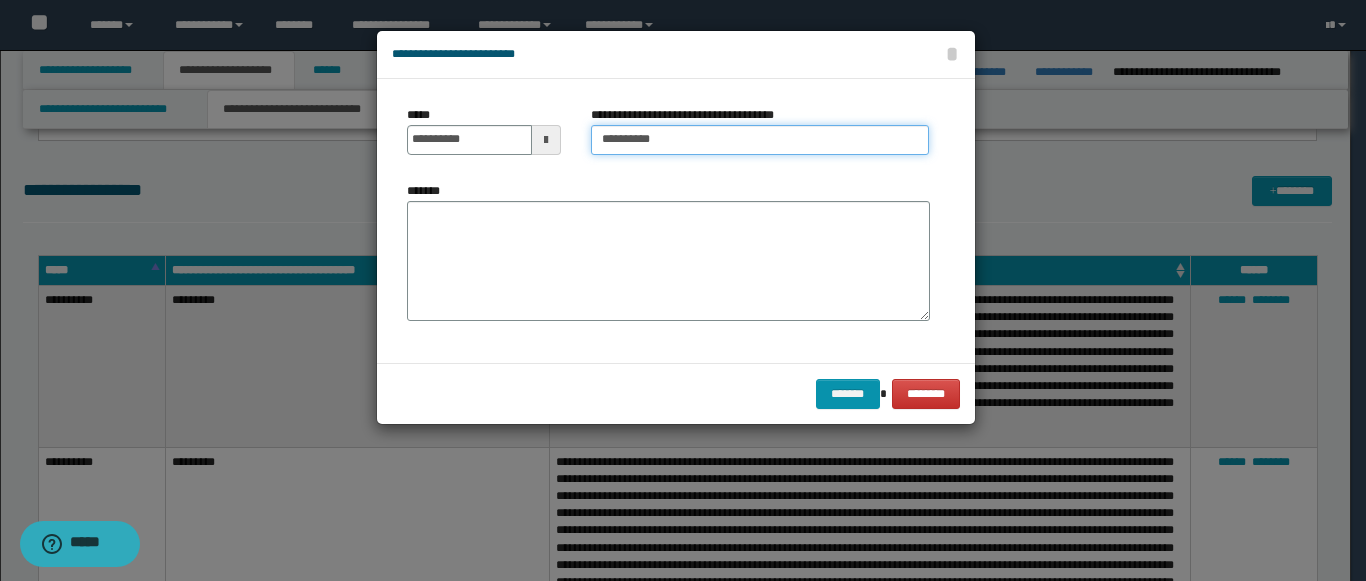type on "*********" 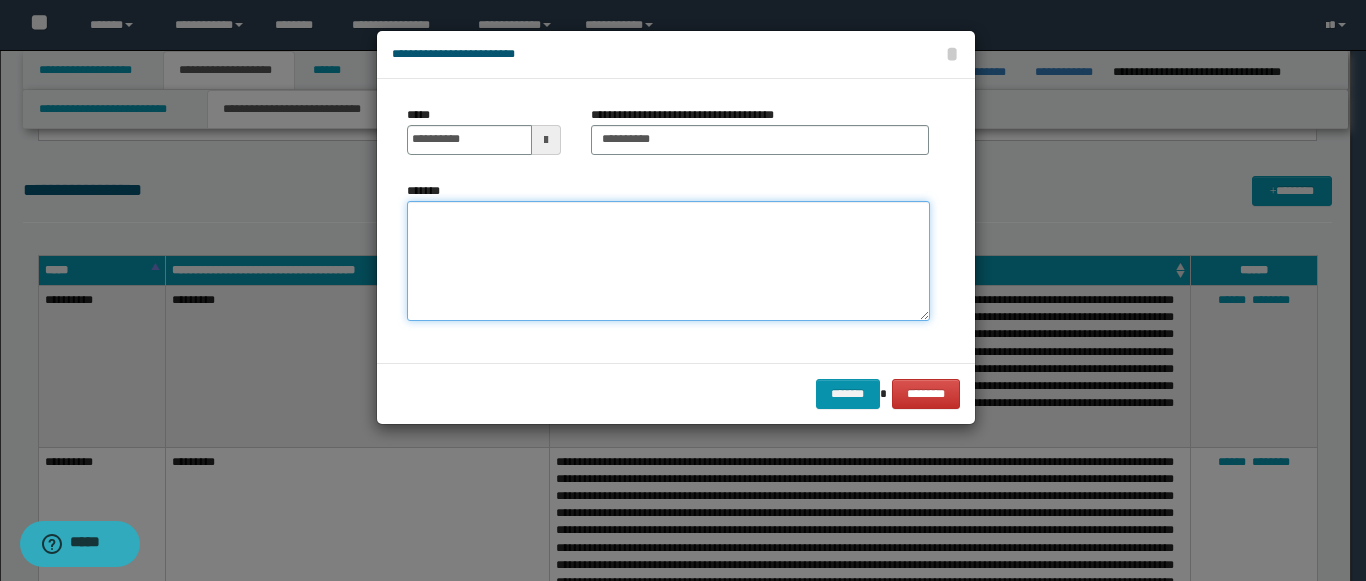 paste on "**********" 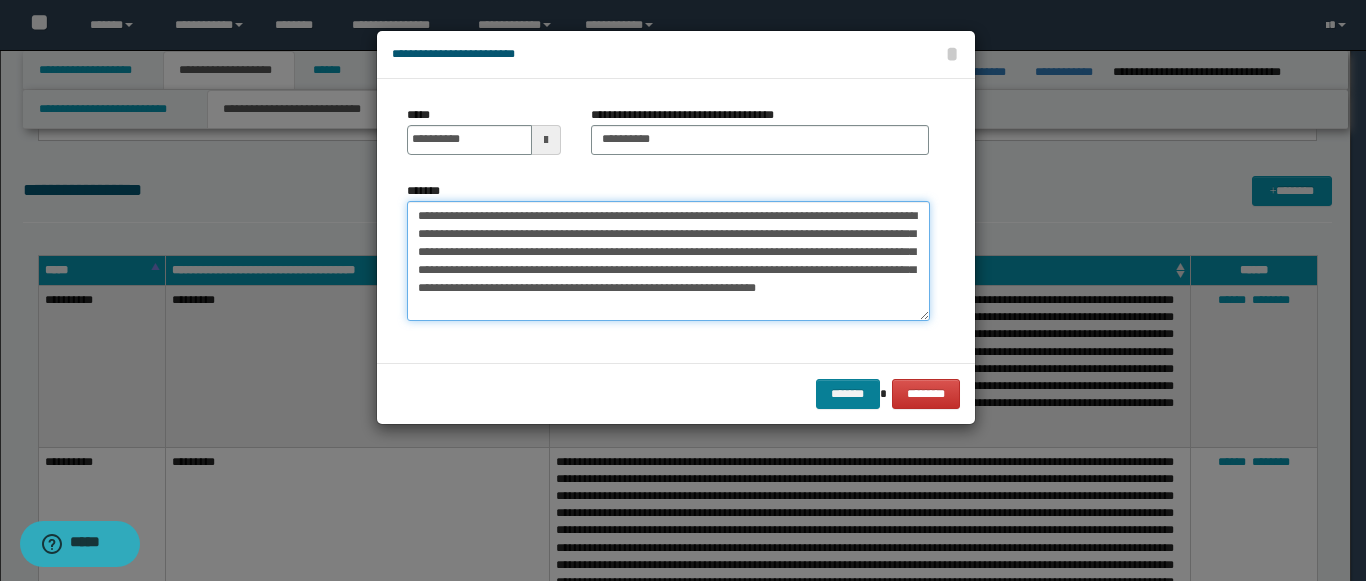 type on "**********" 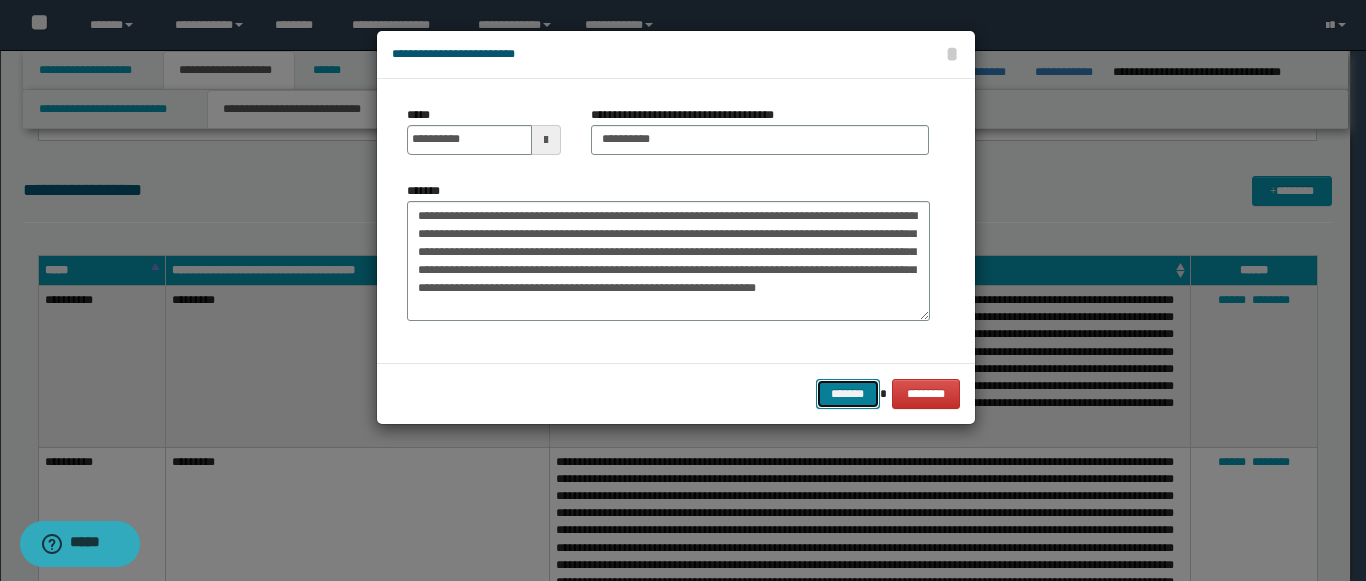click on "*******" at bounding box center (848, 394) 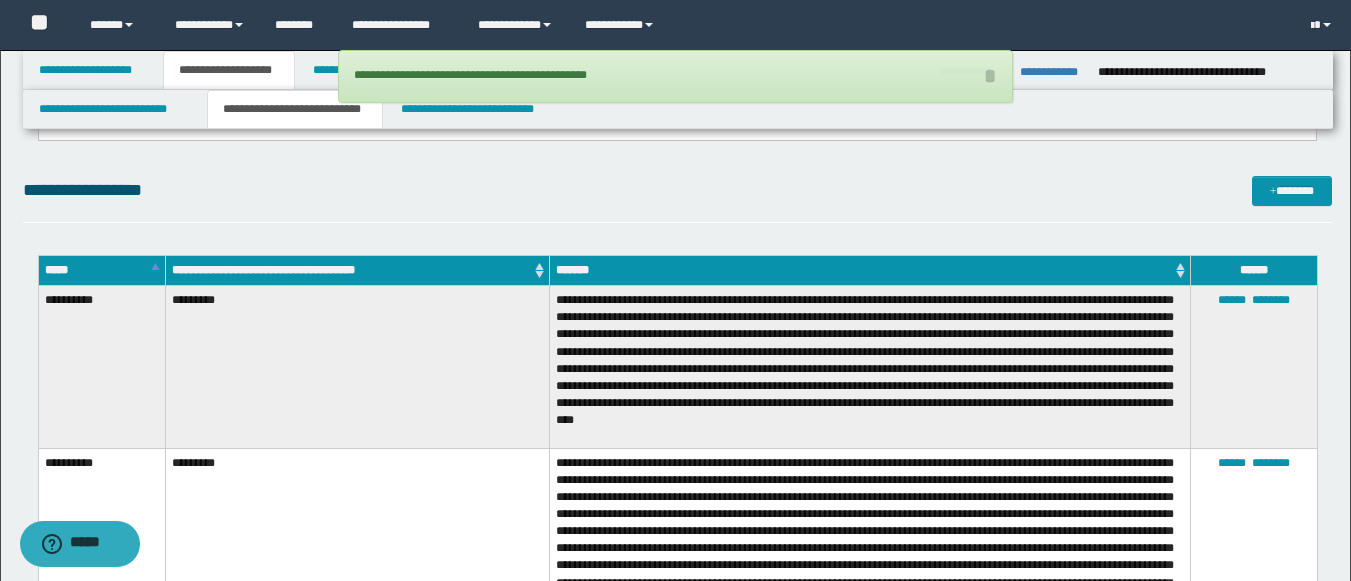 click on "**********" at bounding box center [677, 199] 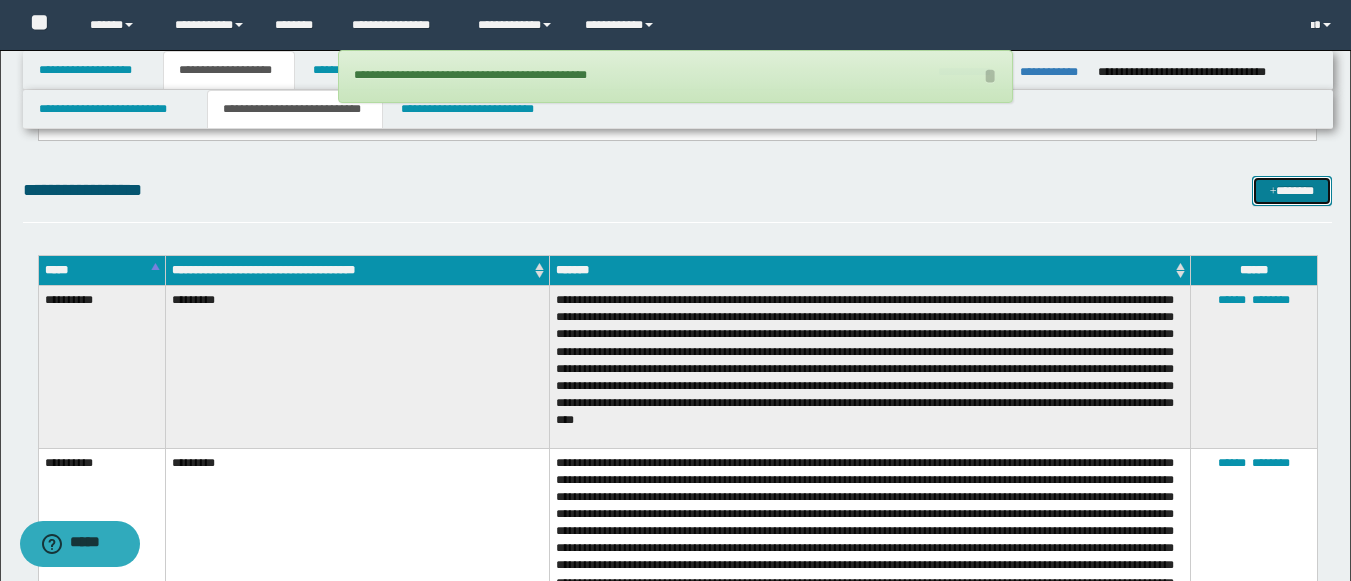 click at bounding box center (1273, 192) 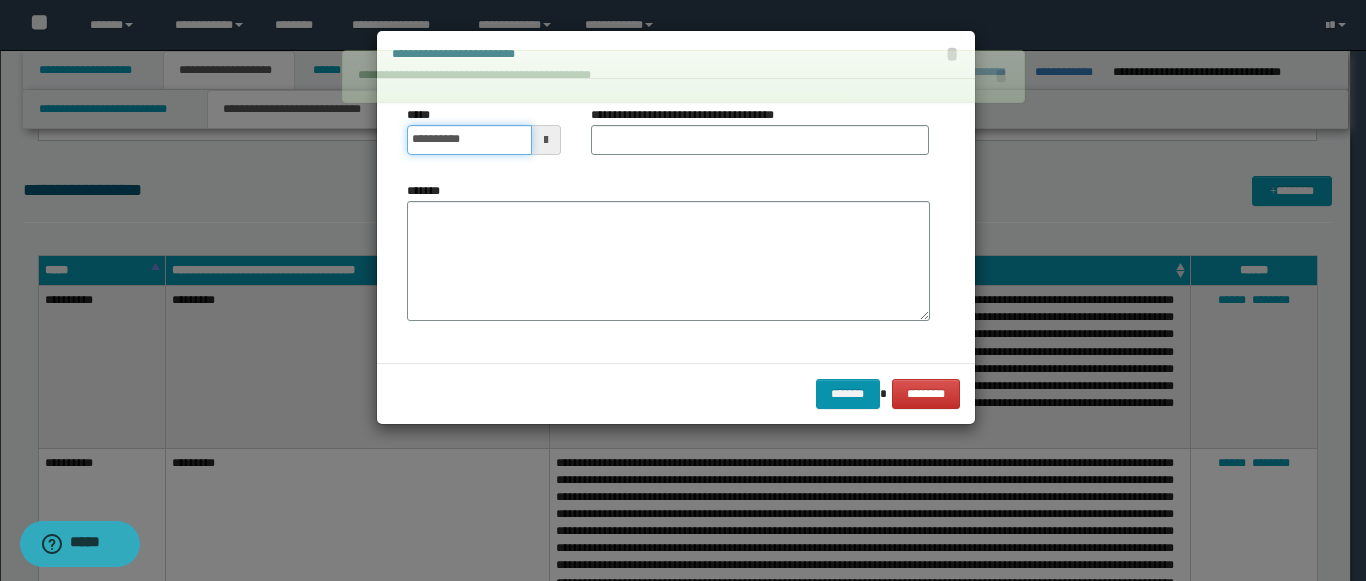 click on "**********" at bounding box center [469, 140] 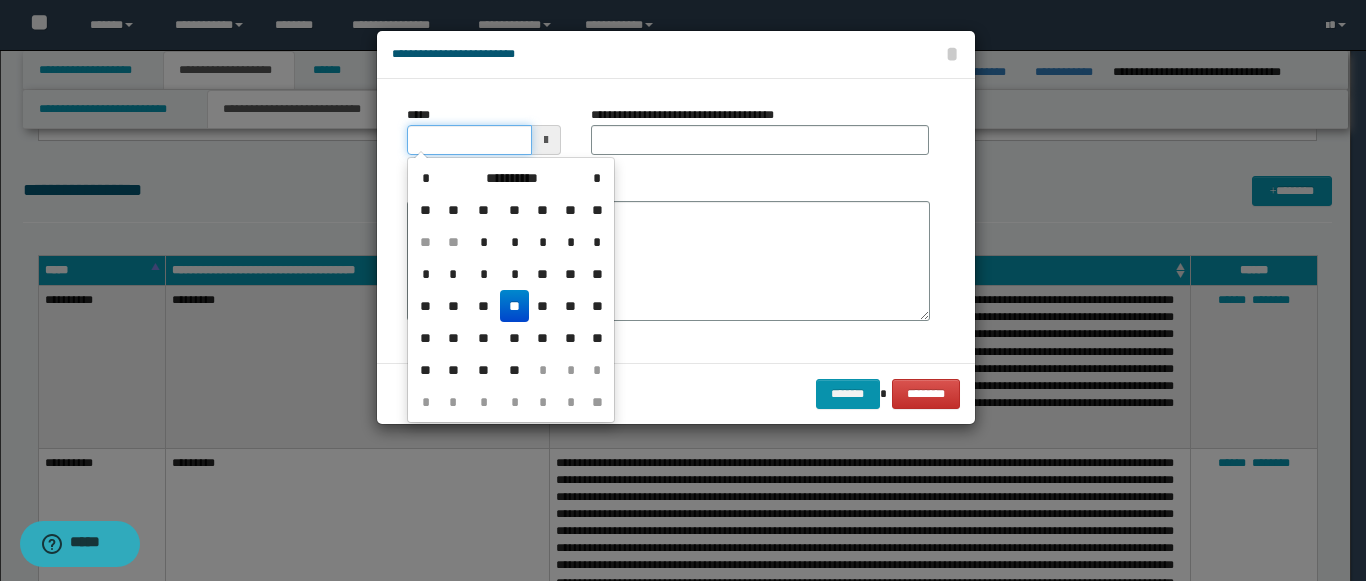 type on "**********" 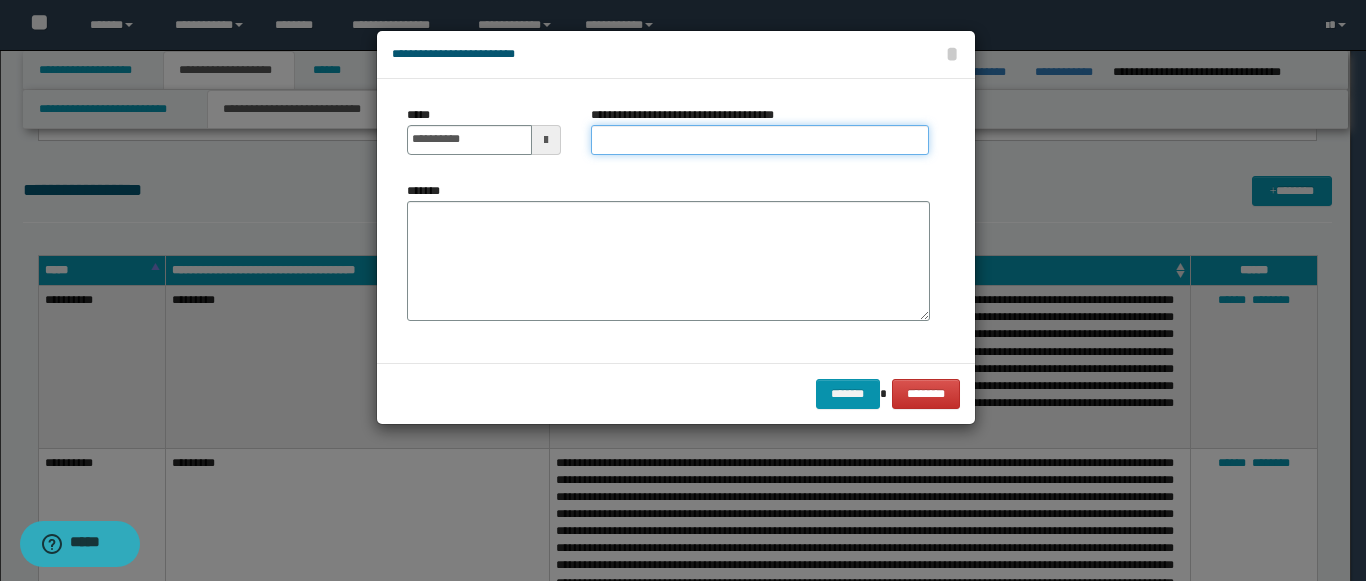 paste on "*********" 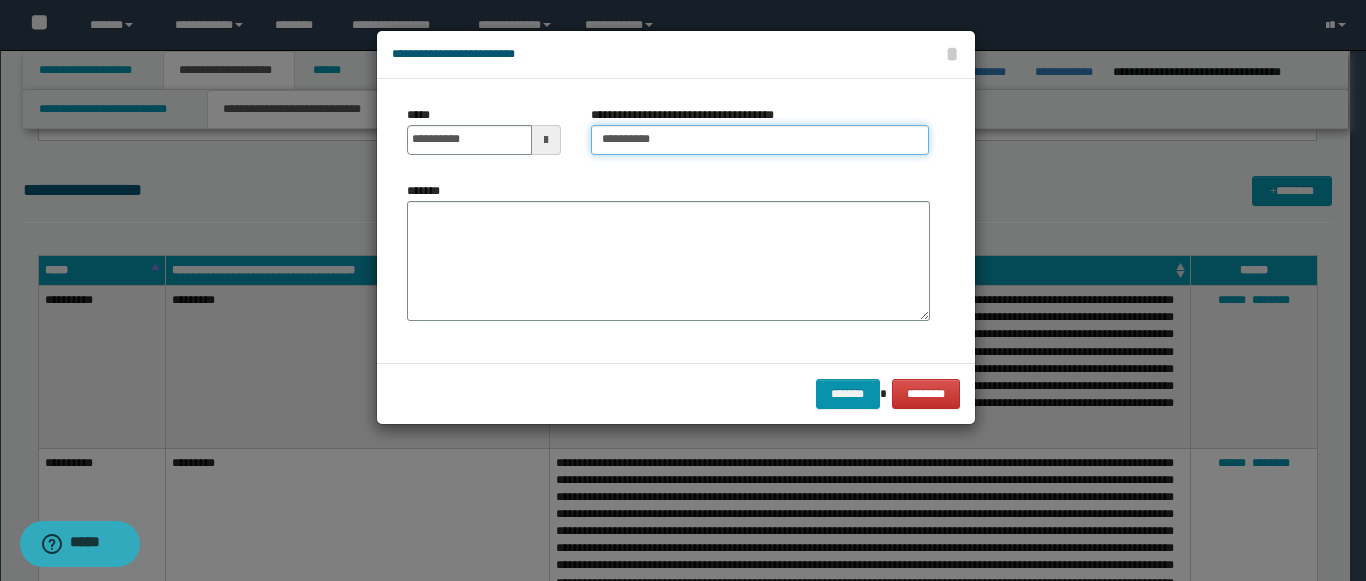 type on "*********" 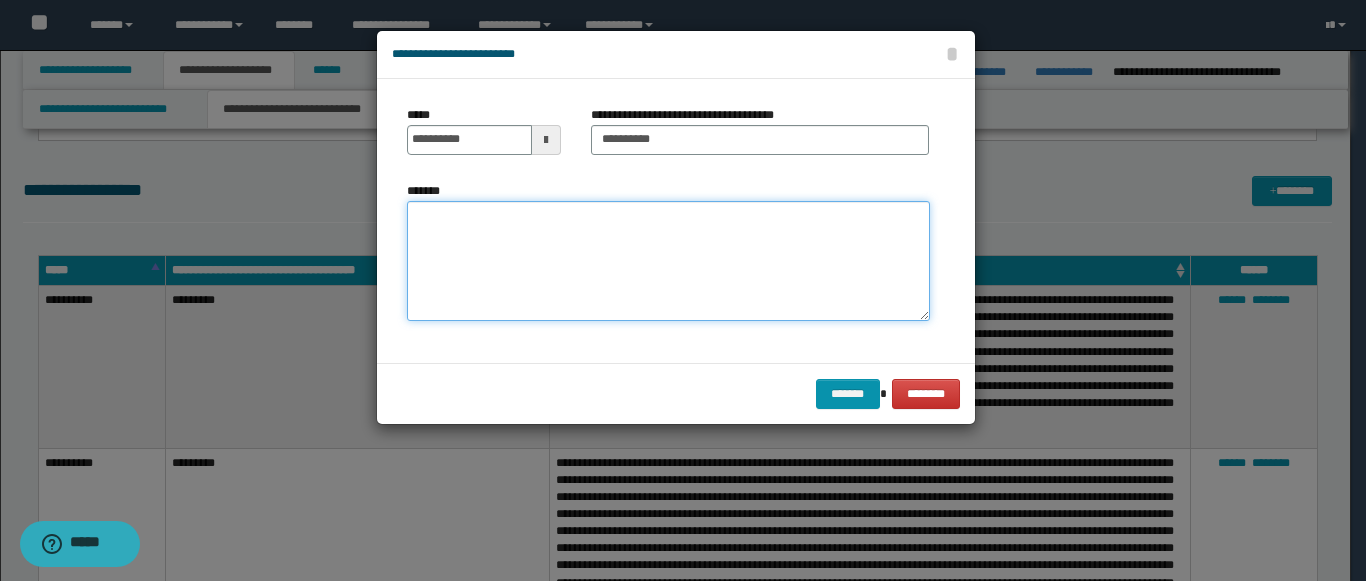 paste on "**********" 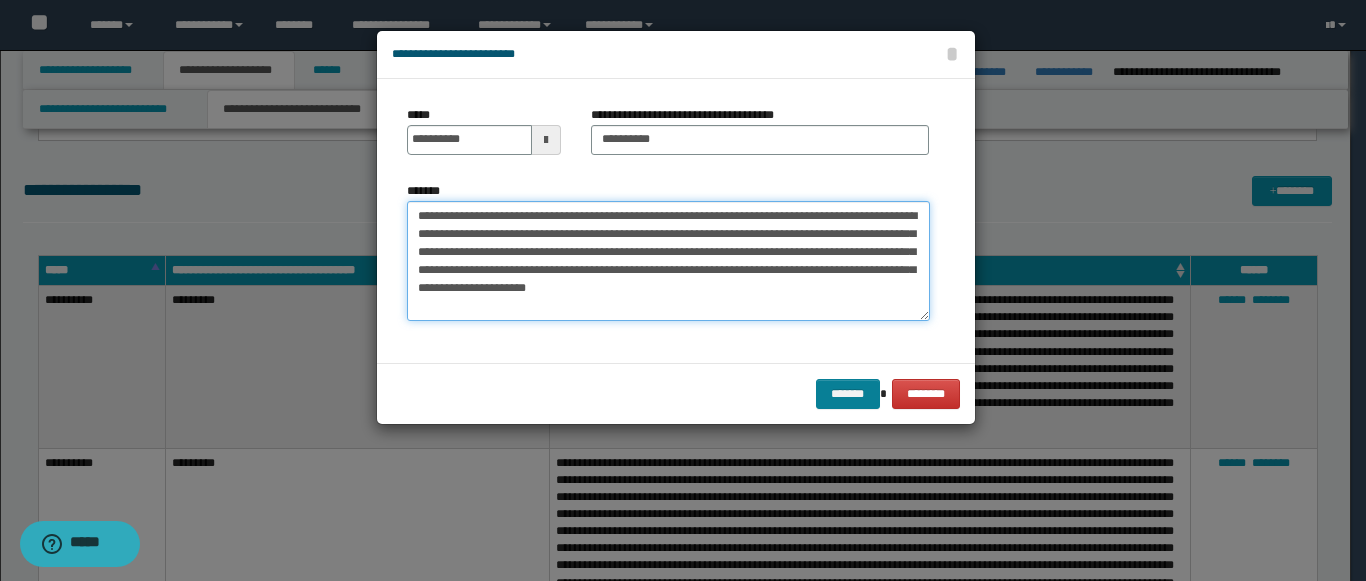 type on "**********" 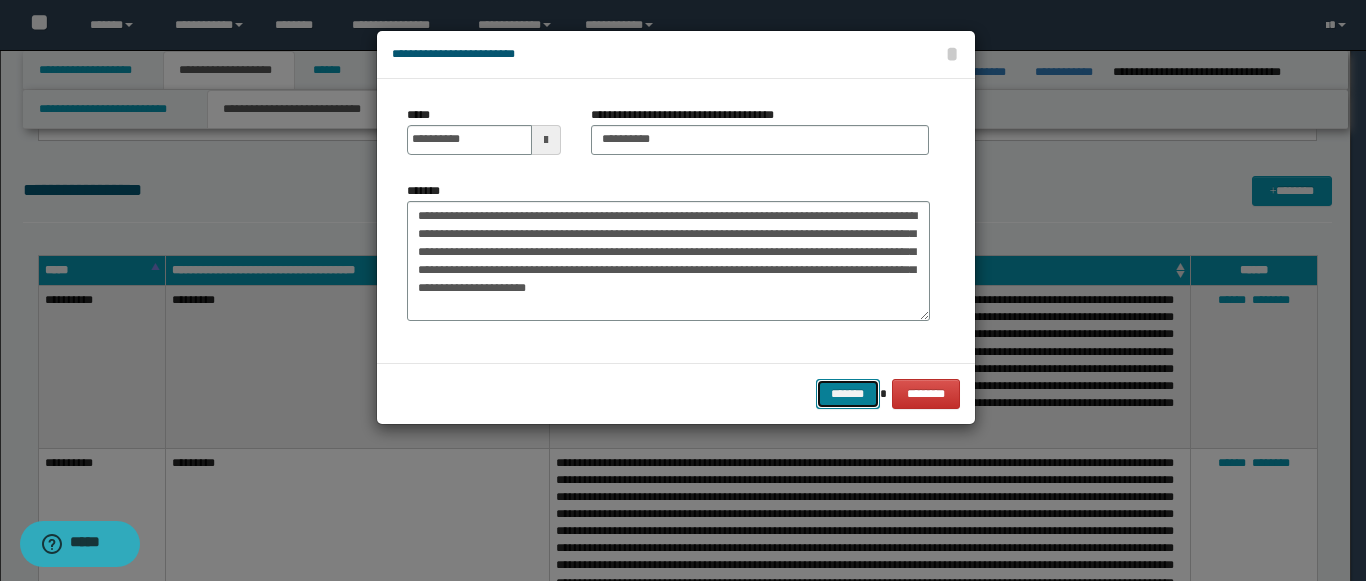 click on "*******" at bounding box center [848, 394] 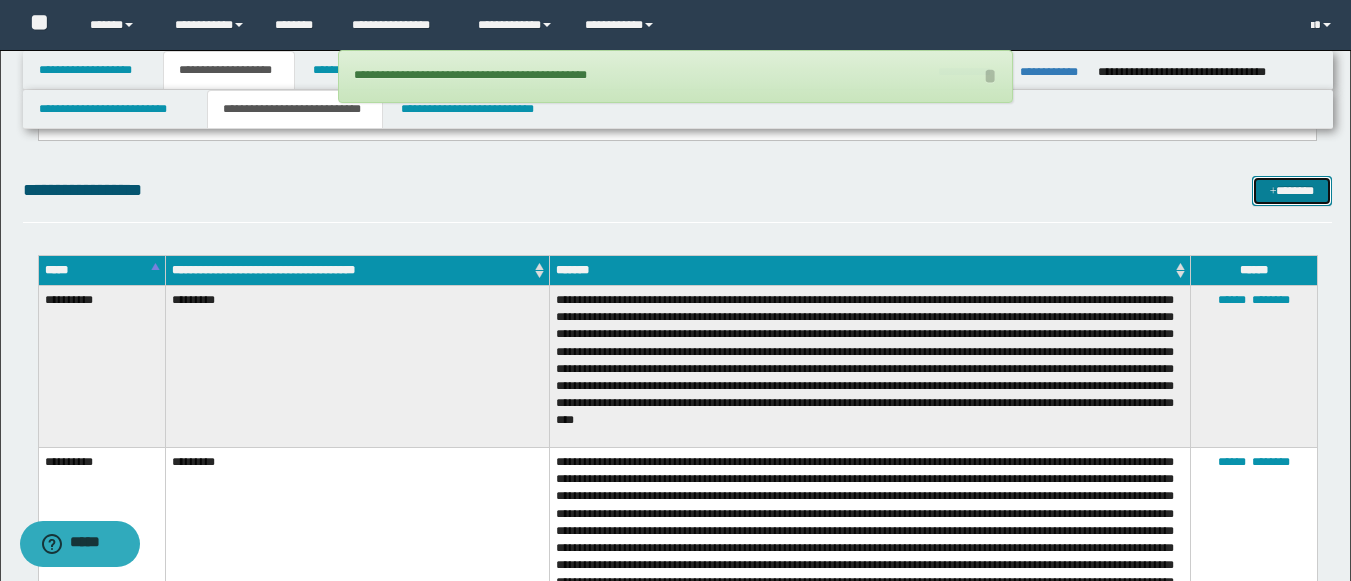click on "*******" at bounding box center (1292, 191) 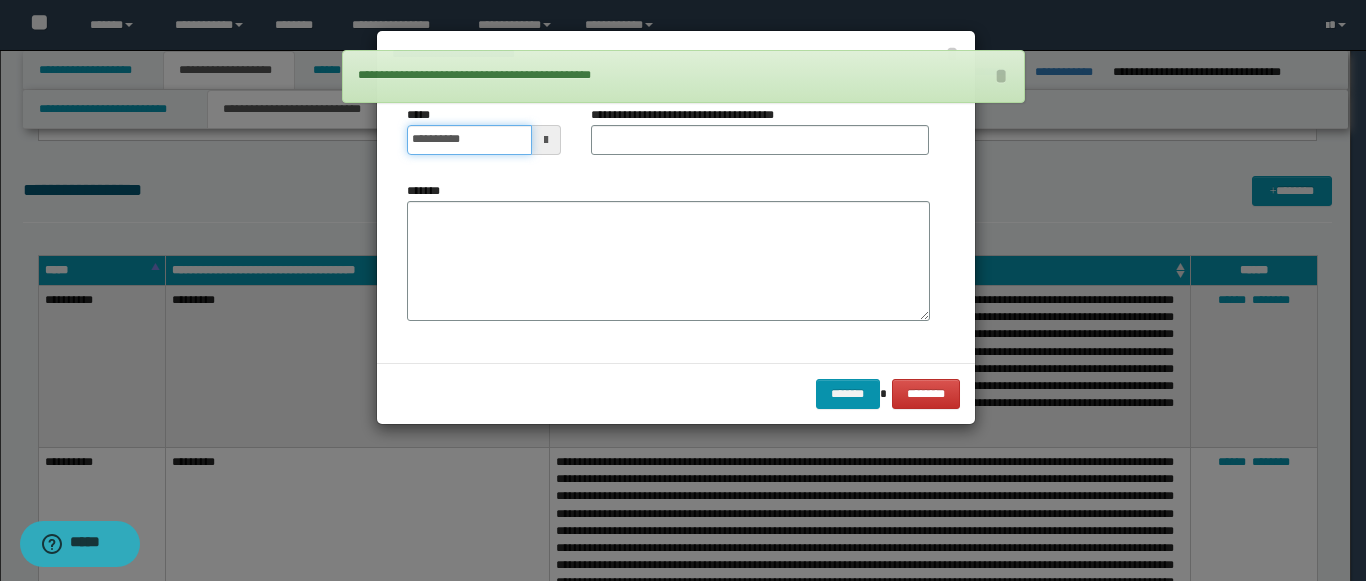 click on "**********" at bounding box center (469, 140) 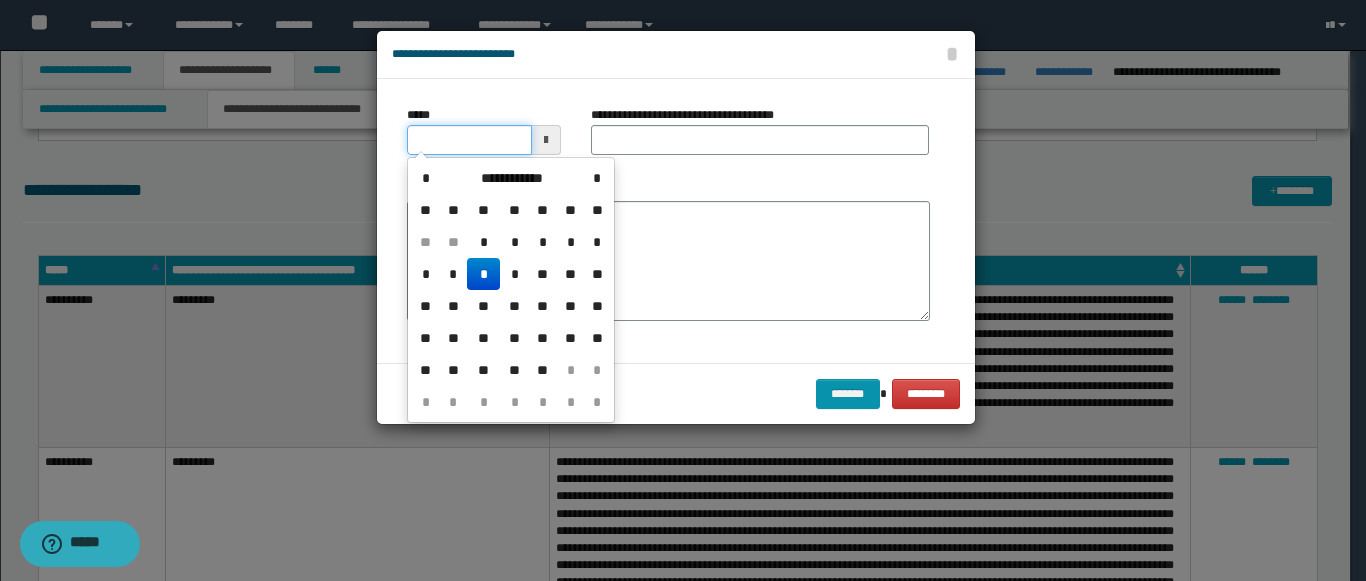 type on "**********" 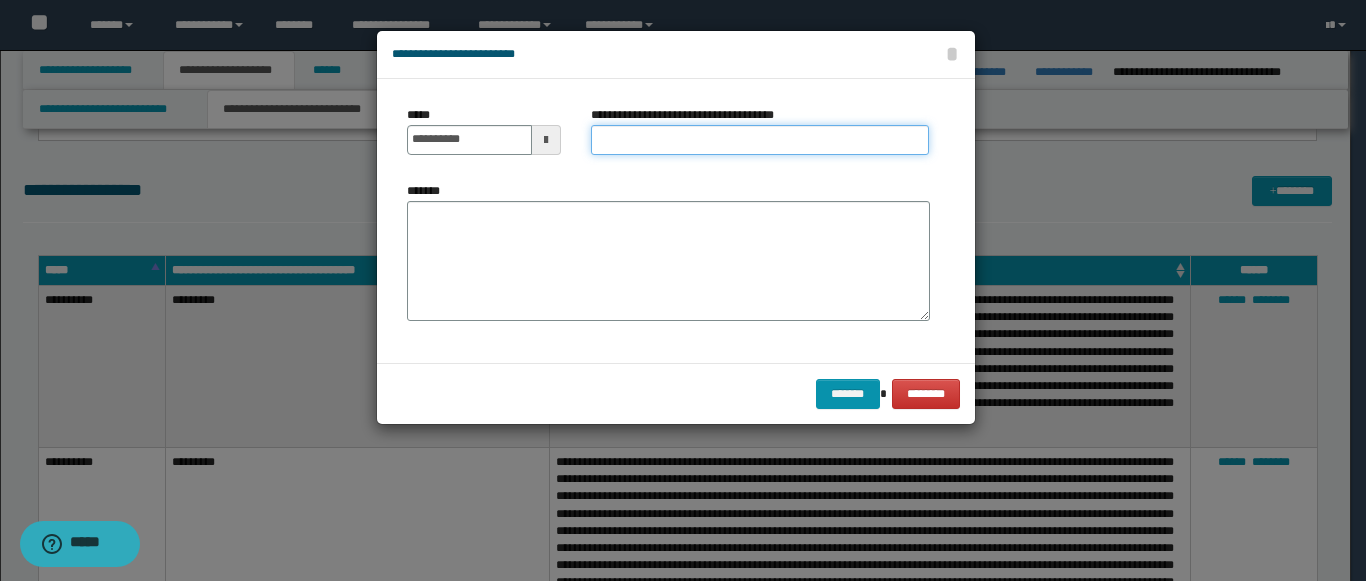paste on "*********" 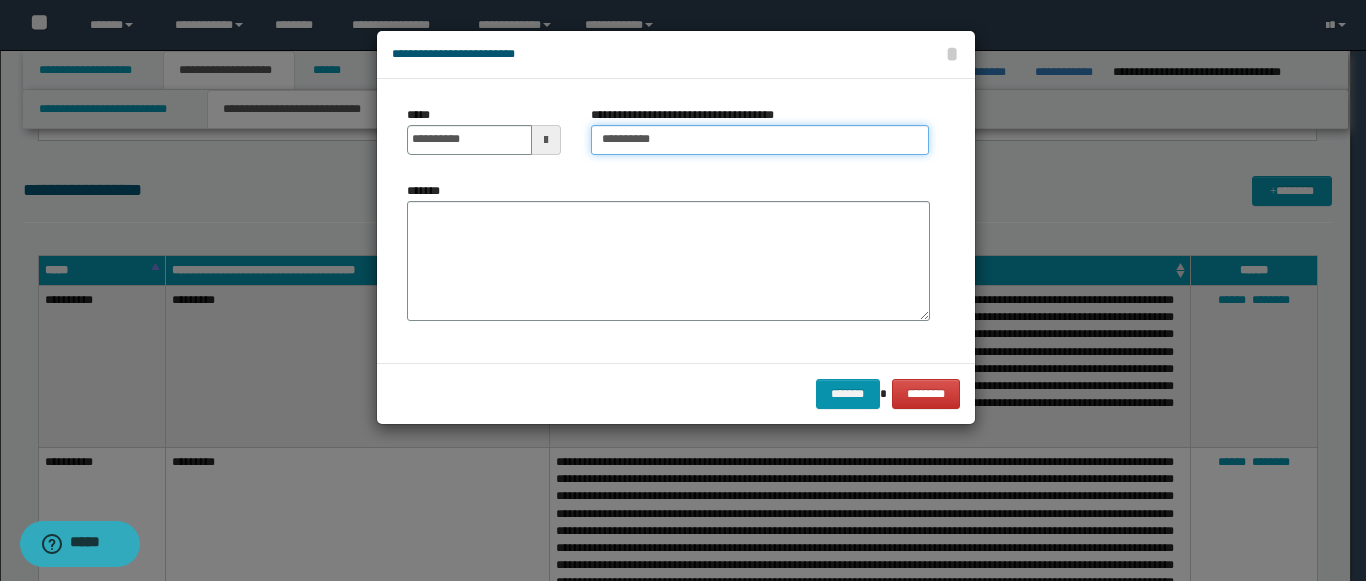 type on "*********" 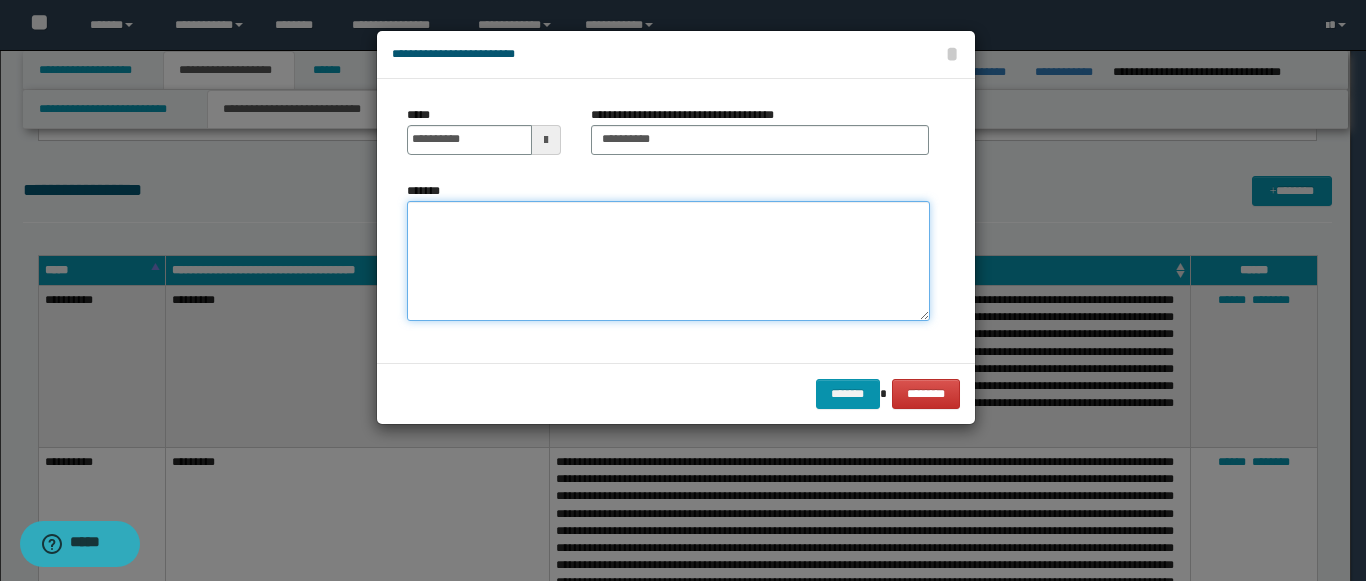 paste on "**********" 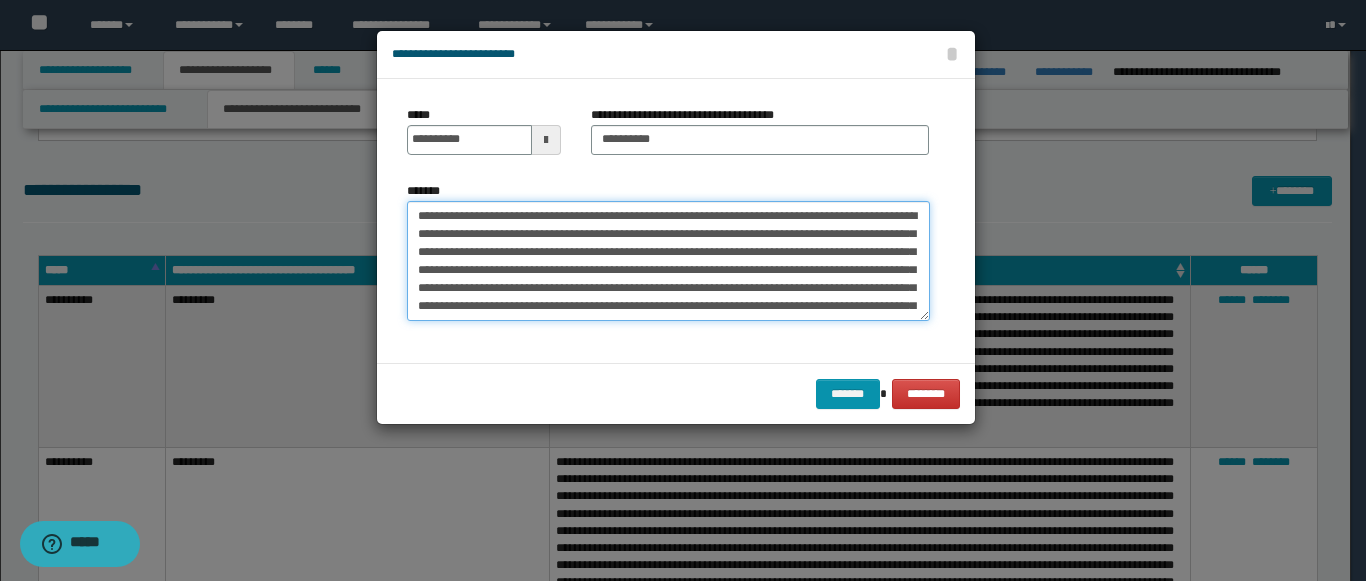 scroll, scrollTop: 66, scrollLeft: 0, axis: vertical 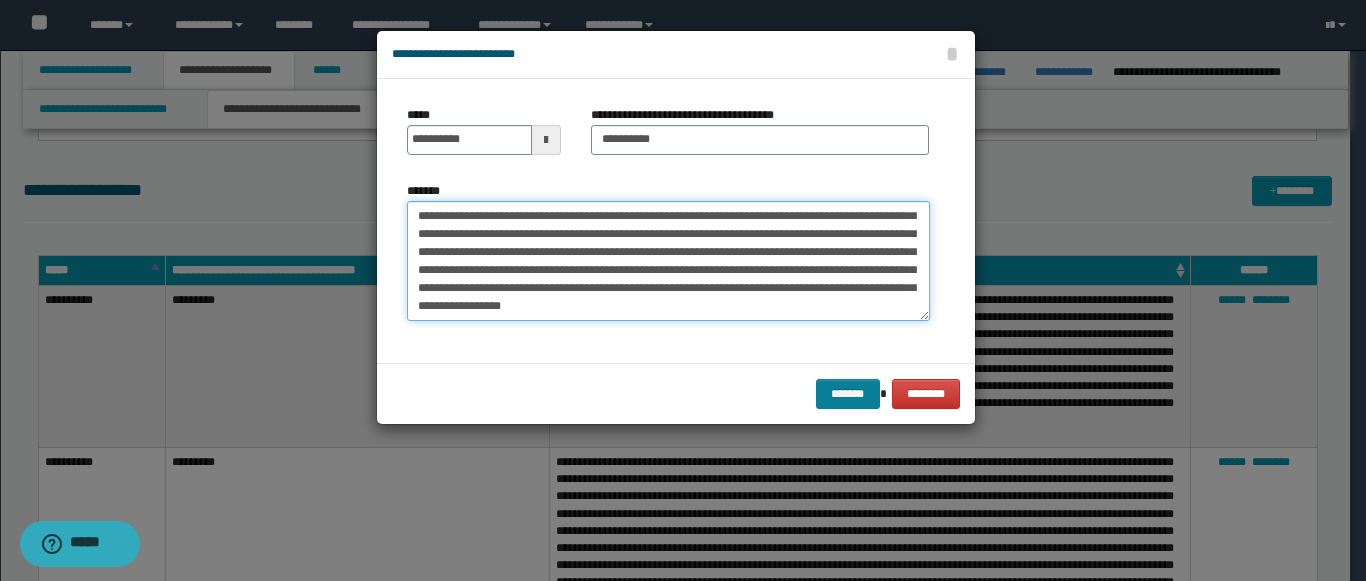 type on "**********" 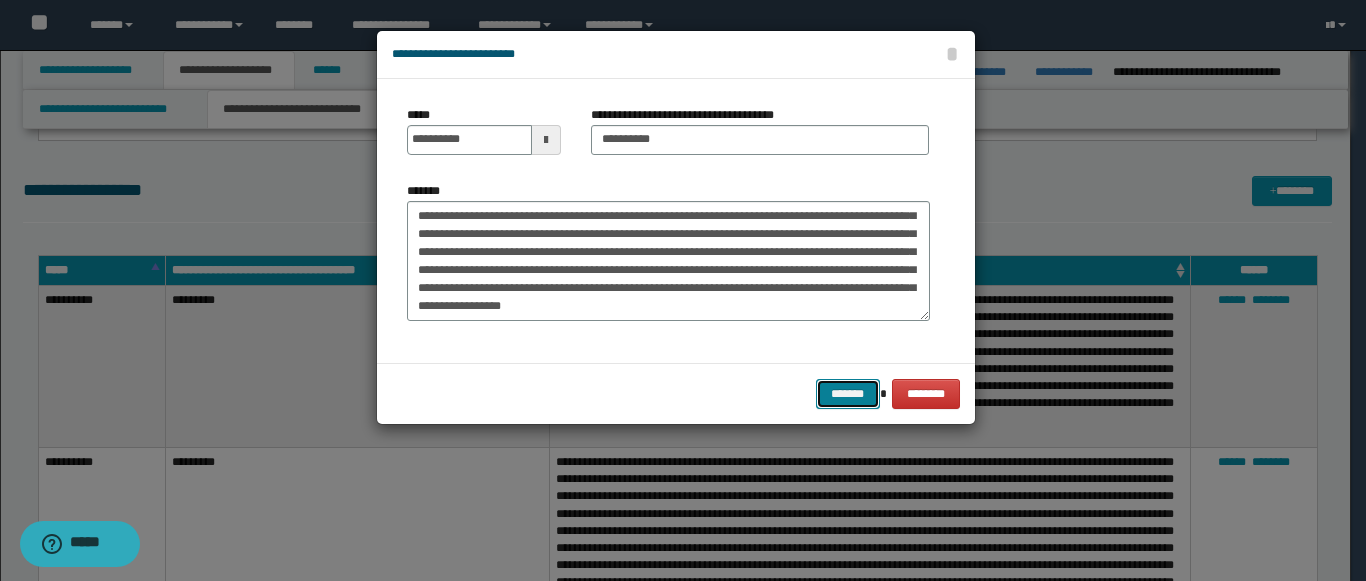 click on "*******" at bounding box center [848, 394] 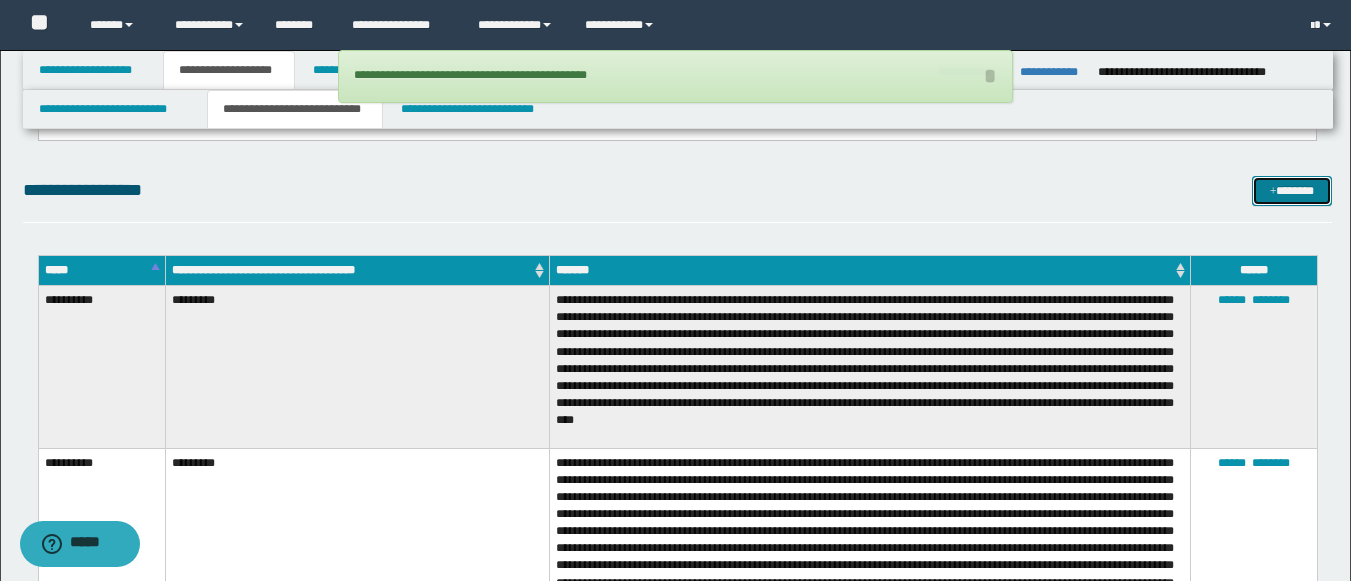 click on "*******" at bounding box center (1292, 191) 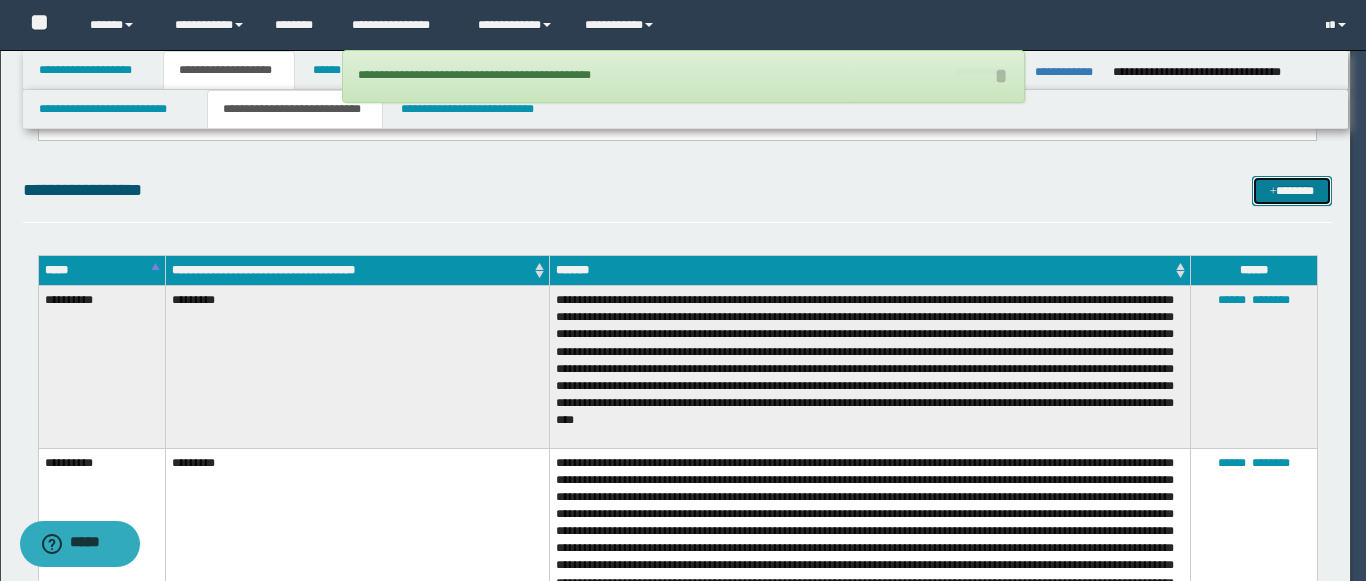 scroll, scrollTop: 0, scrollLeft: 0, axis: both 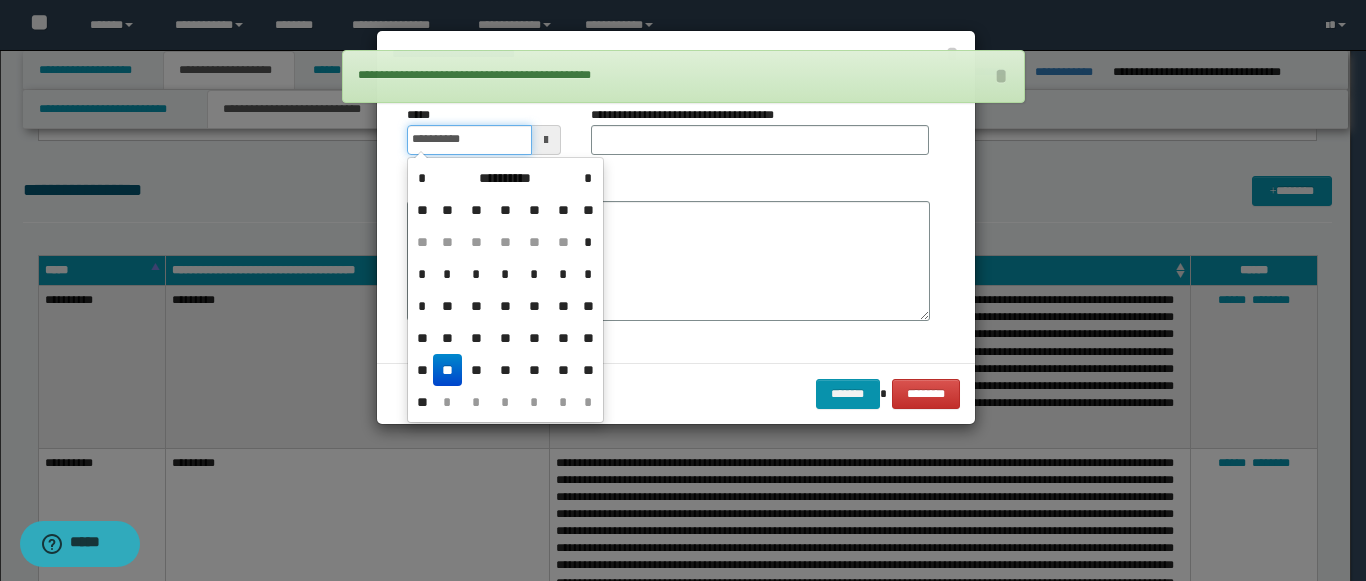 click on "**********" at bounding box center (469, 140) 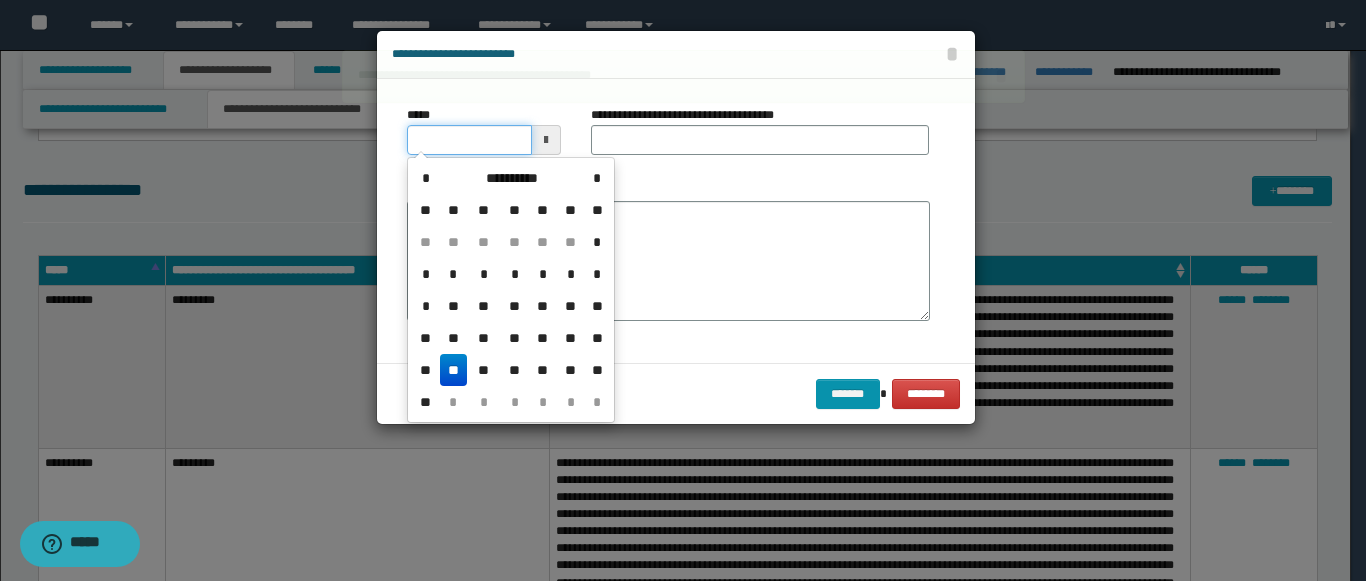 type on "**********" 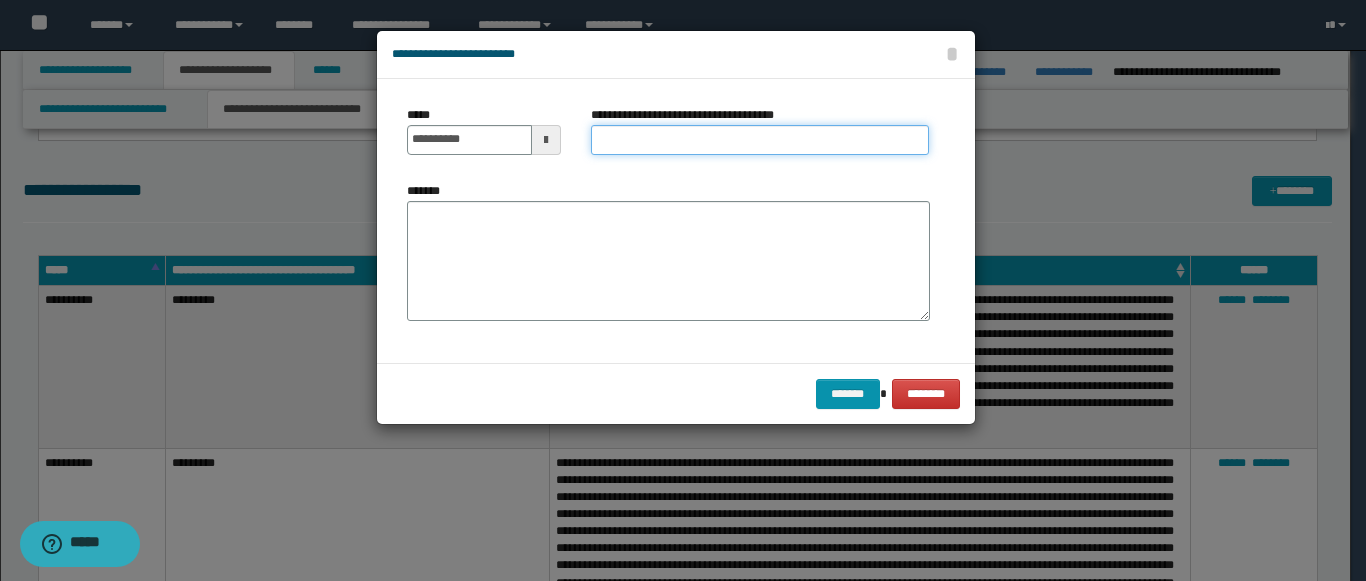 paste on "*********" 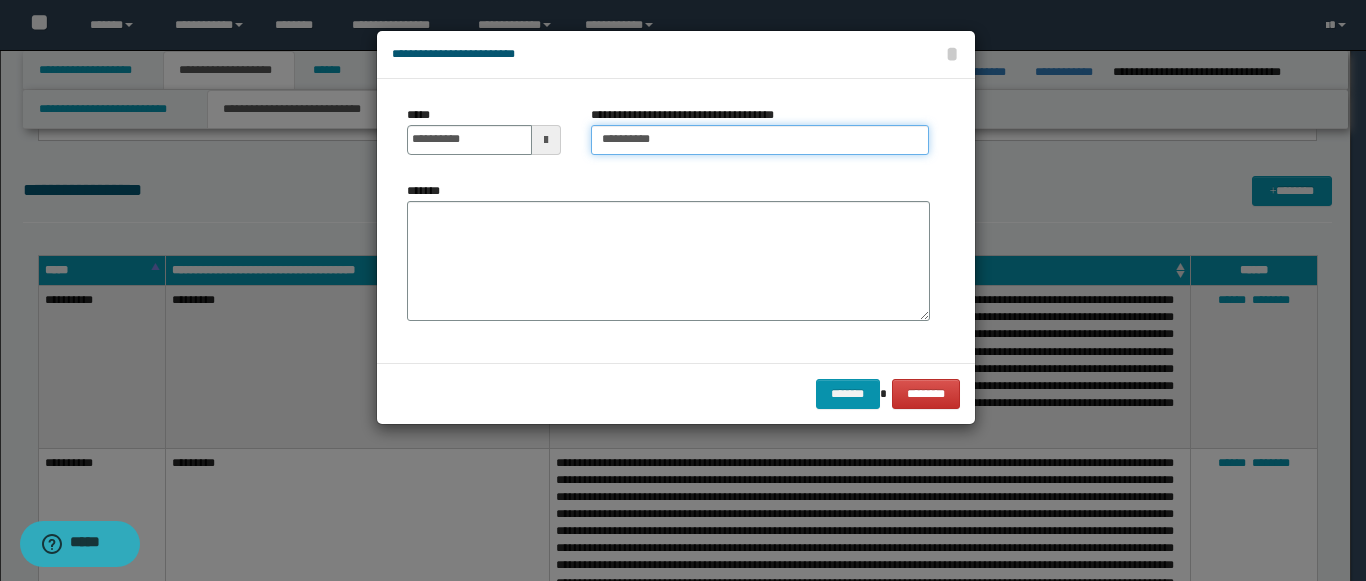 type on "*********" 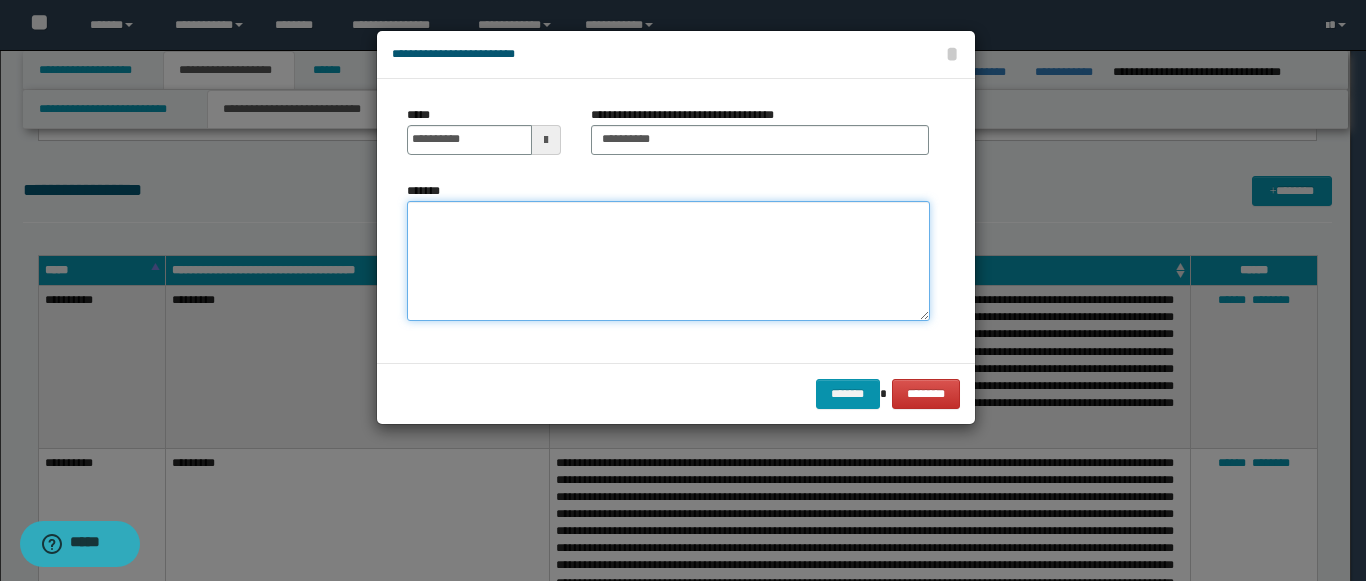 paste on "**********" 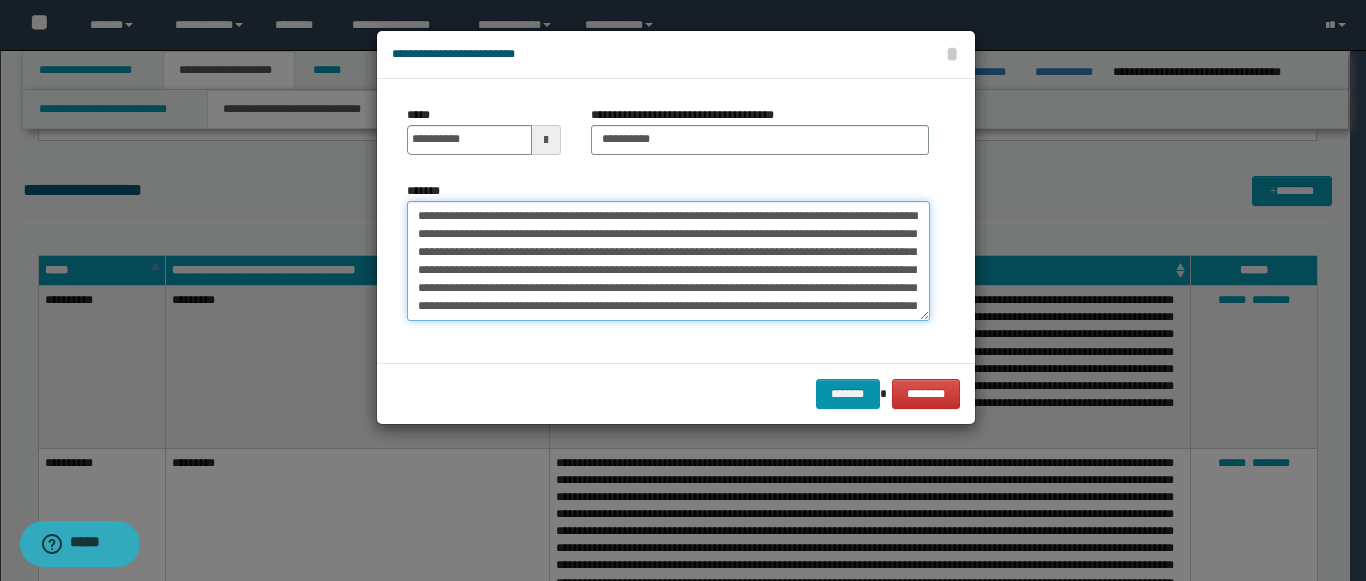 scroll, scrollTop: 30, scrollLeft: 0, axis: vertical 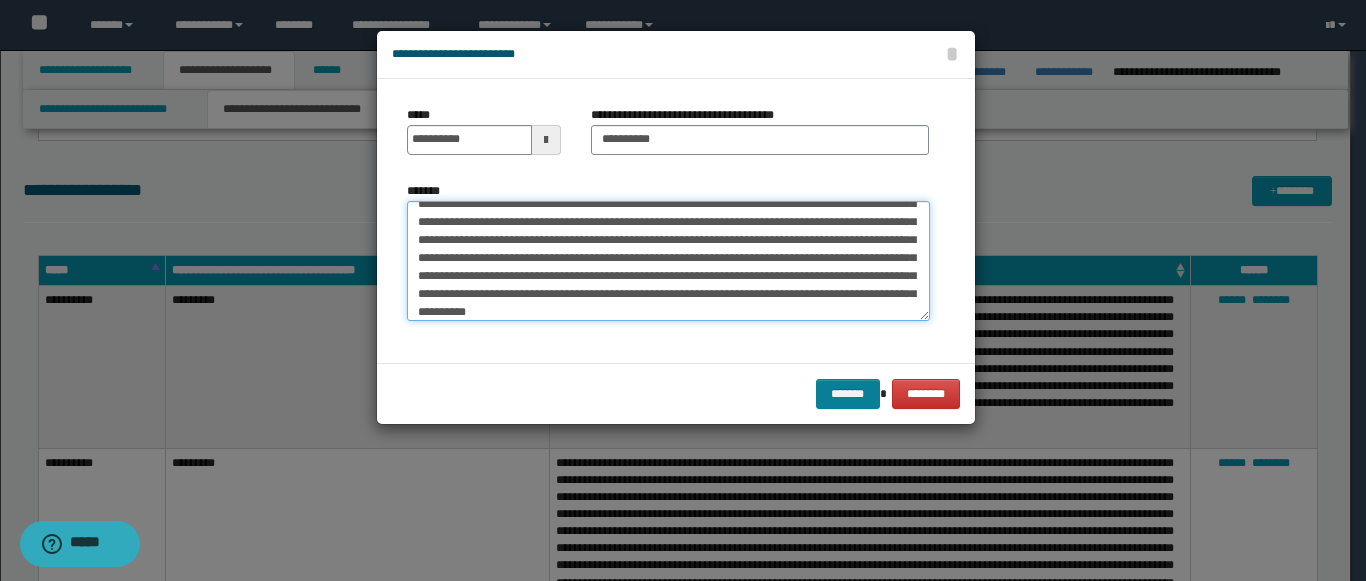 type on "**********" 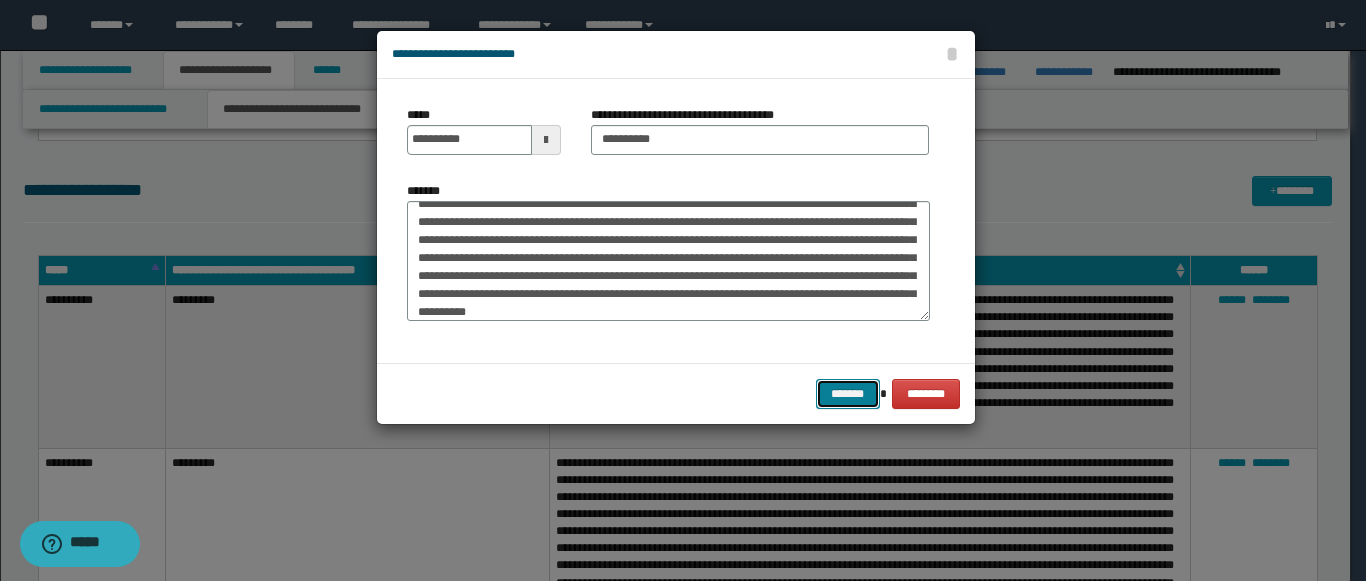 click on "*******" at bounding box center [848, 394] 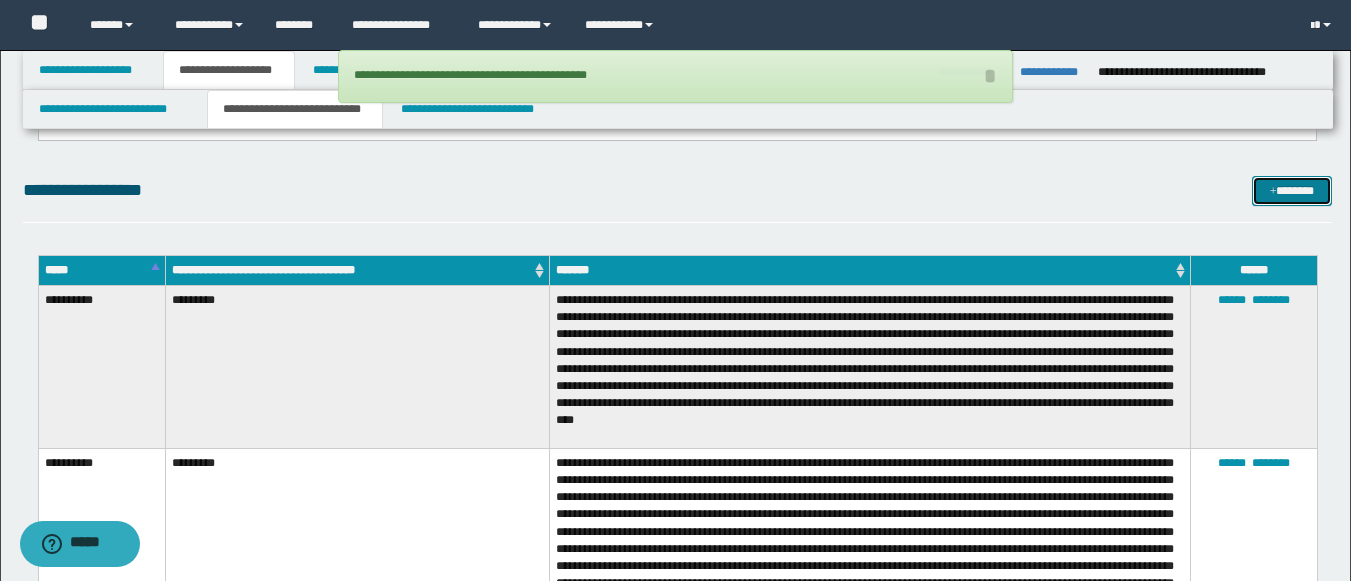 click on "*******" at bounding box center [1292, 191] 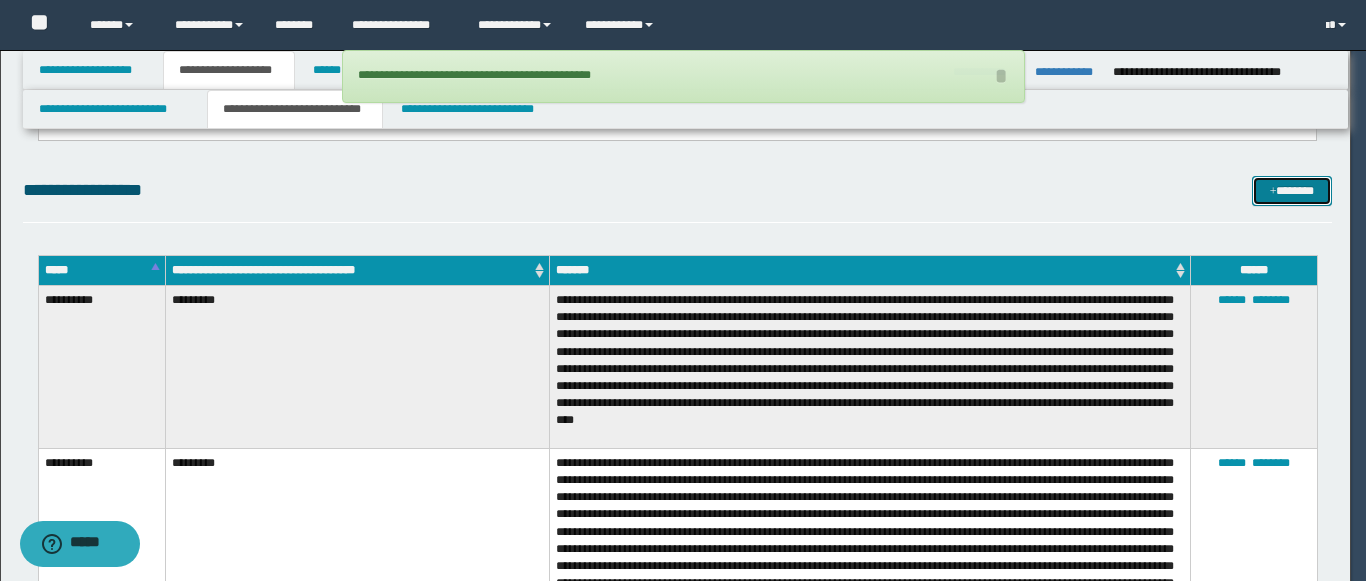scroll, scrollTop: 0, scrollLeft: 0, axis: both 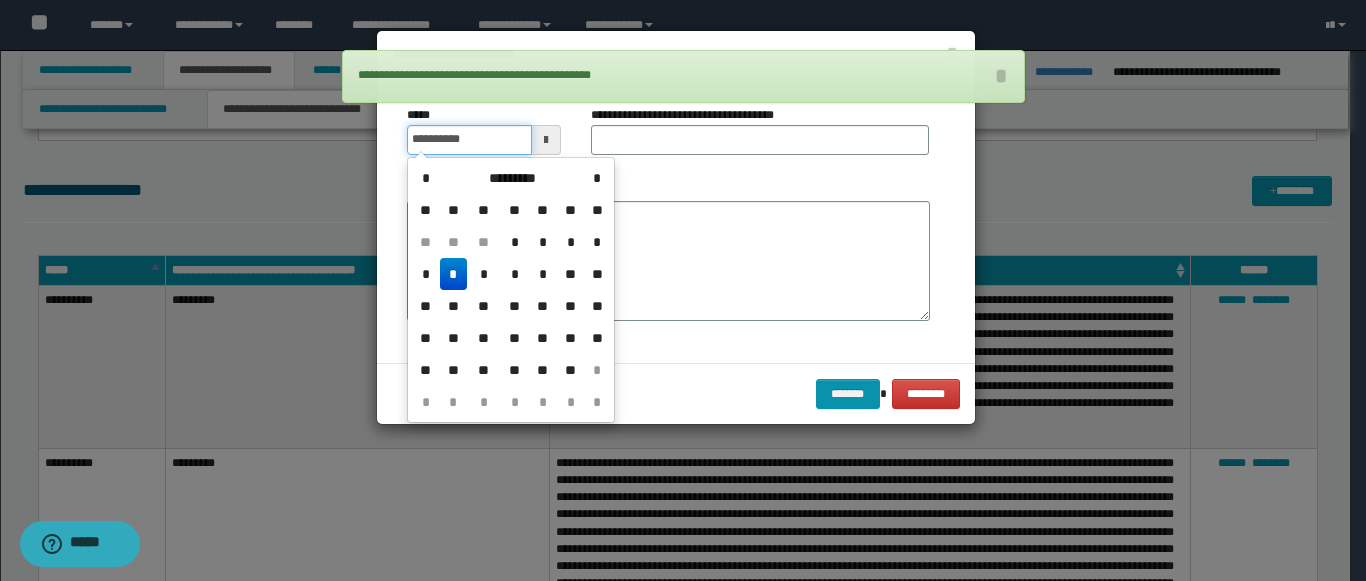 click on "**********" at bounding box center [469, 140] 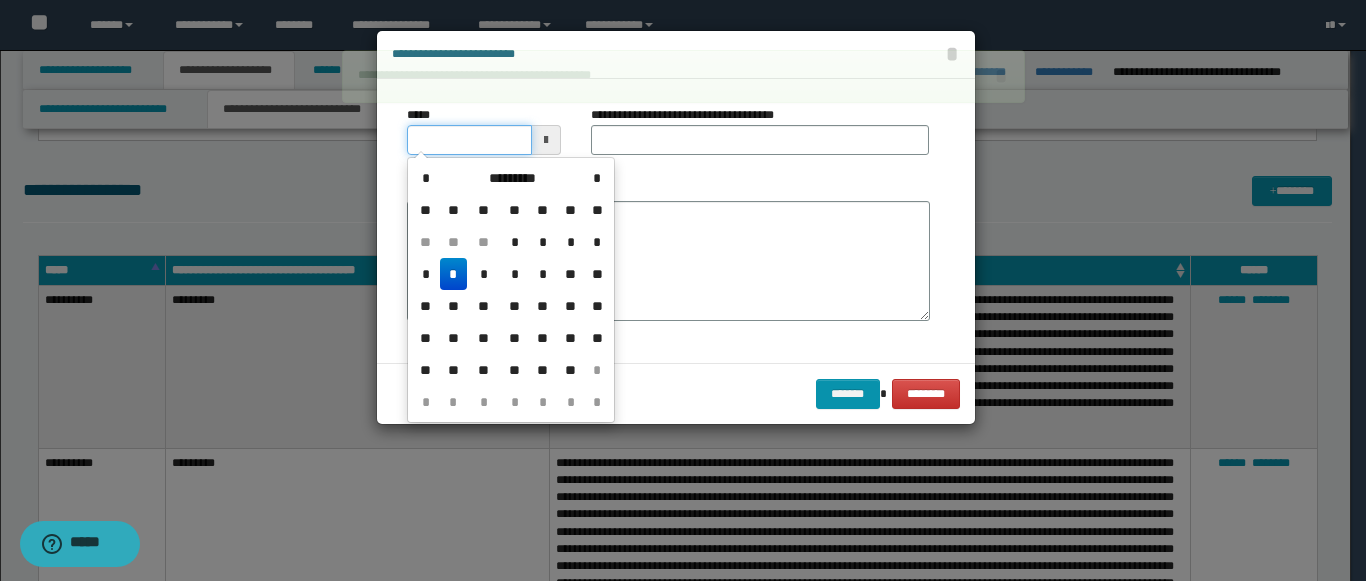 type on "**********" 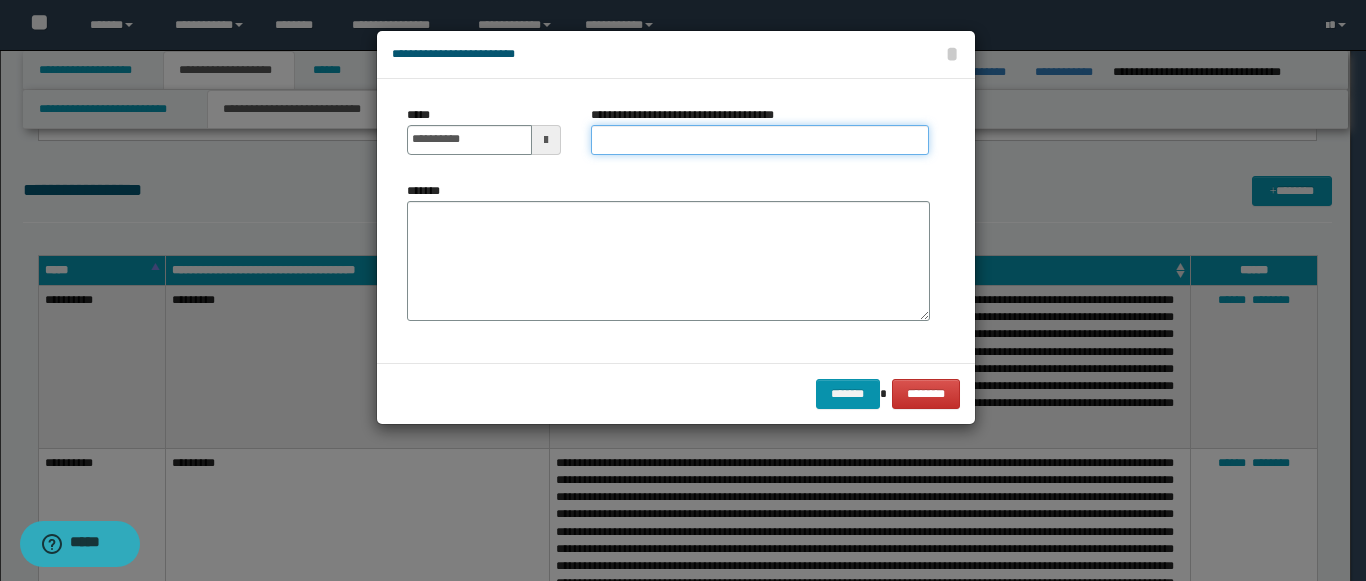 paste on "*********" 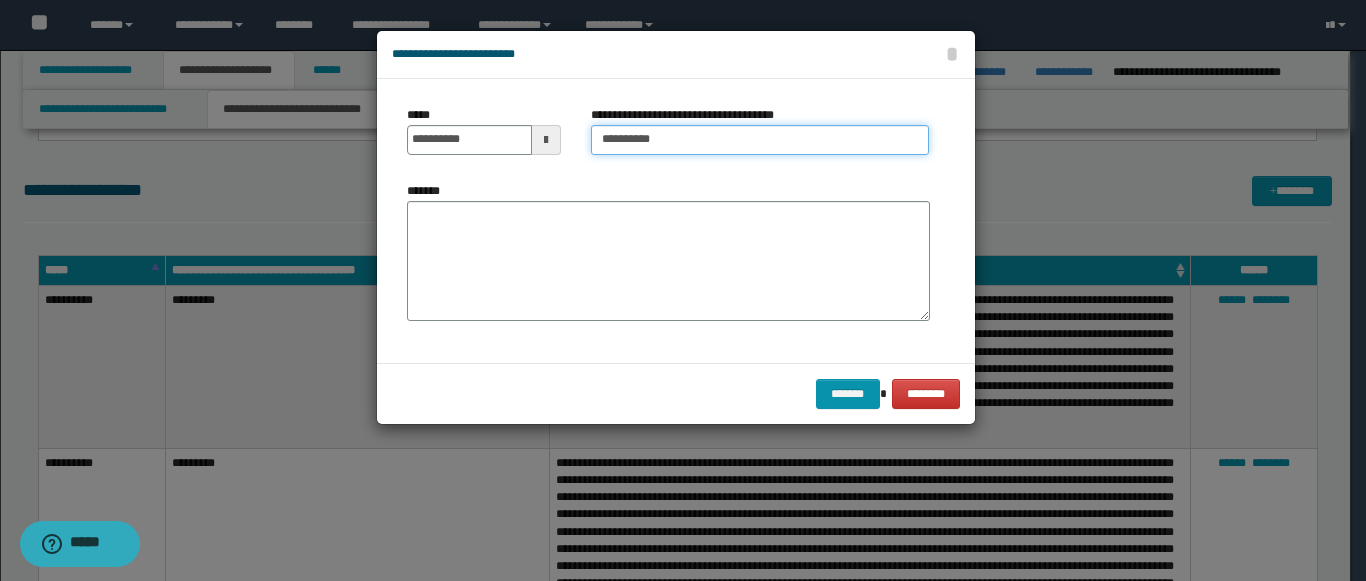 type on "*********" 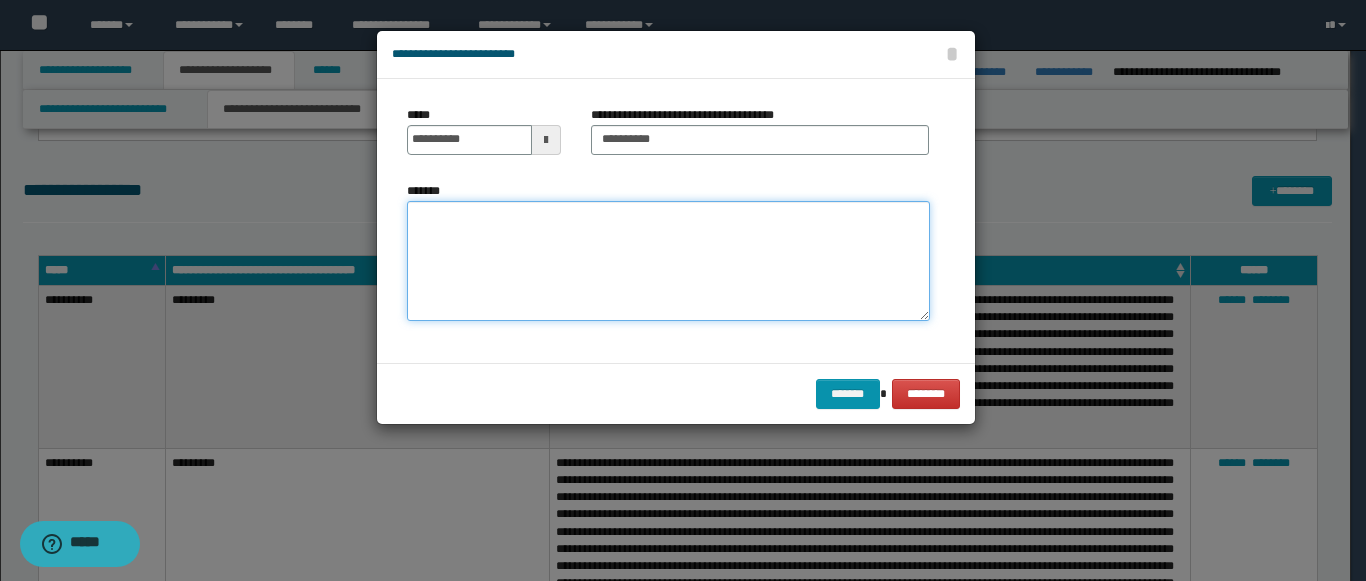 paste on "**********" 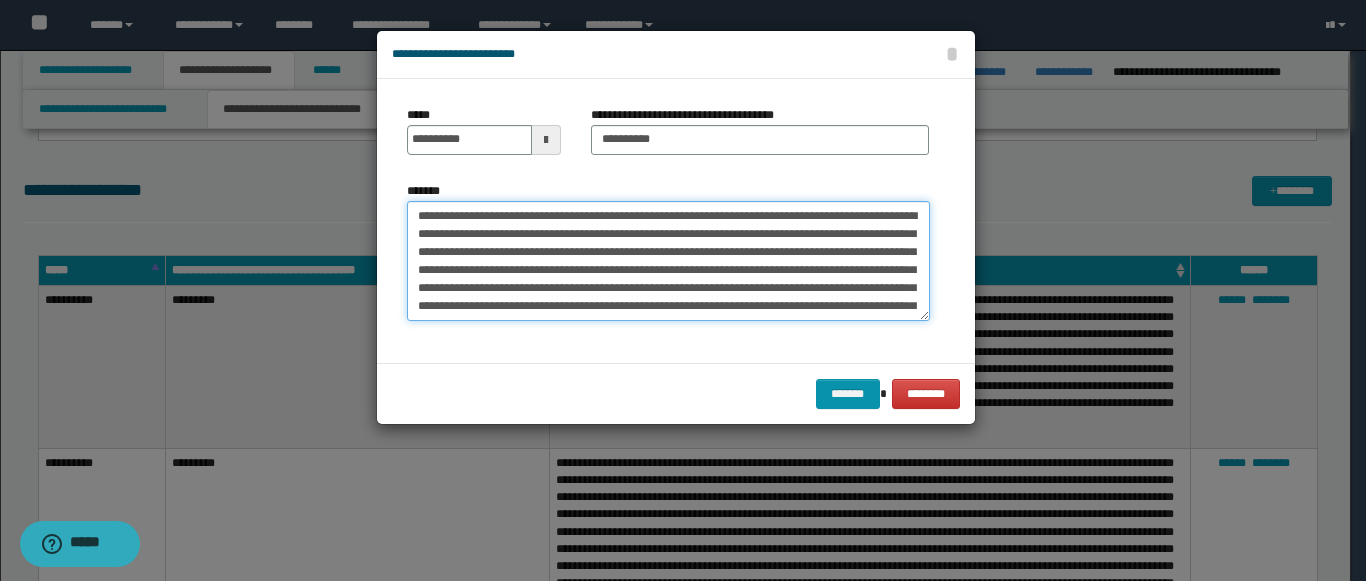 scroll, scrollTop: 66, scrollLeft: 0, axis: vertical 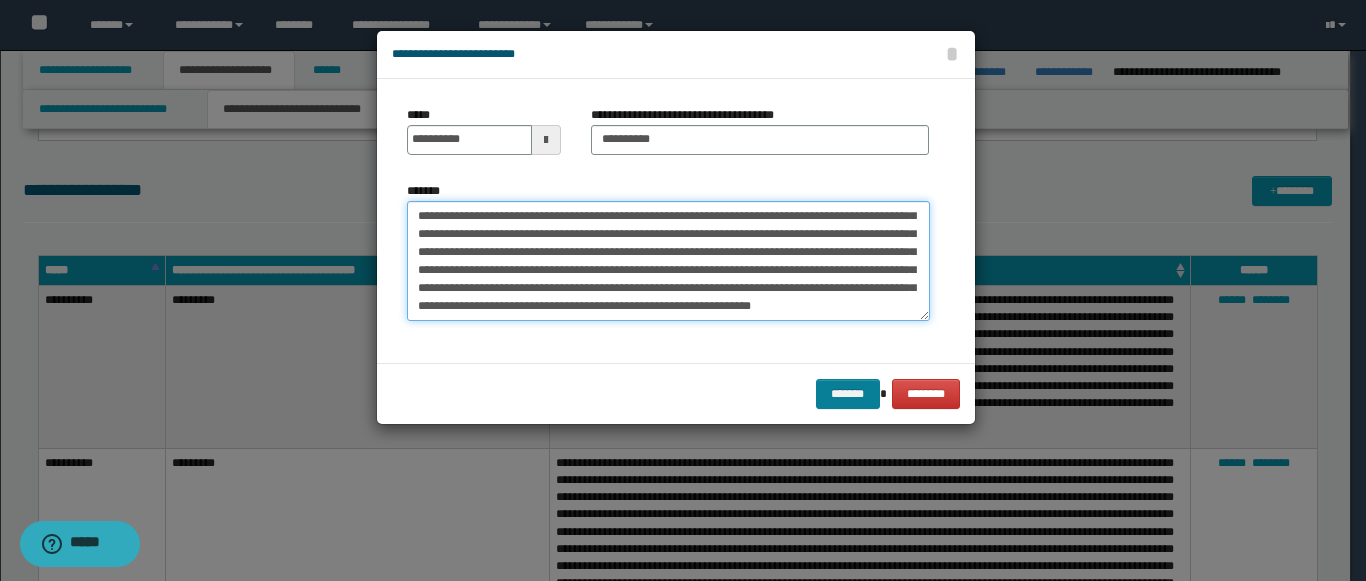 type on "**********" 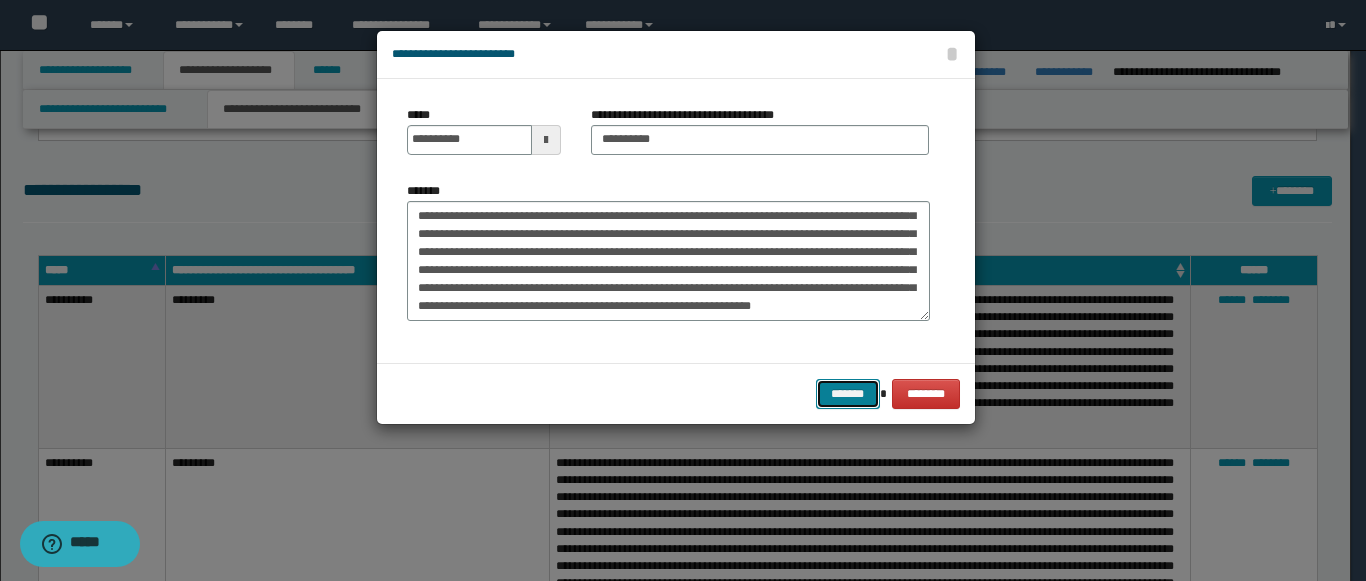 click on "*******" at bounding box center (848, 394) 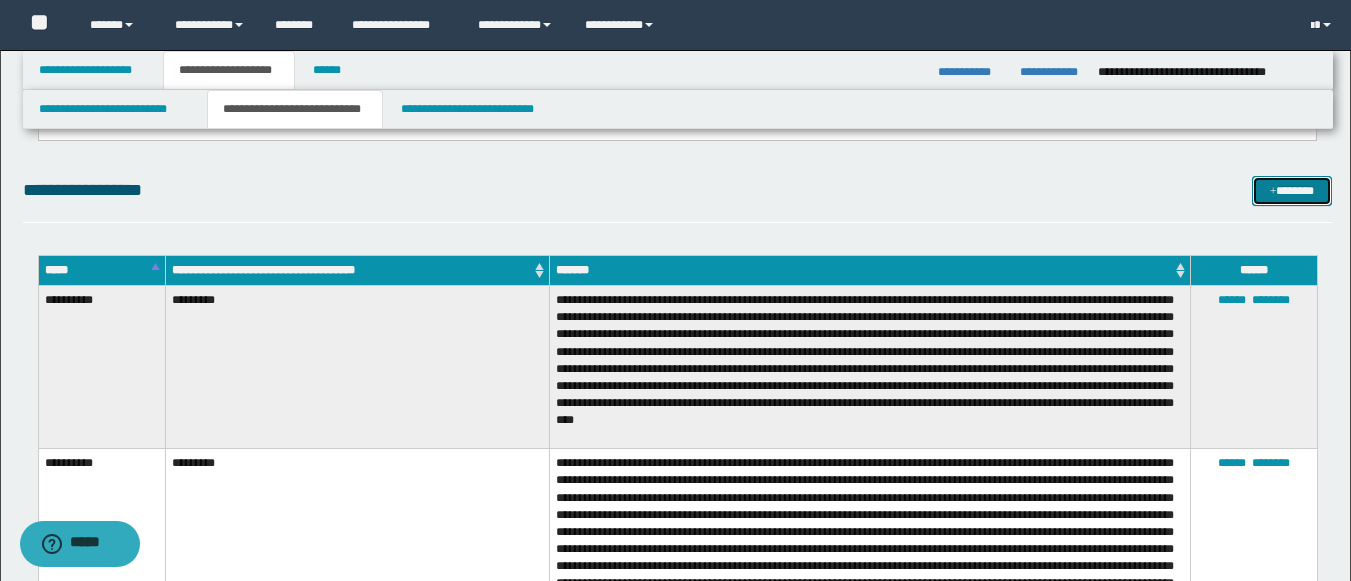 click on "*******" at bounding box center [1292, 191] 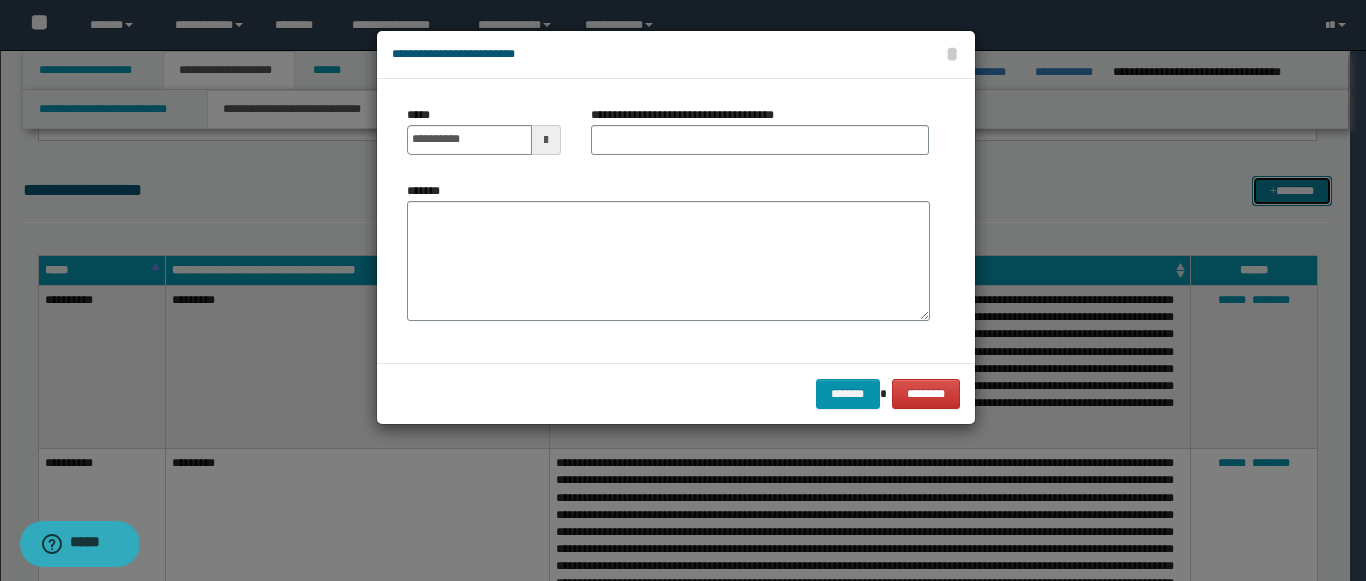 scroll, scrollTop: 0, scrollLeft: 0, axis: both 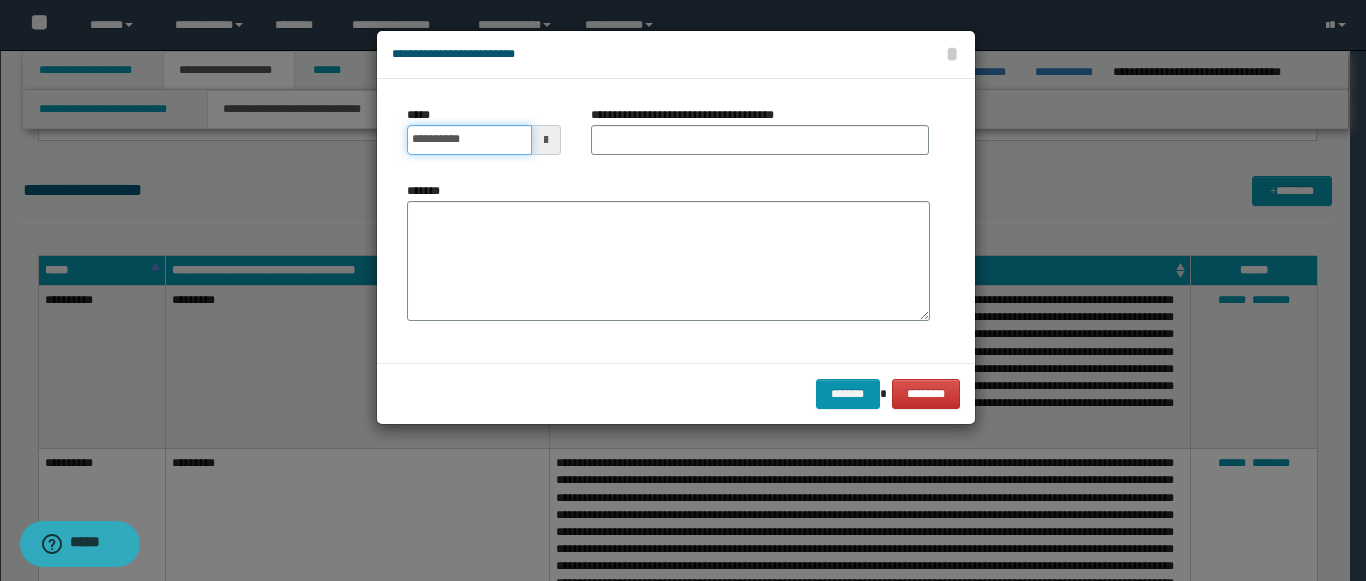 click on "**********" at bounding box center (469, 140) 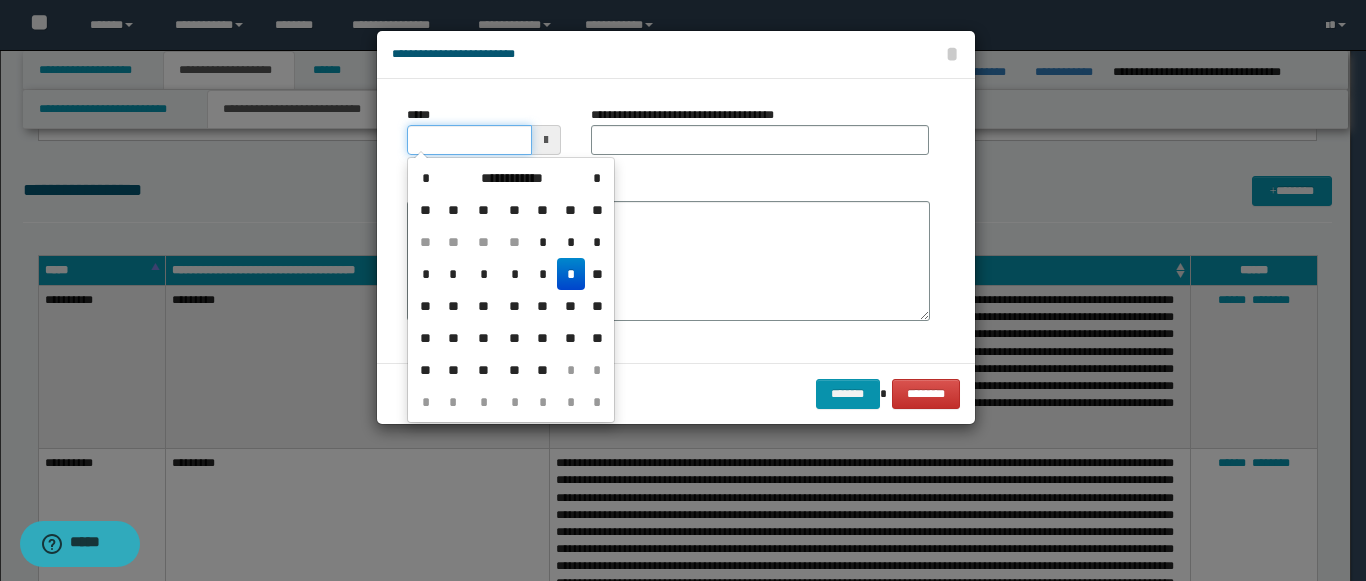 type on "**********" 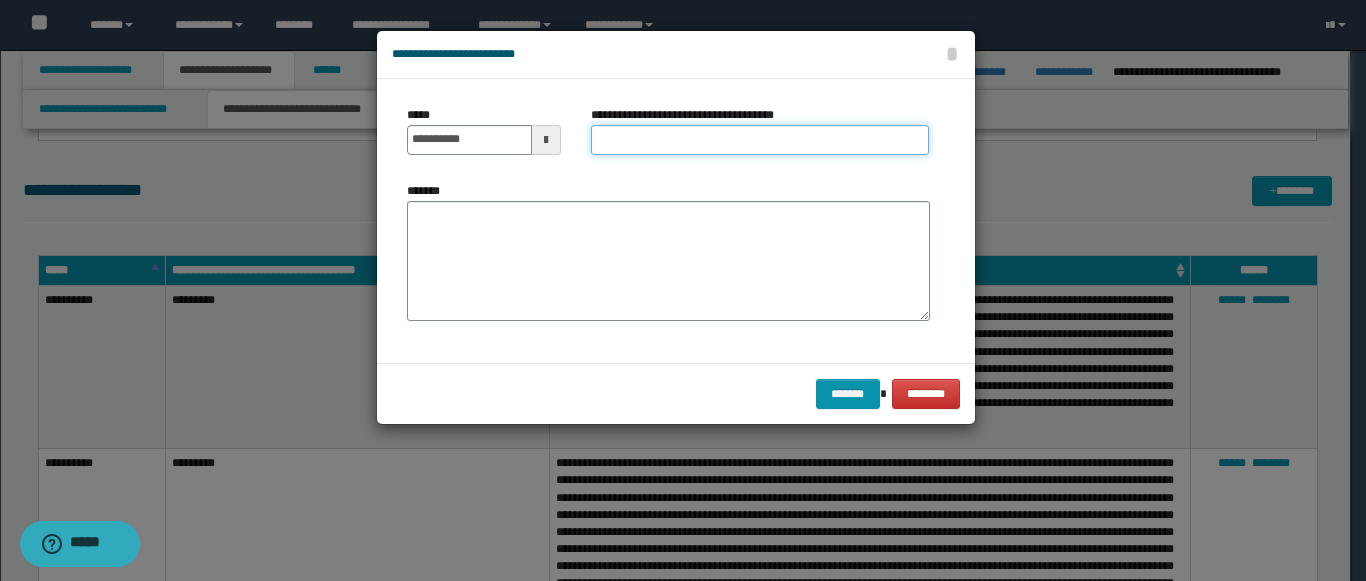 paste on "**********" 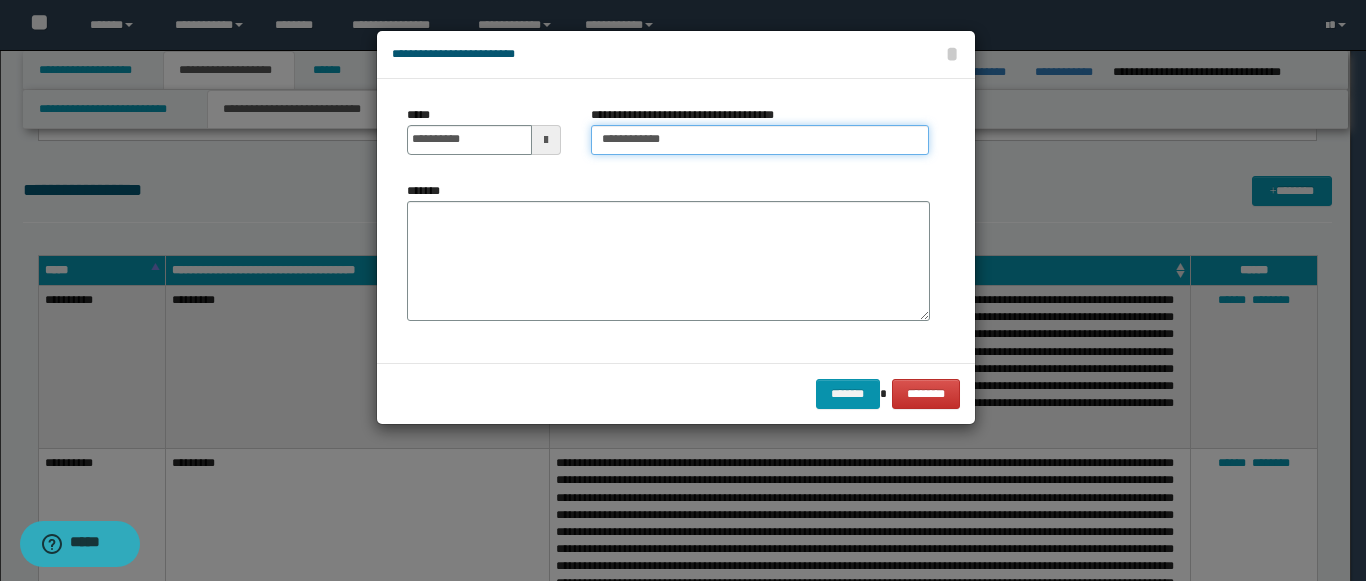 type on "**********" 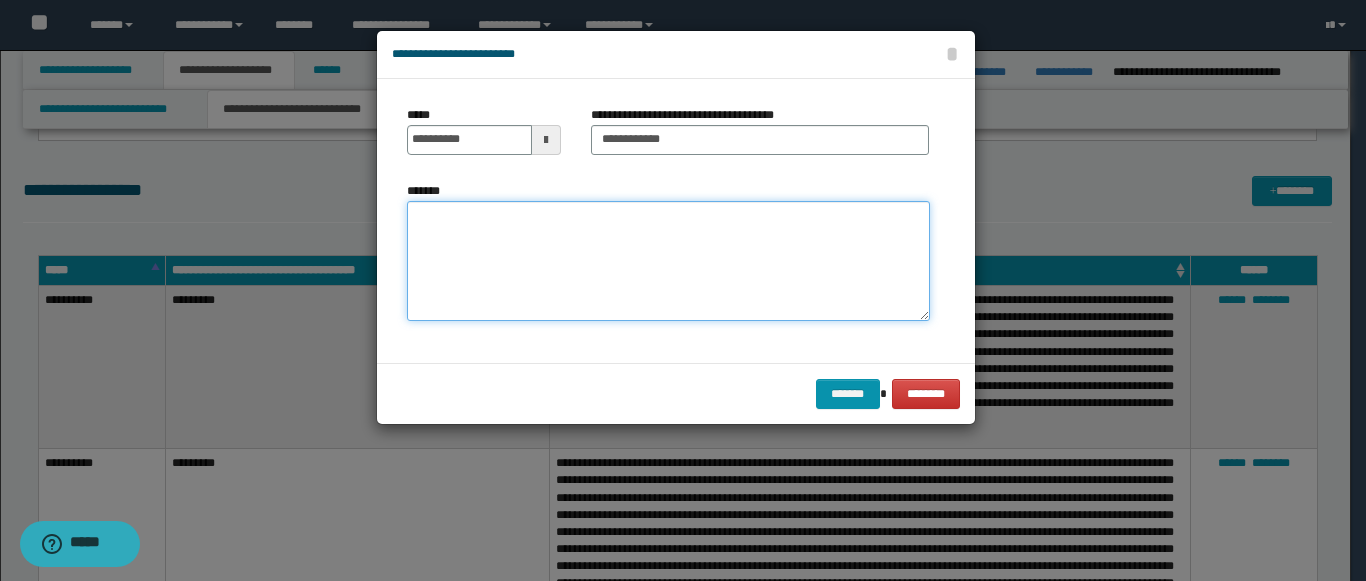 paste on "**********" 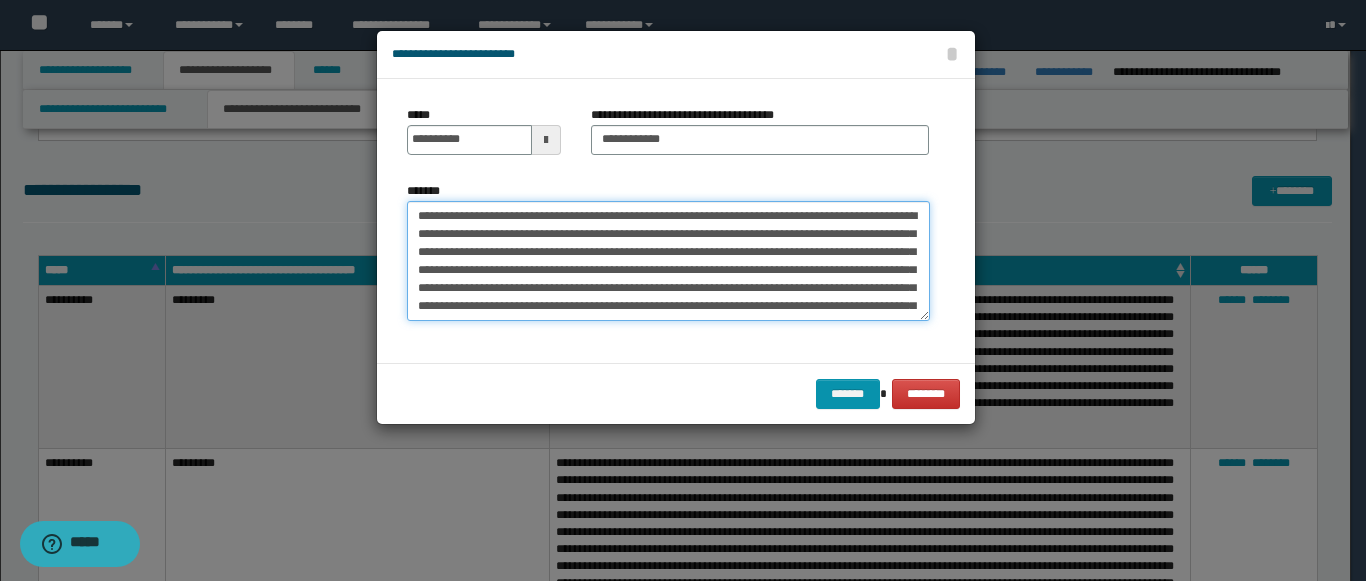 scroll, scrollTop: 120, scrollLeft: 0, axis: vertical 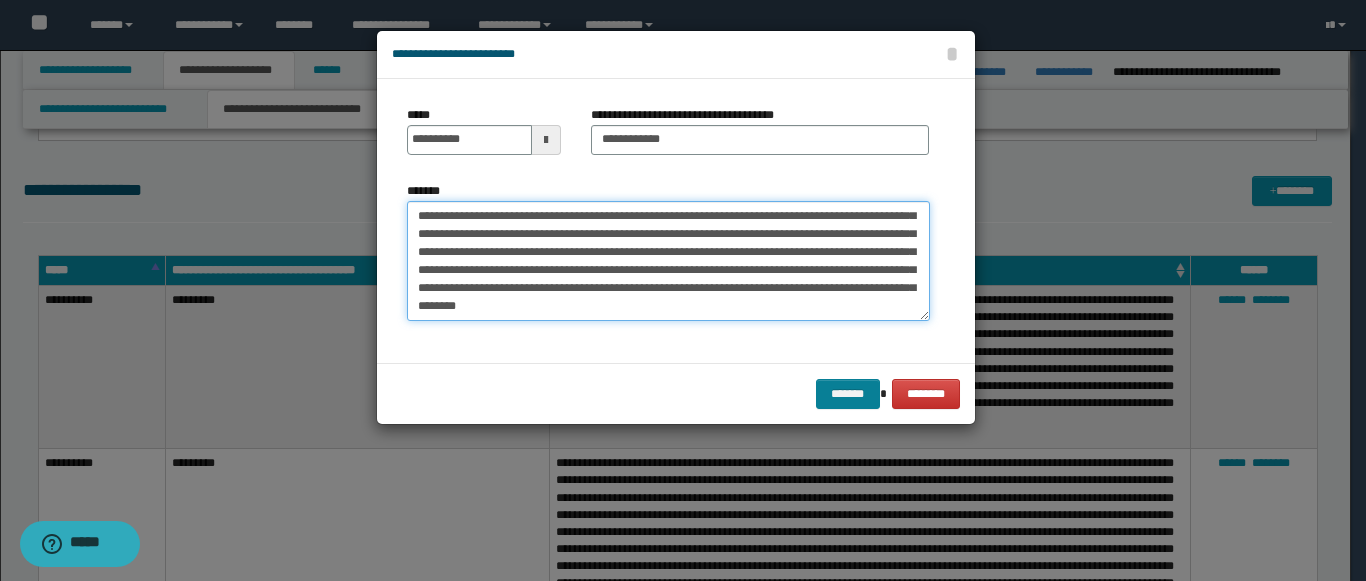 type on "**********" 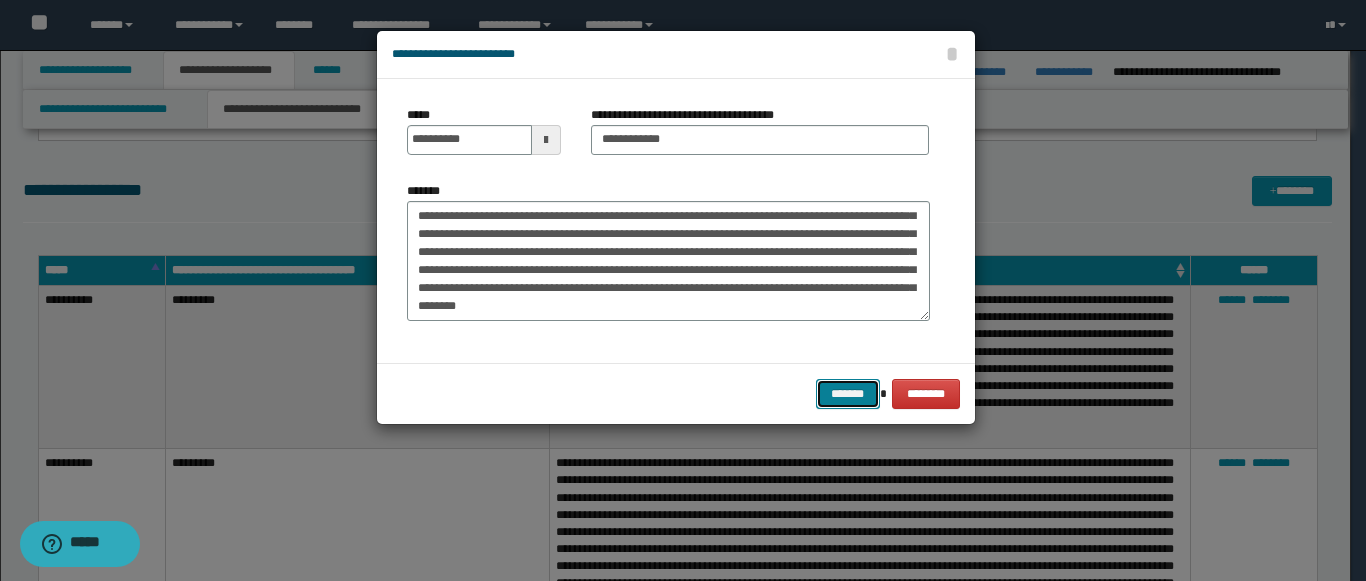 click on "*******" at bounding box center [848, 394] 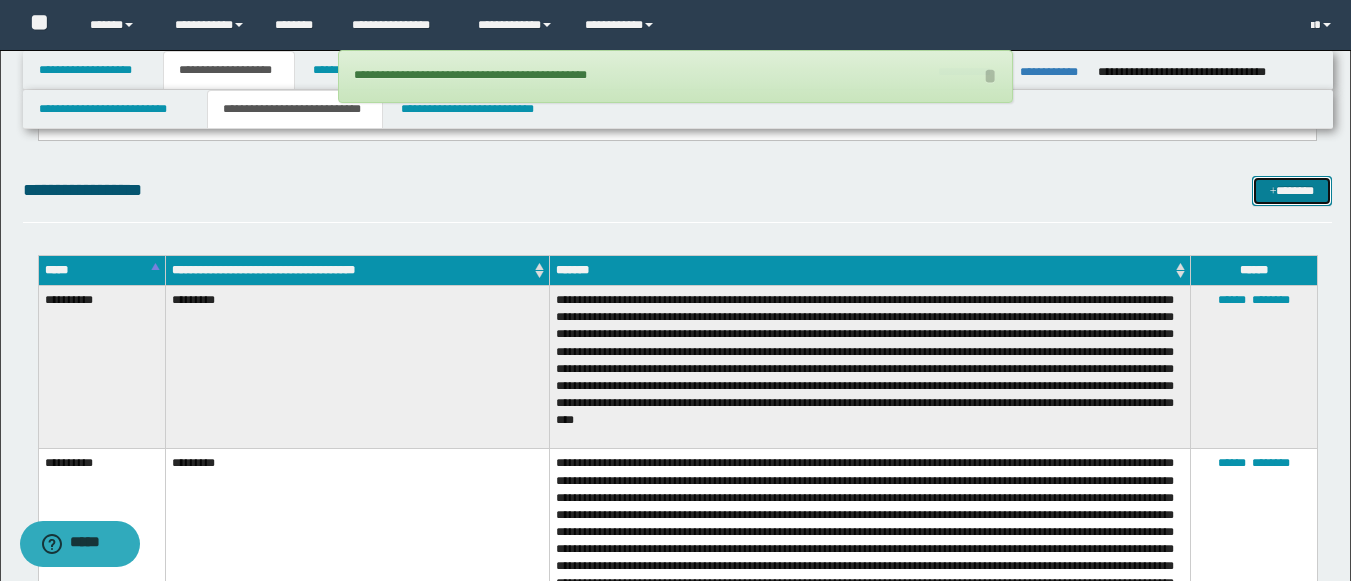 click at bounding box center (1273, 192) 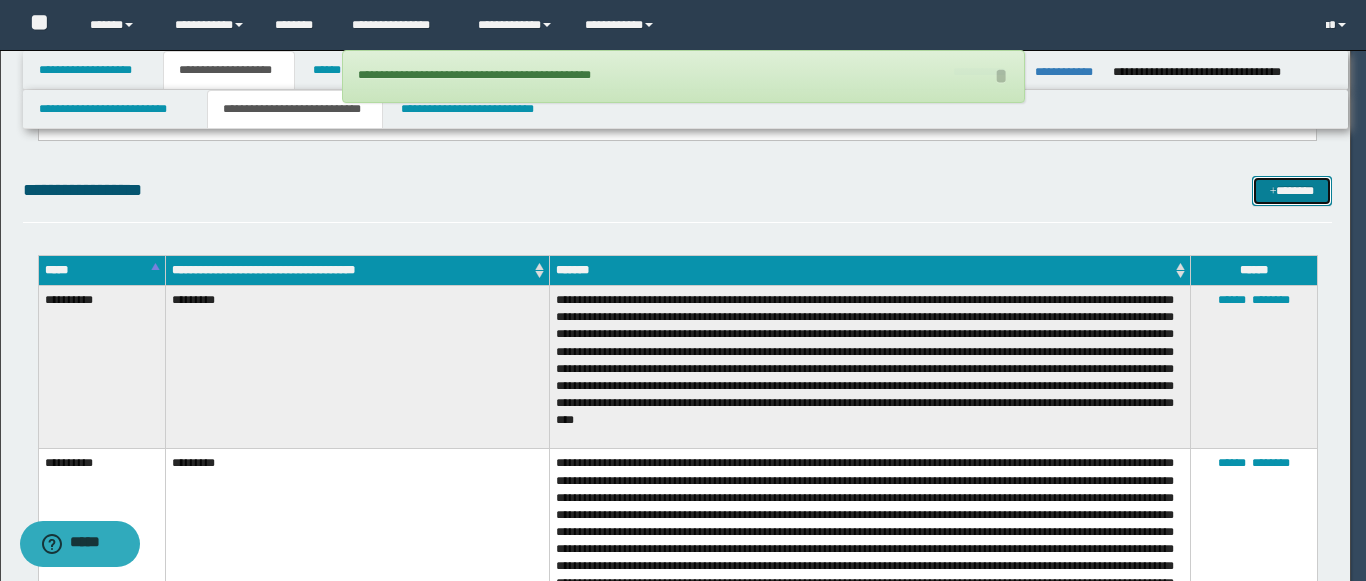 scroll, scrollTop: 0, scrollLeft: 0, axis: both 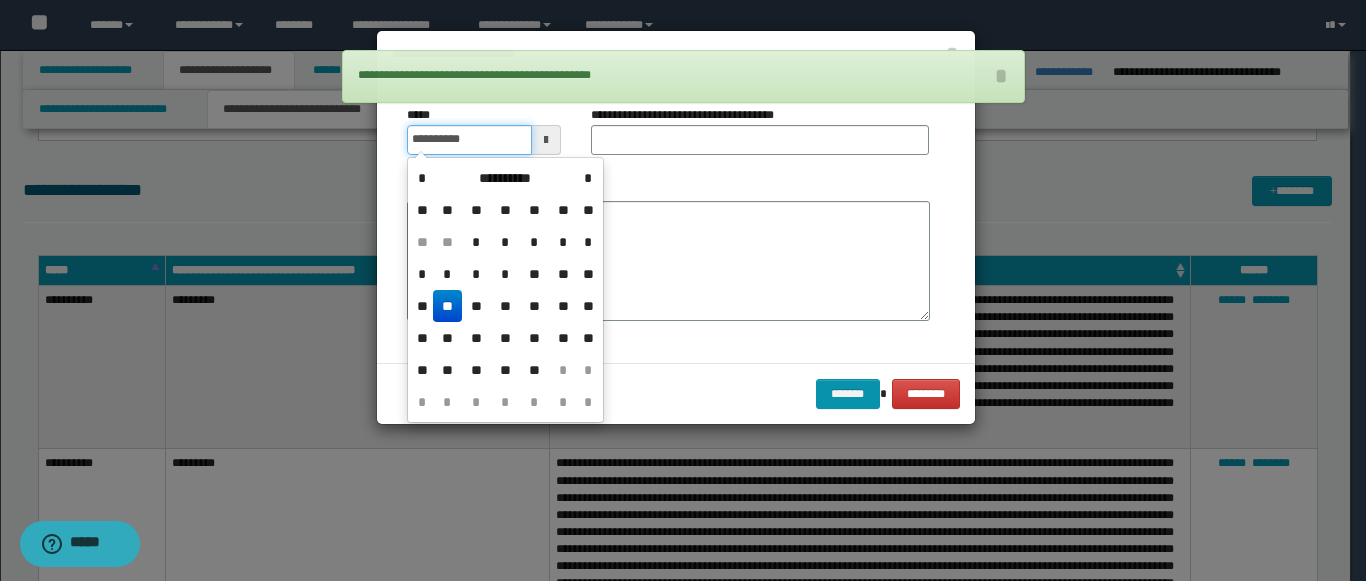 click on "**********" at bounding box center [469, 140] 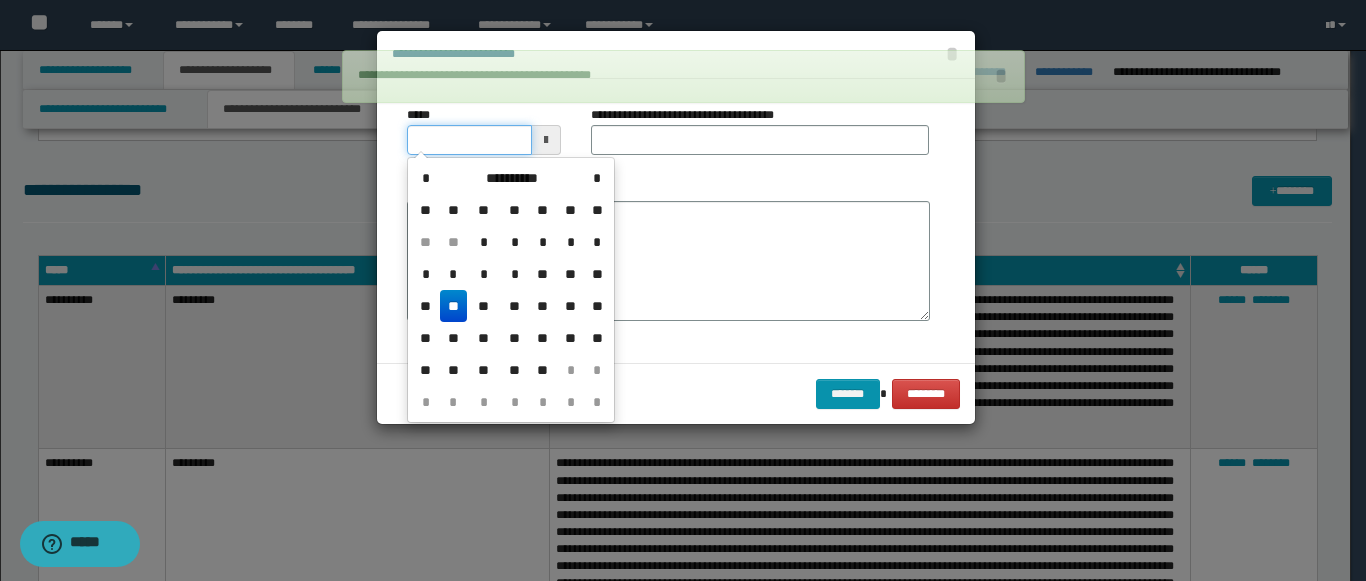 type on "**********" 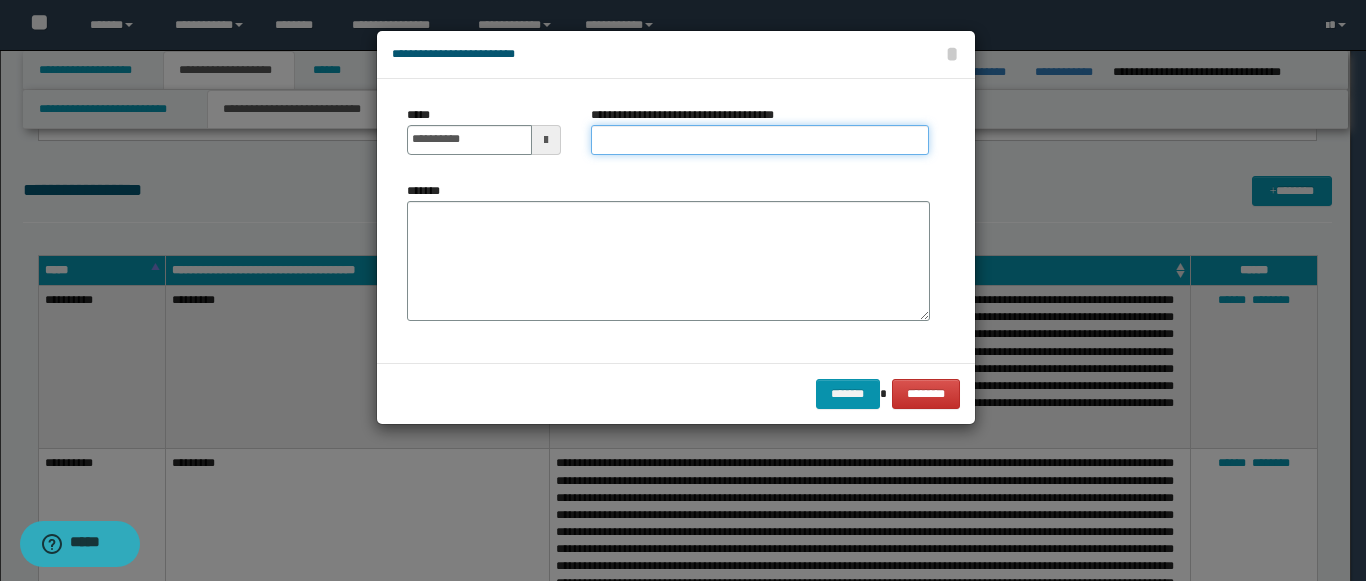 paste on "**********" 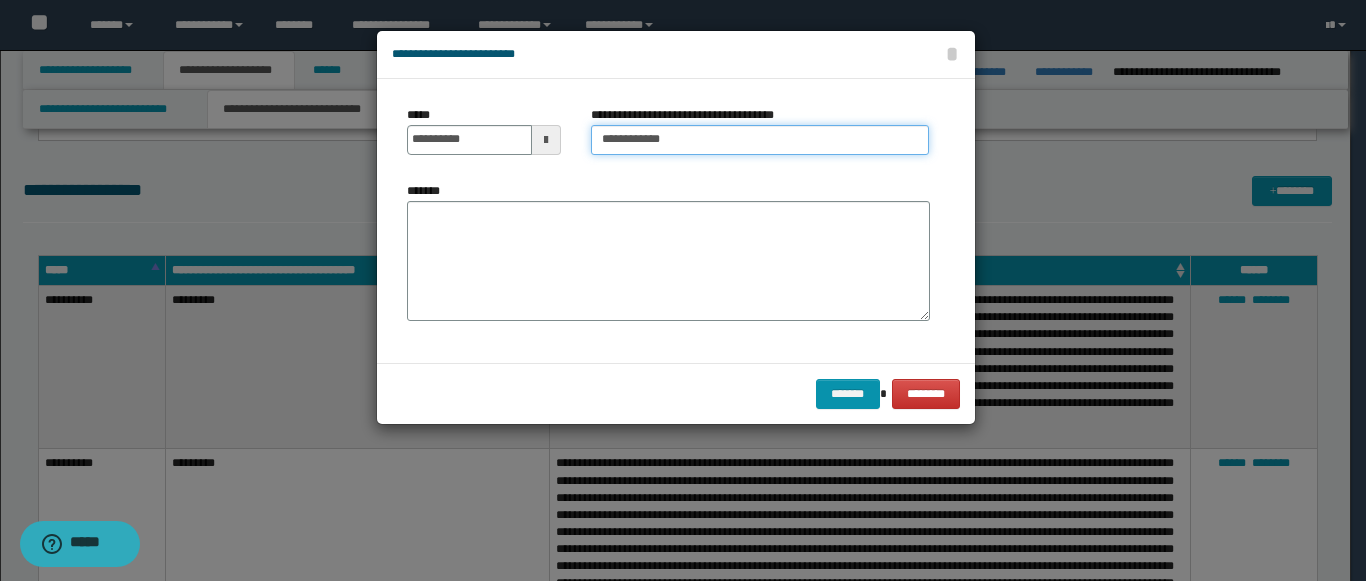 type on "**********" 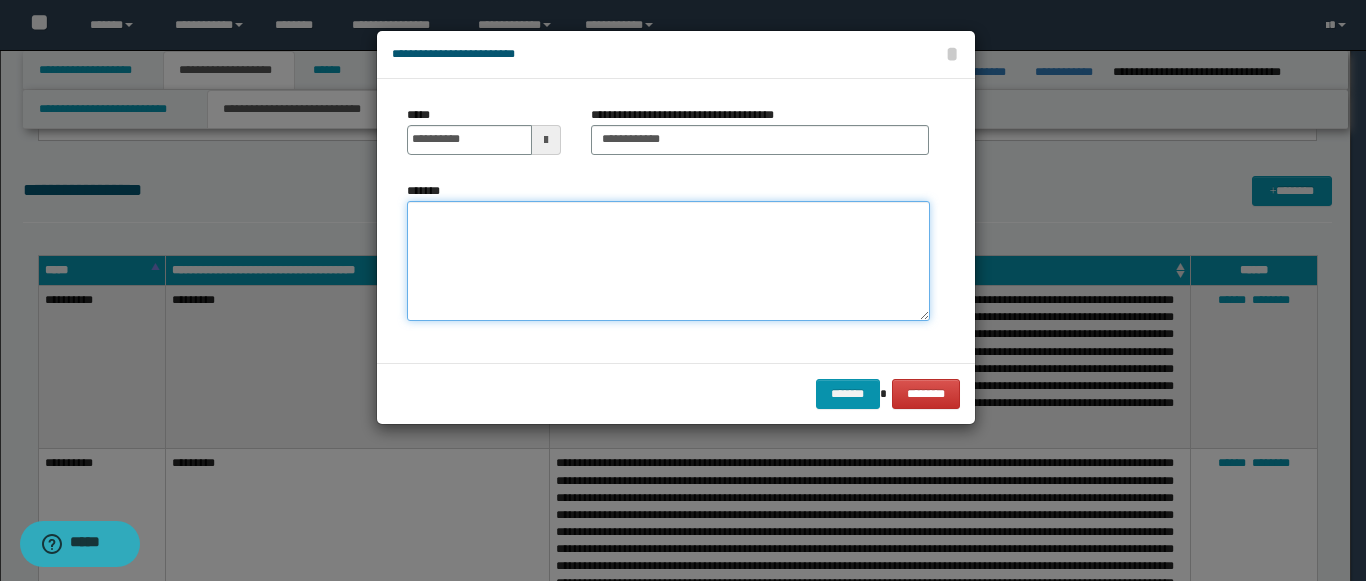 paste on "**********" 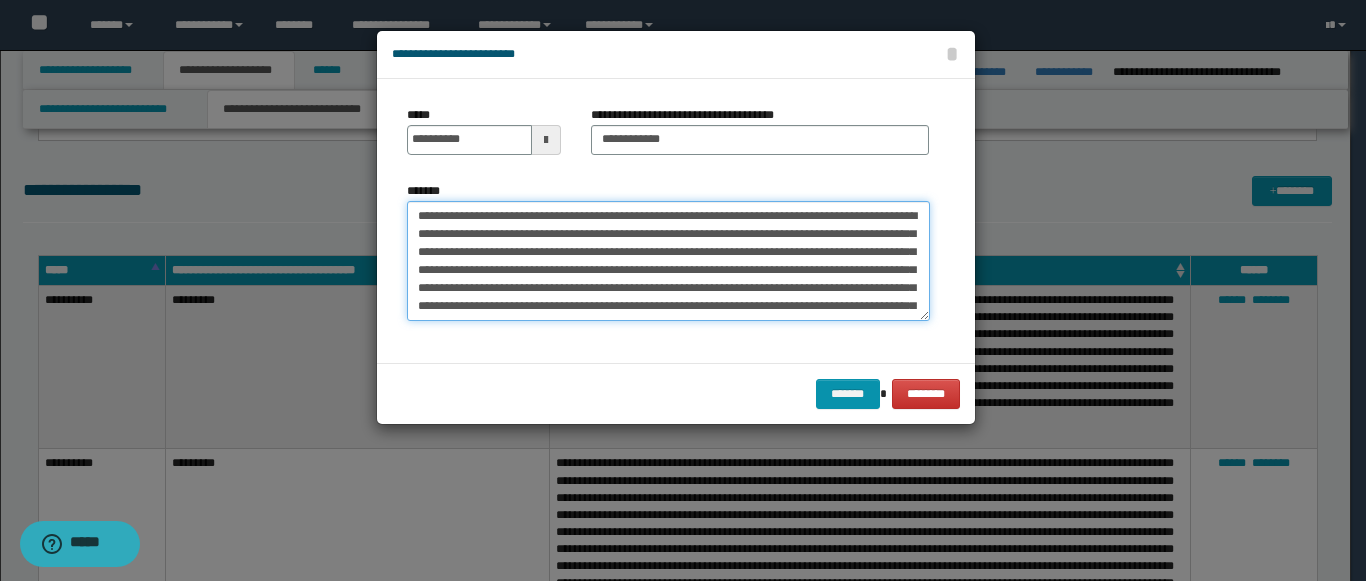 scroll, scrollTop: 120, scrollLeft: 0, axis: vertical 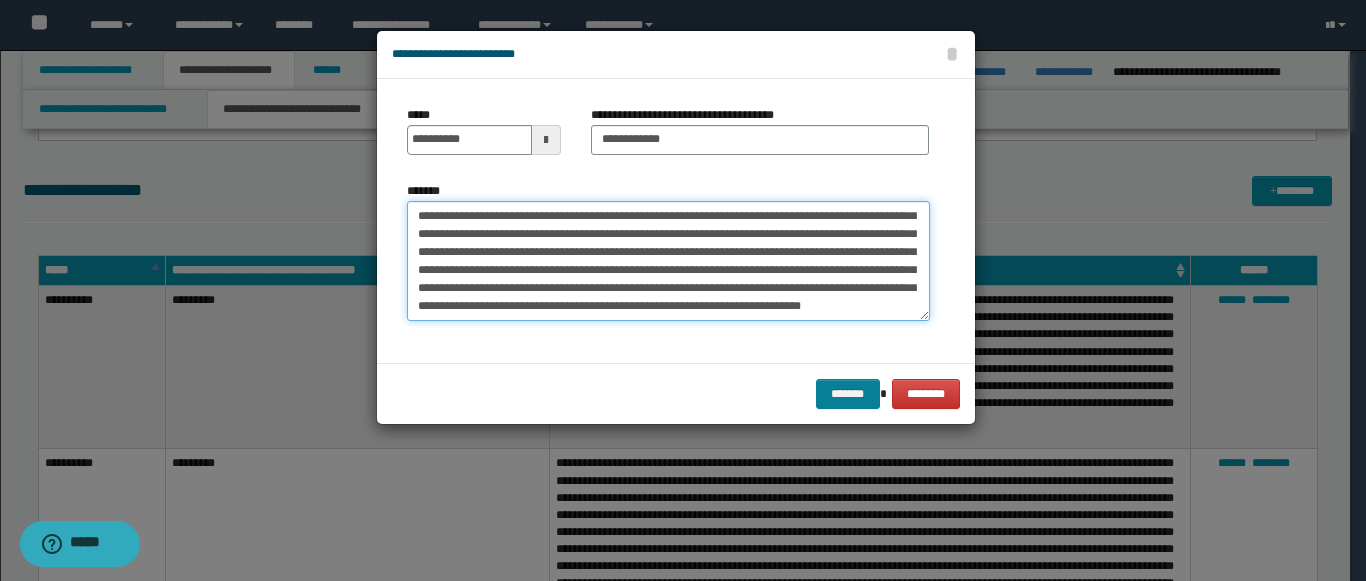 type on "**********" 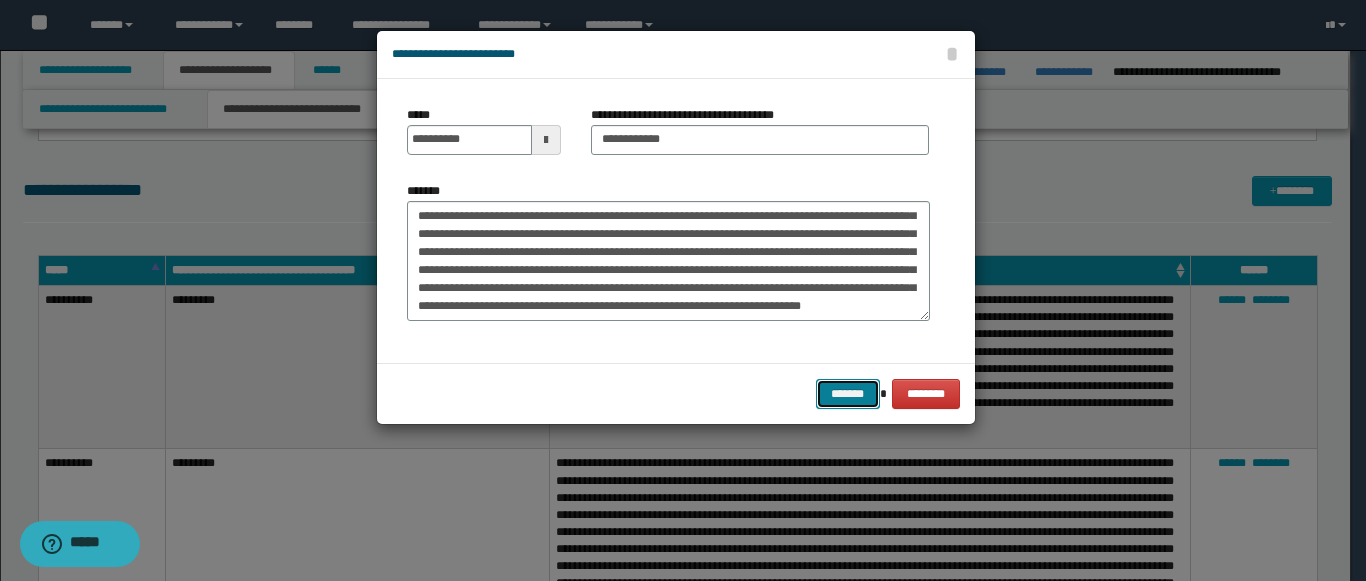 click on "*******" at bounding box center [848, 394] 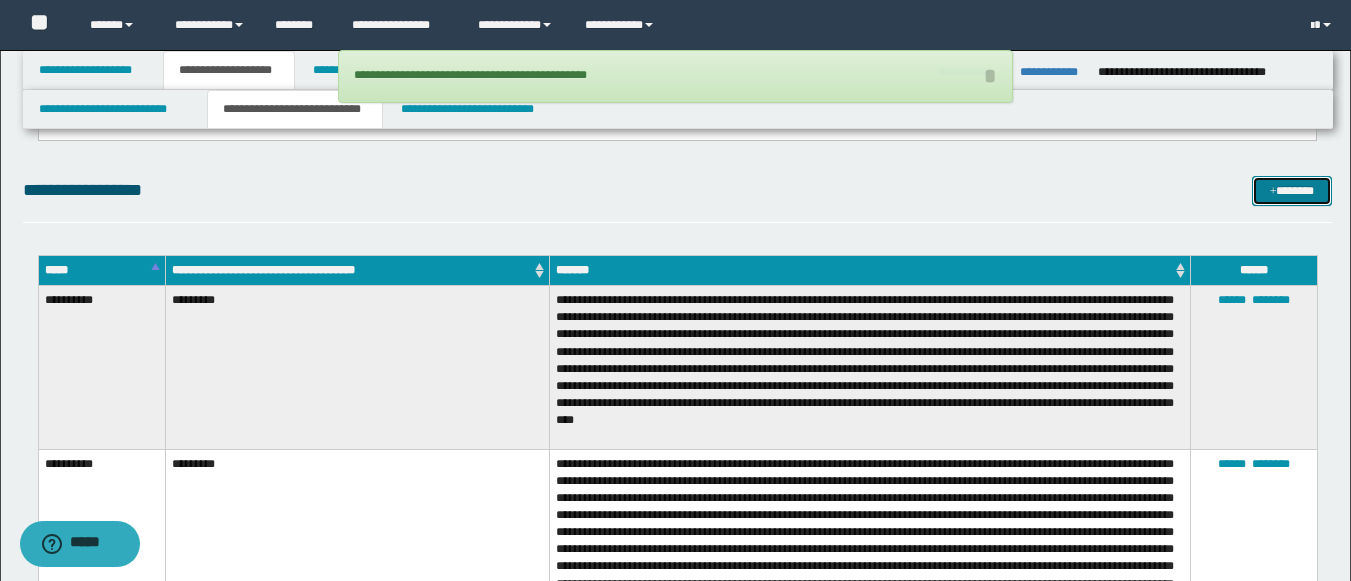 click on "*******" at bounding box center [1292, 191] 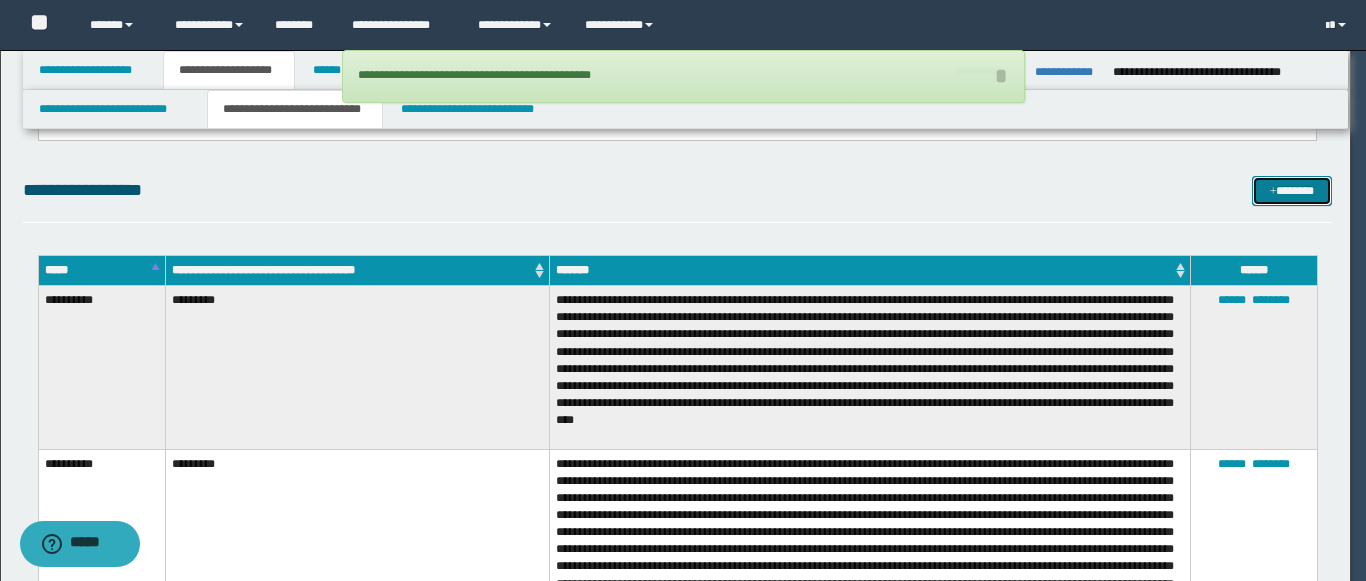 scroll, scrollTop: 0, scrollLeft: 0, axis: both 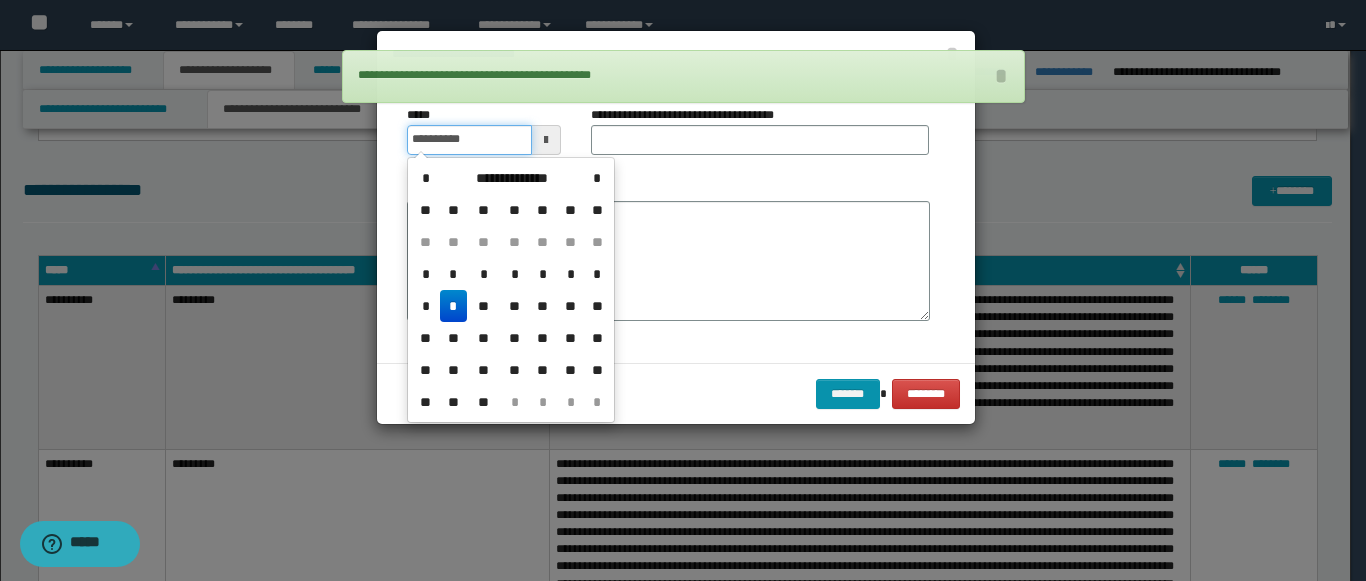 click on "**********" at bounding box center [469, 140] 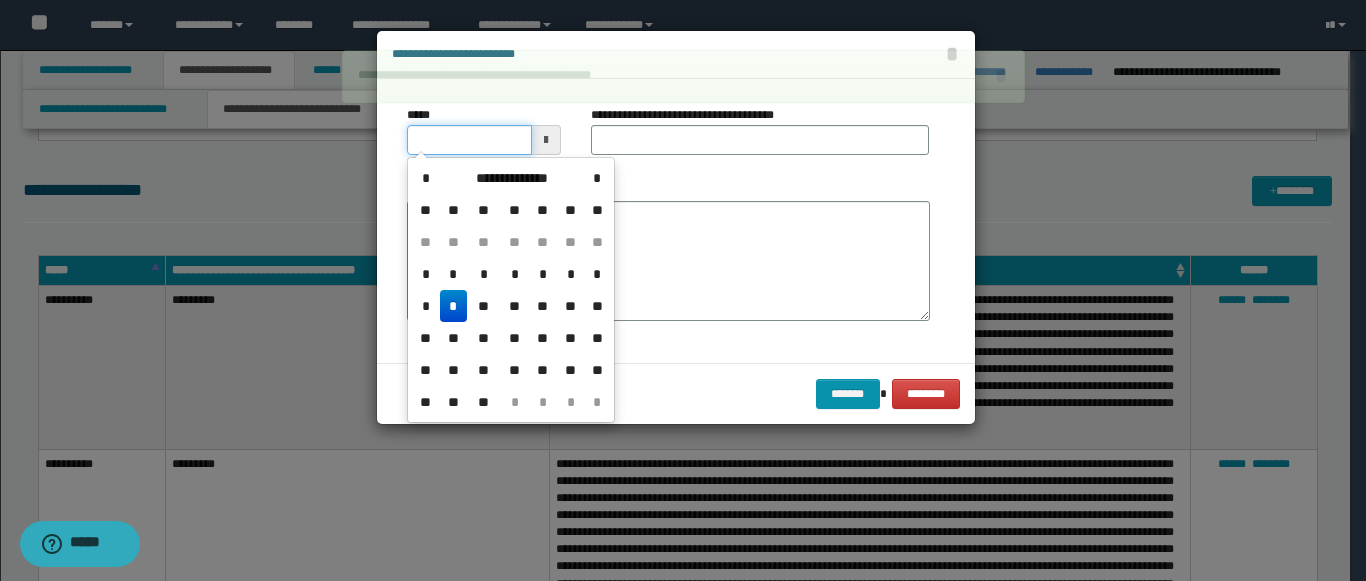 type on "**********" 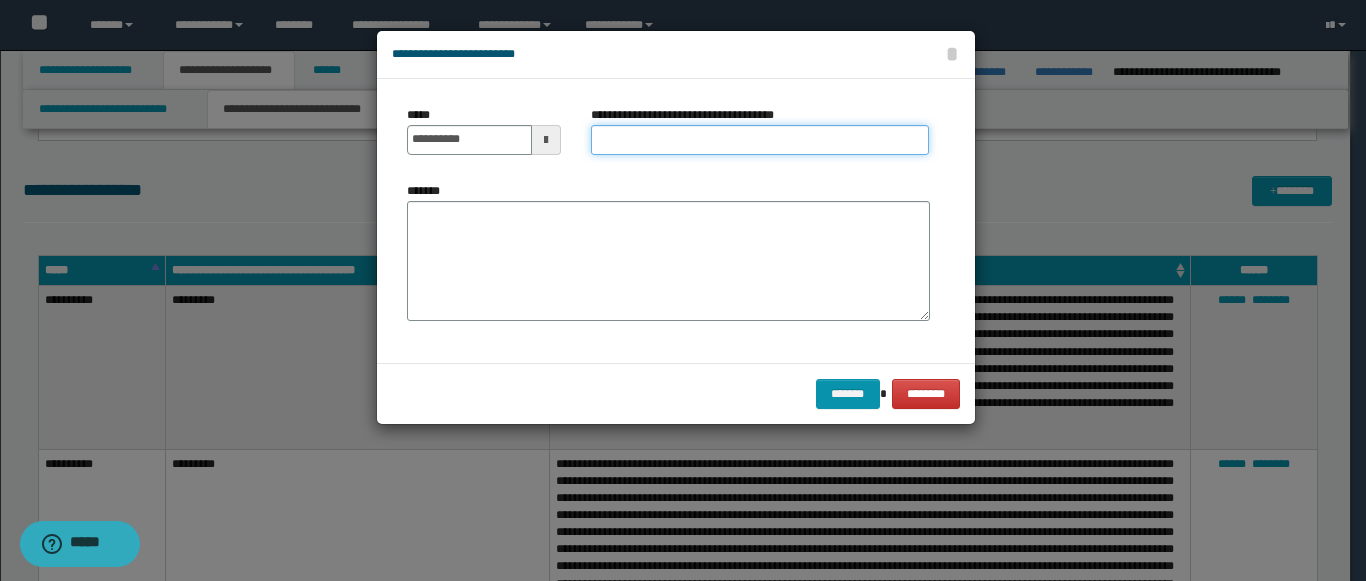 paste on "**********" 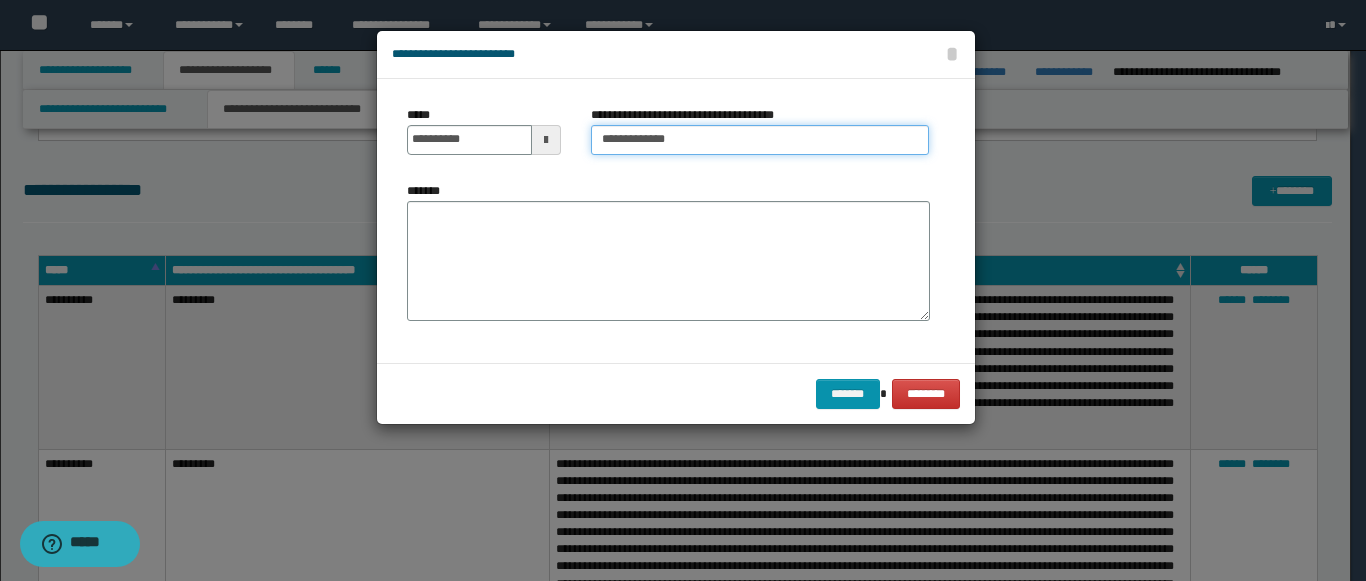 type on "**********" 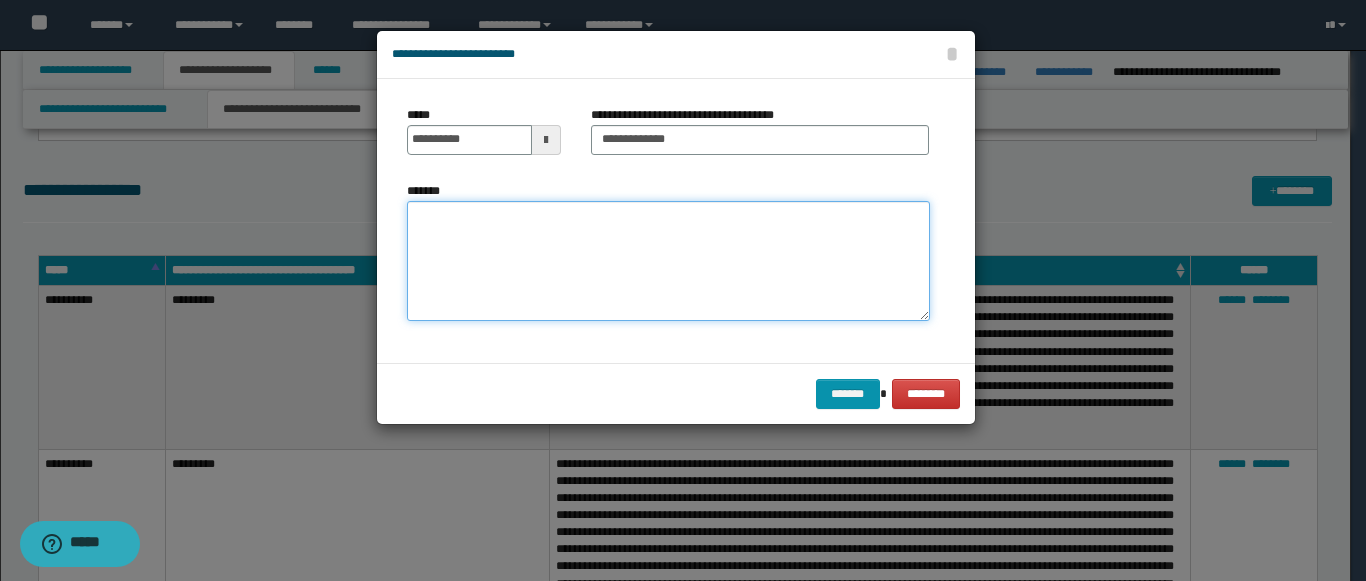 paste on "**********" 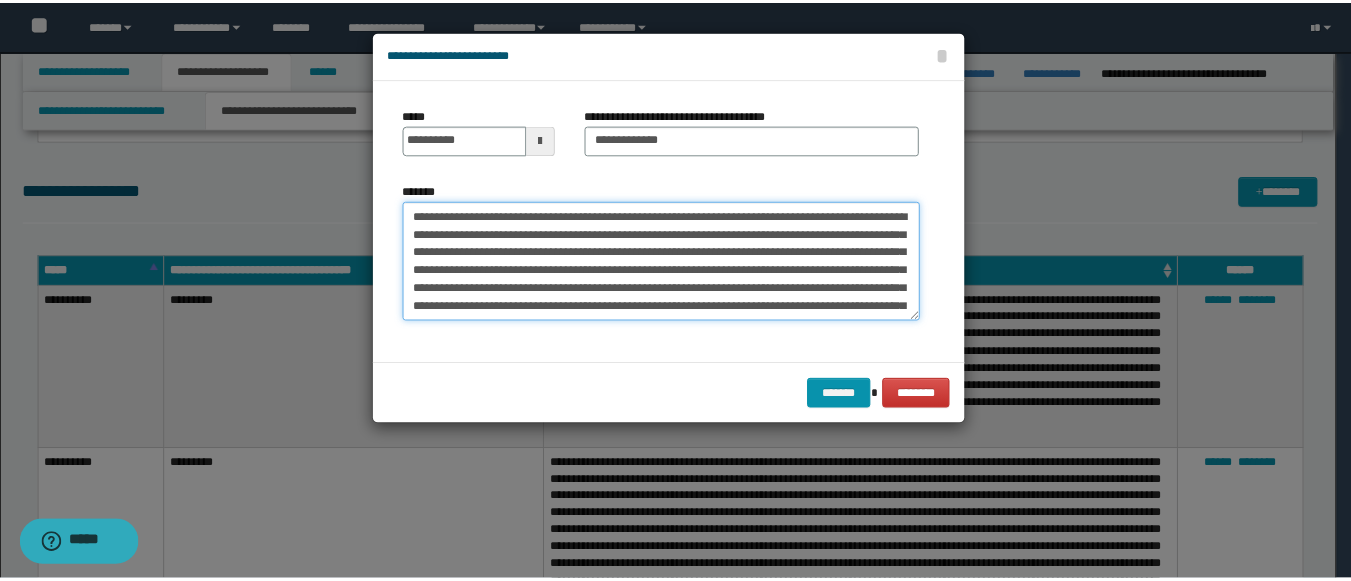 scroll, scrollTop: 138, scrollLeft: 0, axis: vertical 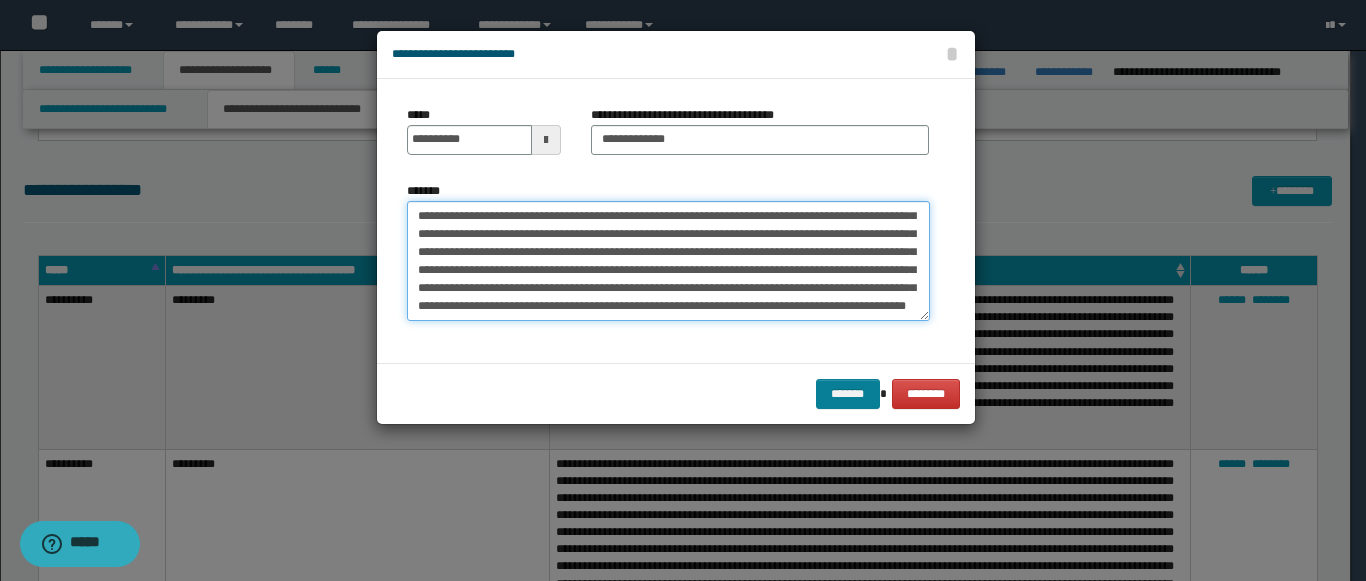 type on "**********" 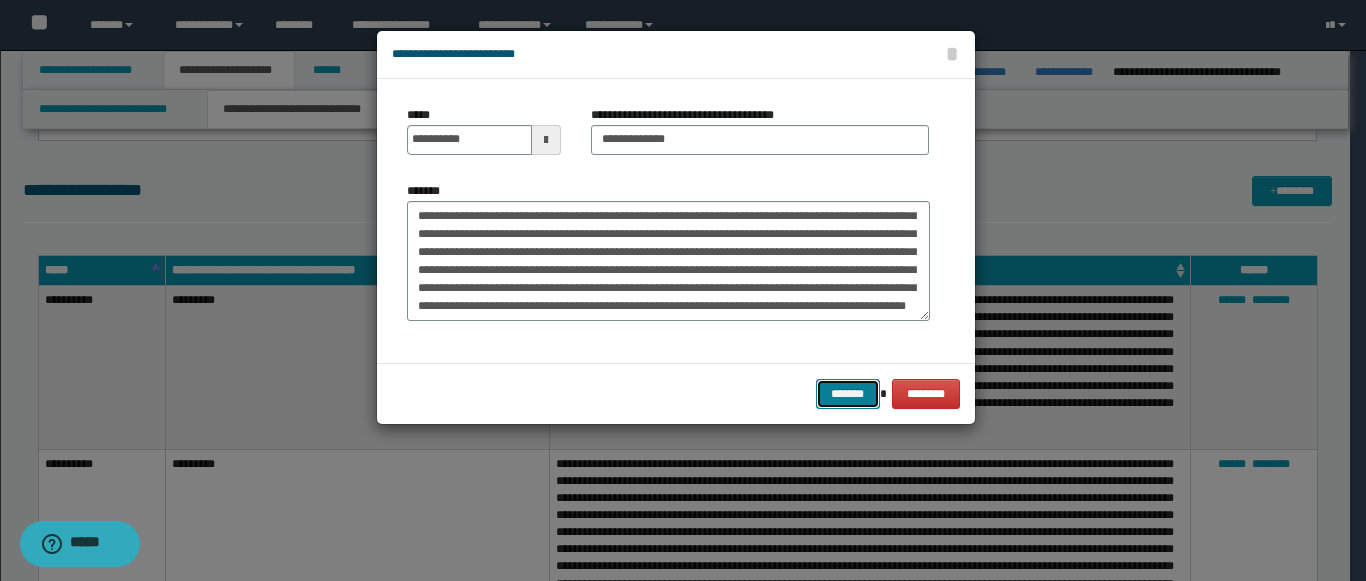 click on "*******" at bounding box center (848, 394) 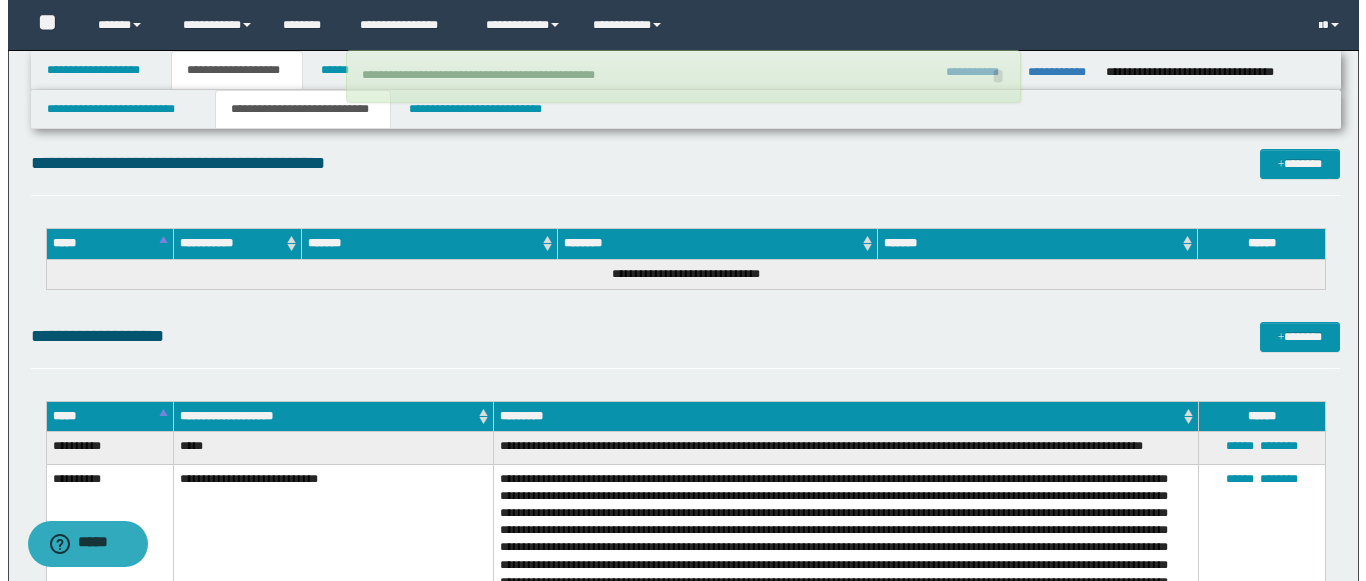 scroll, scrollTop: 5851, scrollLeft: 0, axis: vertical 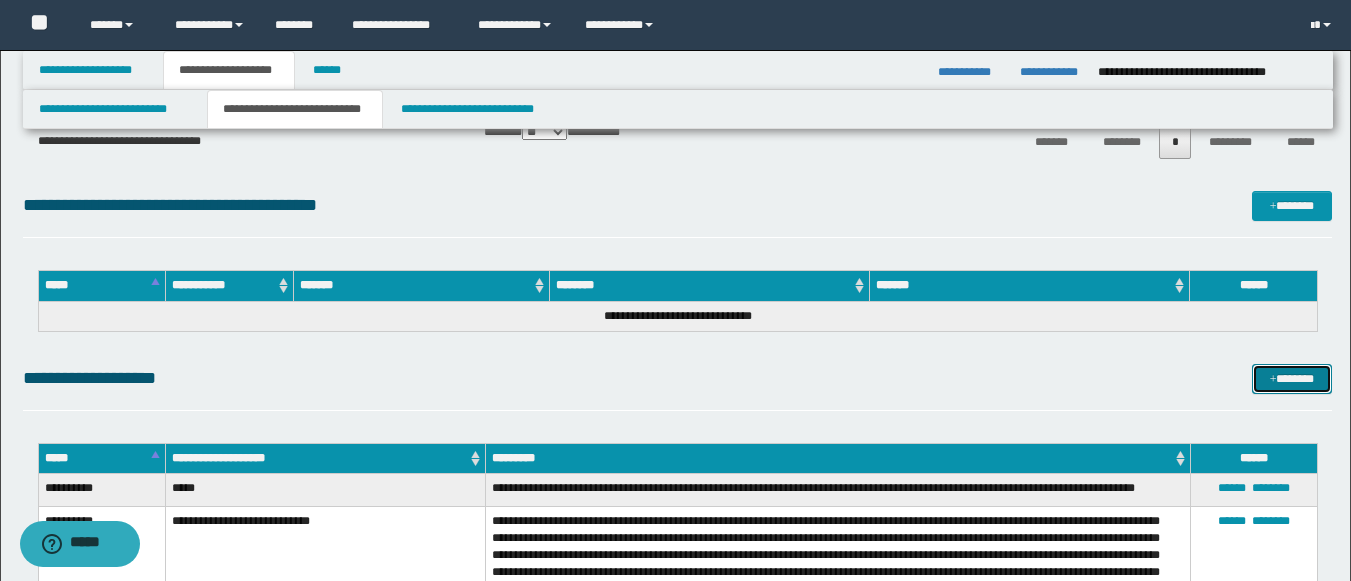 click on "*******" at bounding box center (1292, 379) 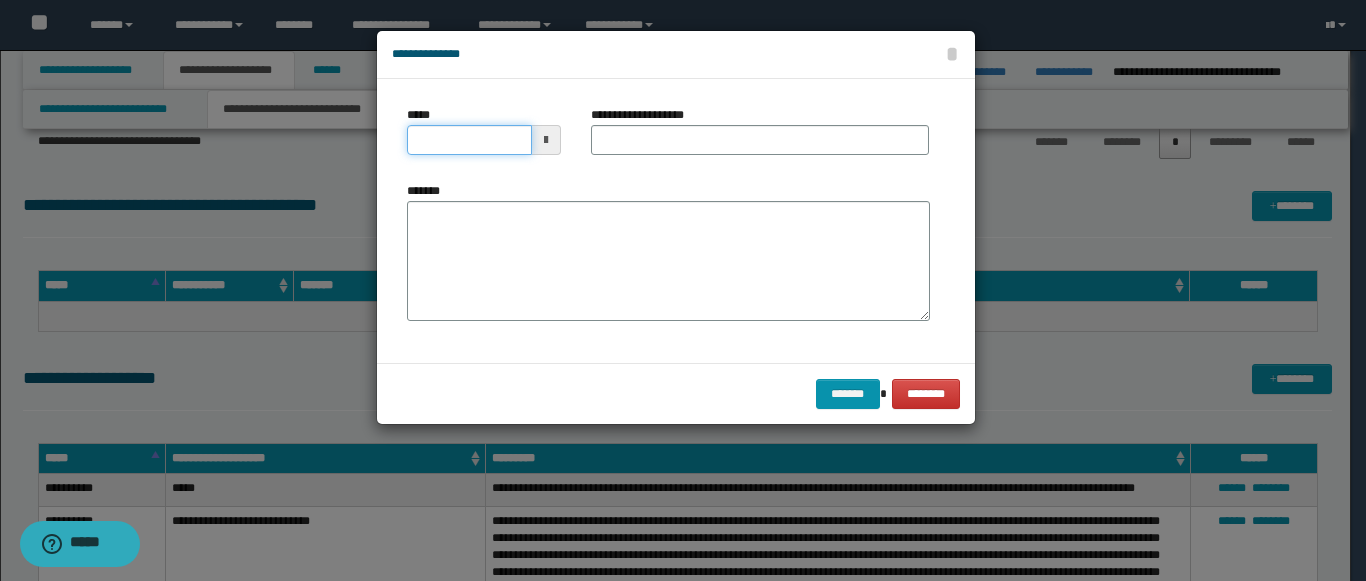 click on "*****" at bounding box center [469, 140] 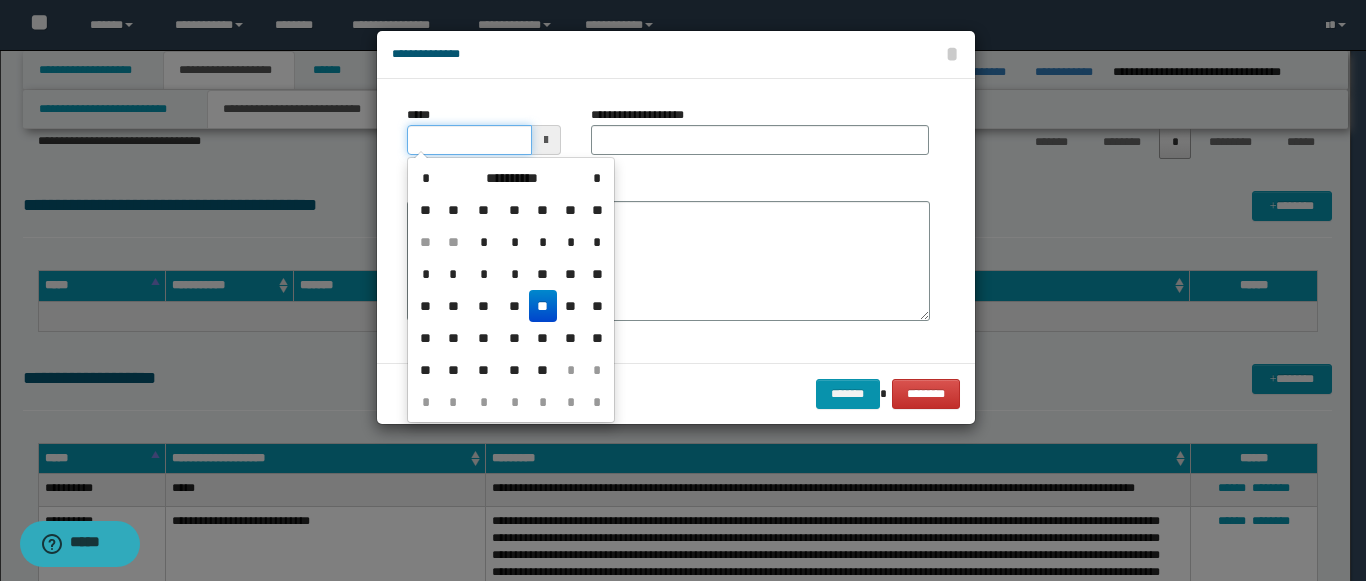 type on "**********" 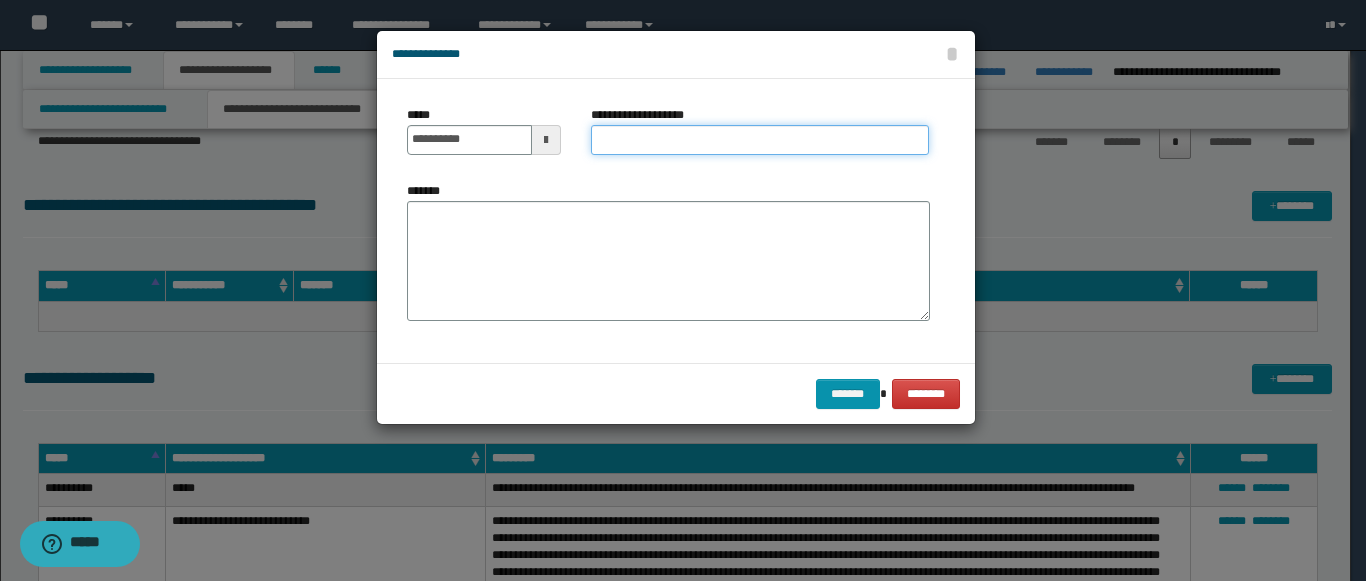 paste on "**********" 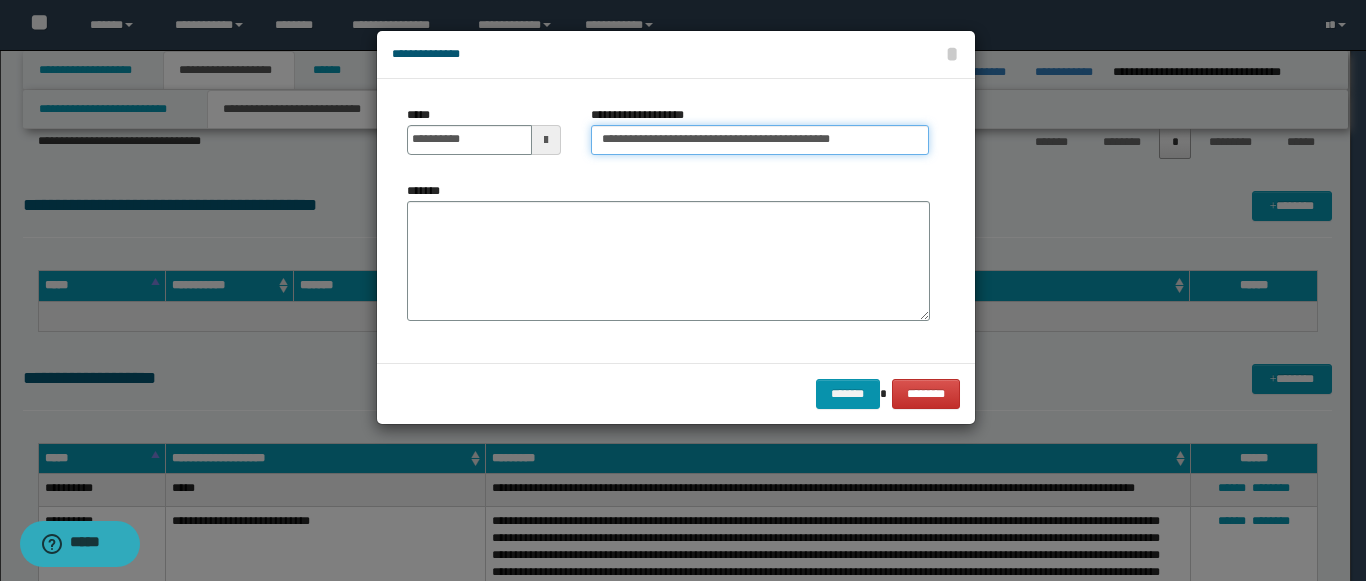 type on "**********" 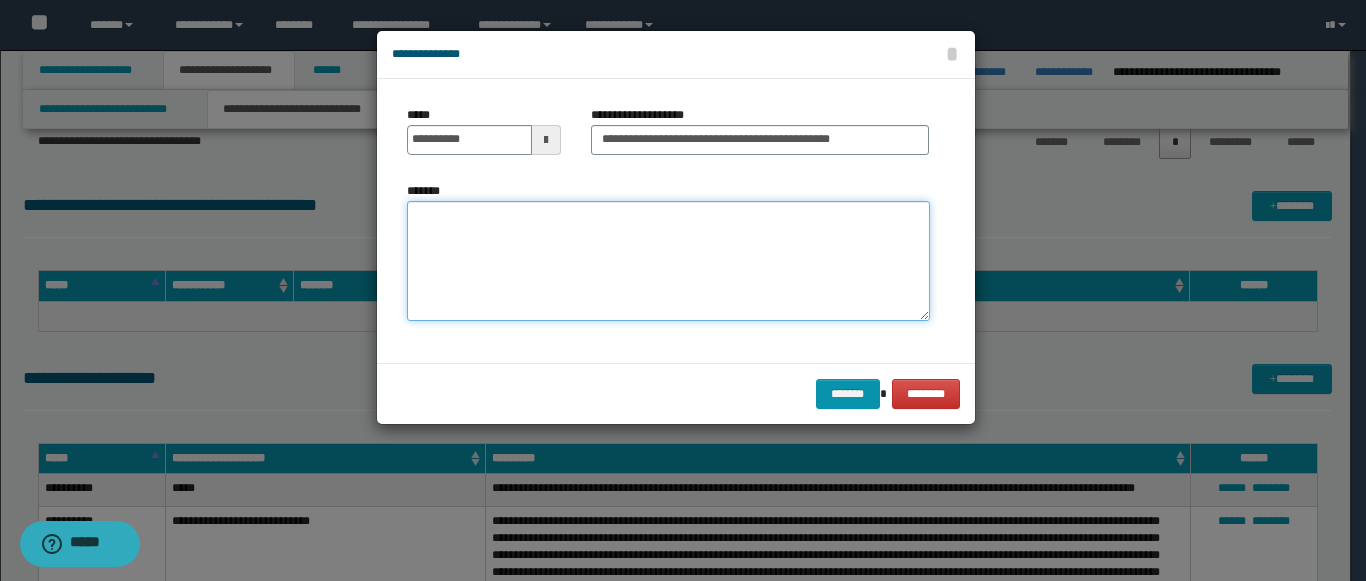 paste on "**********" 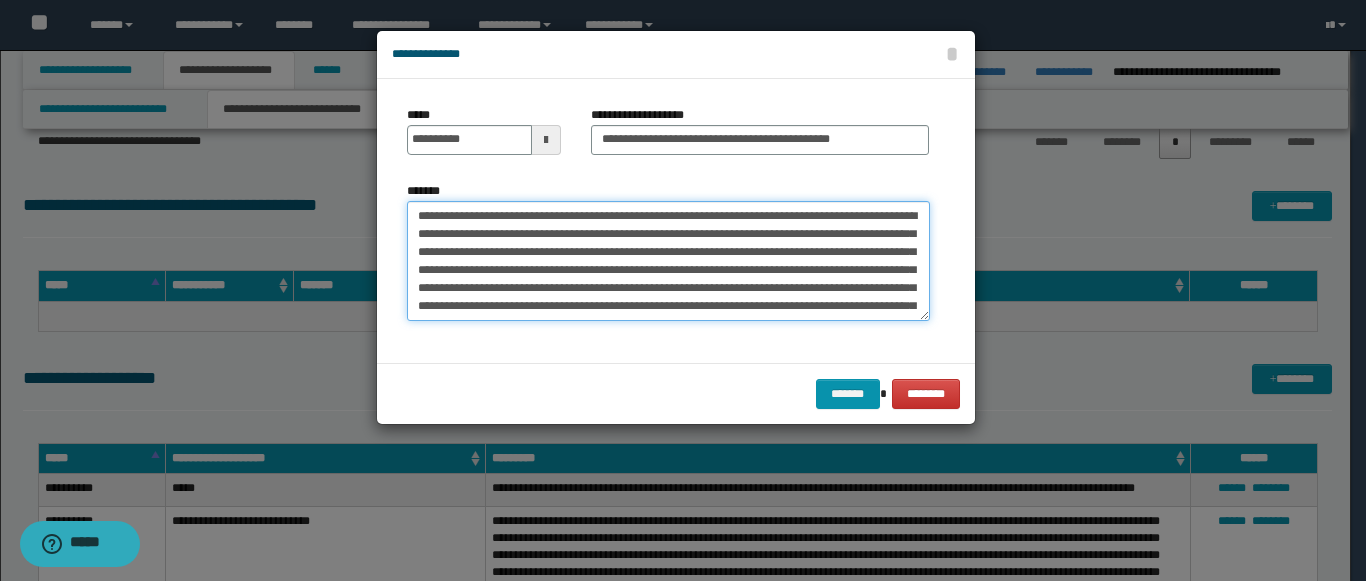 scroll, scrollTop: 138, scrollLeft: 0, axis: vertical 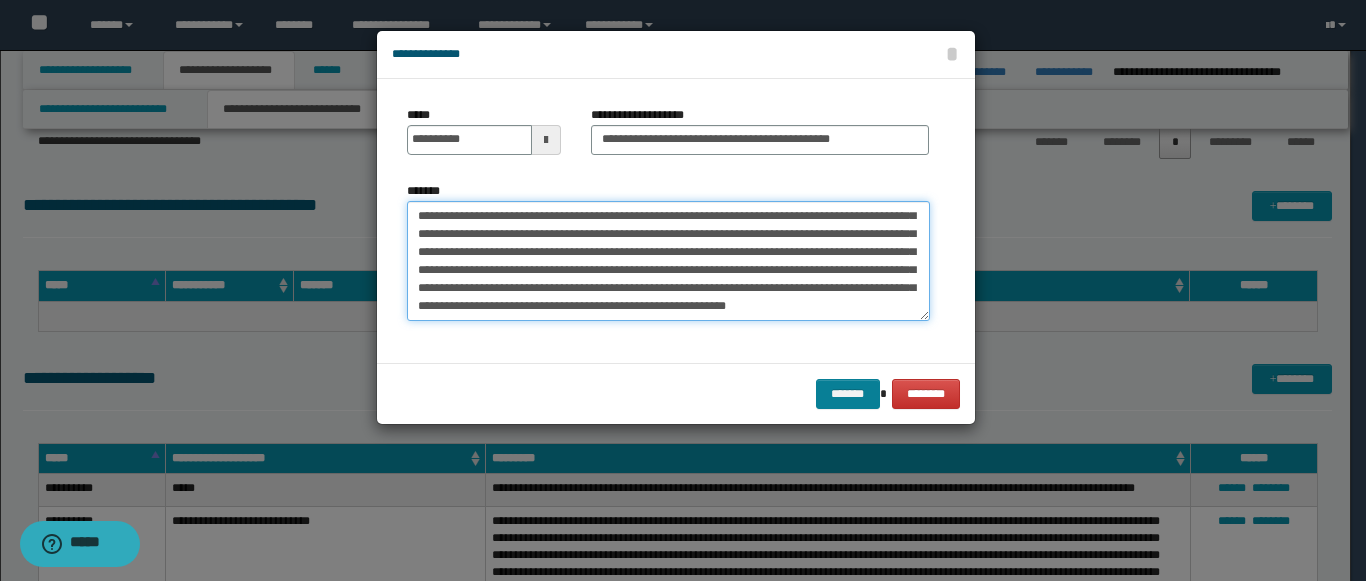 type on "**********" 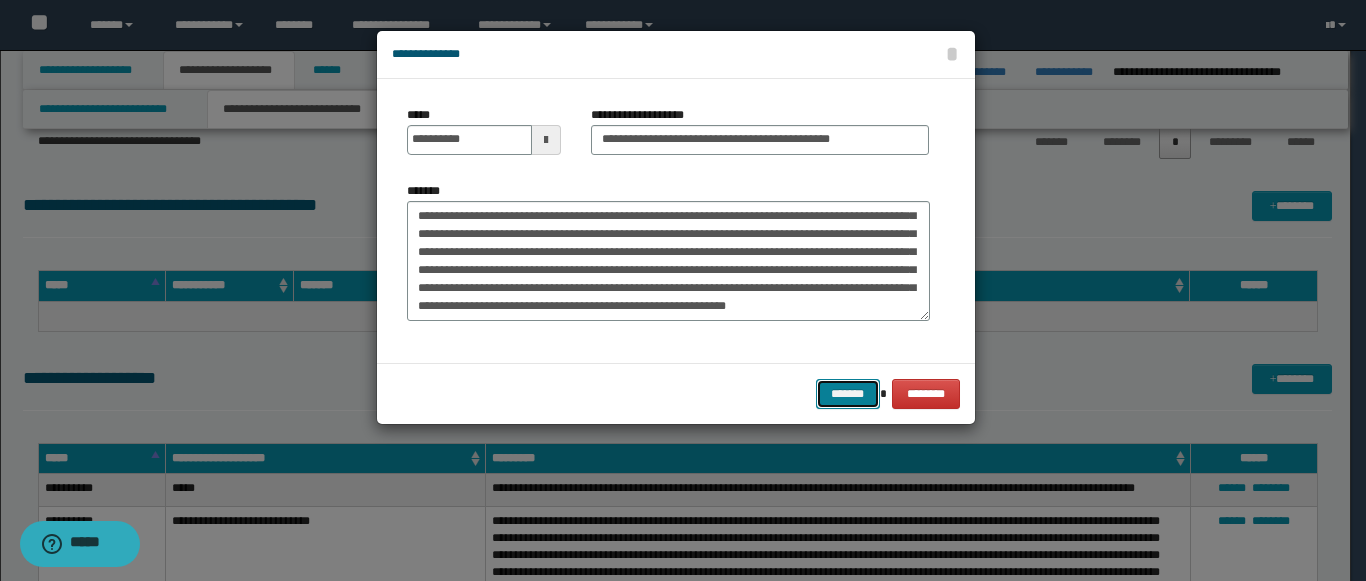 click on "*******" at bounding box center [848, 394] 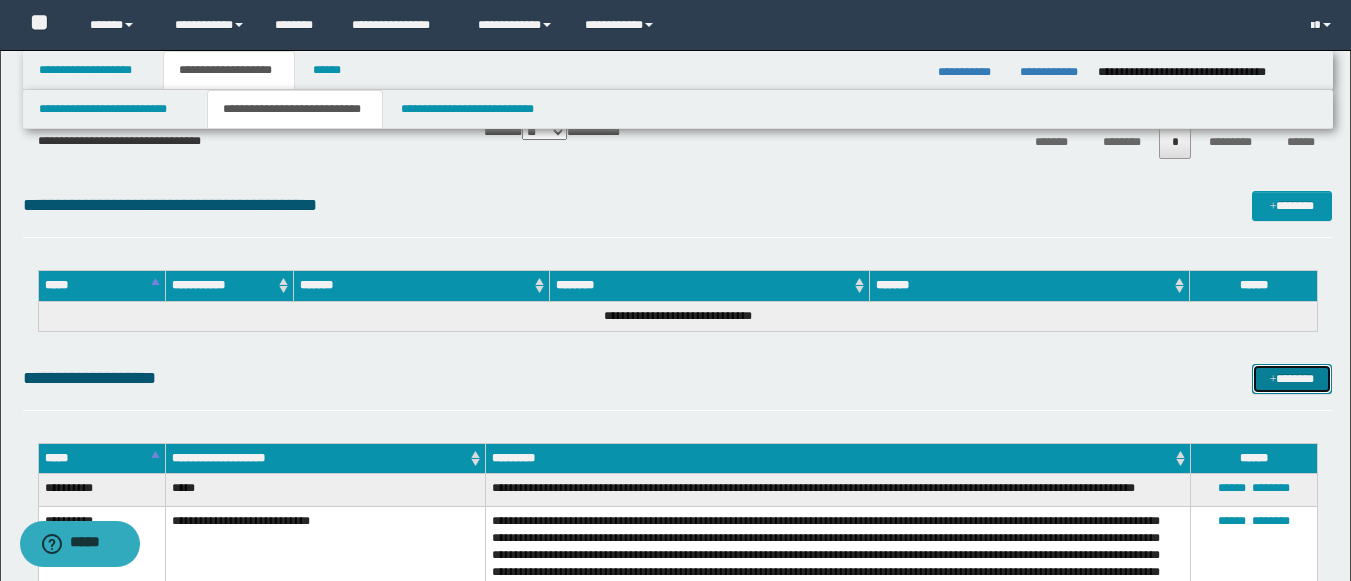 click at bounding box center (1273, 380) 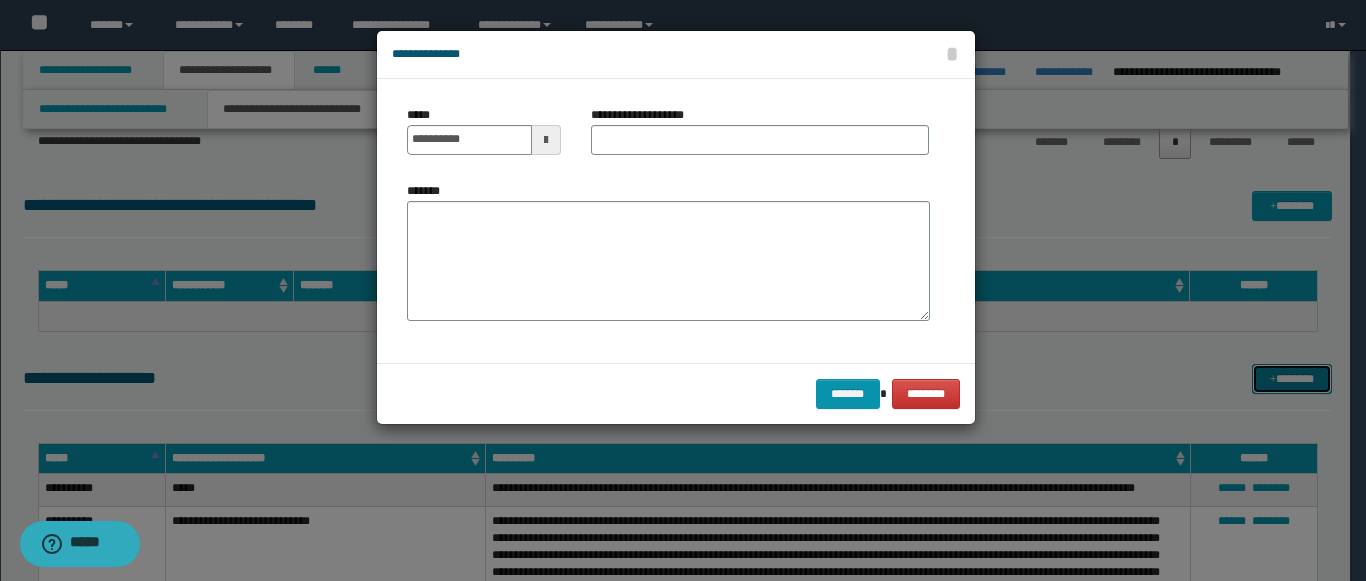 scroll, scrollTop: 0, scrollLeft: 0, axis: both 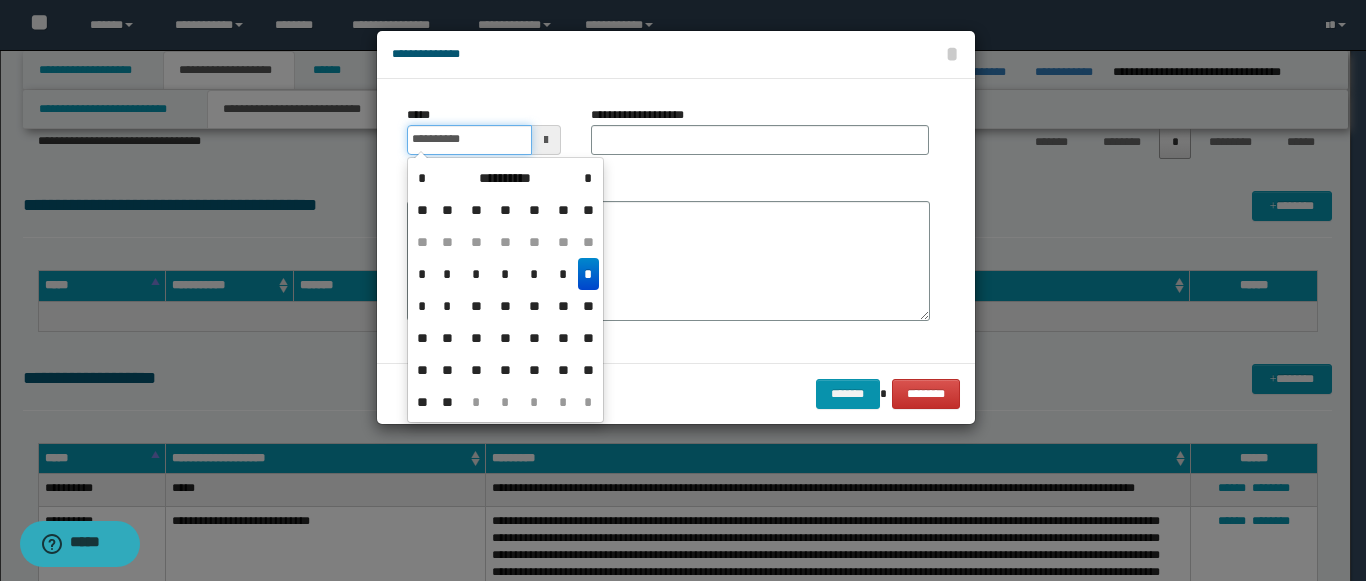 click on "**********" at bounding box center (469, 140) 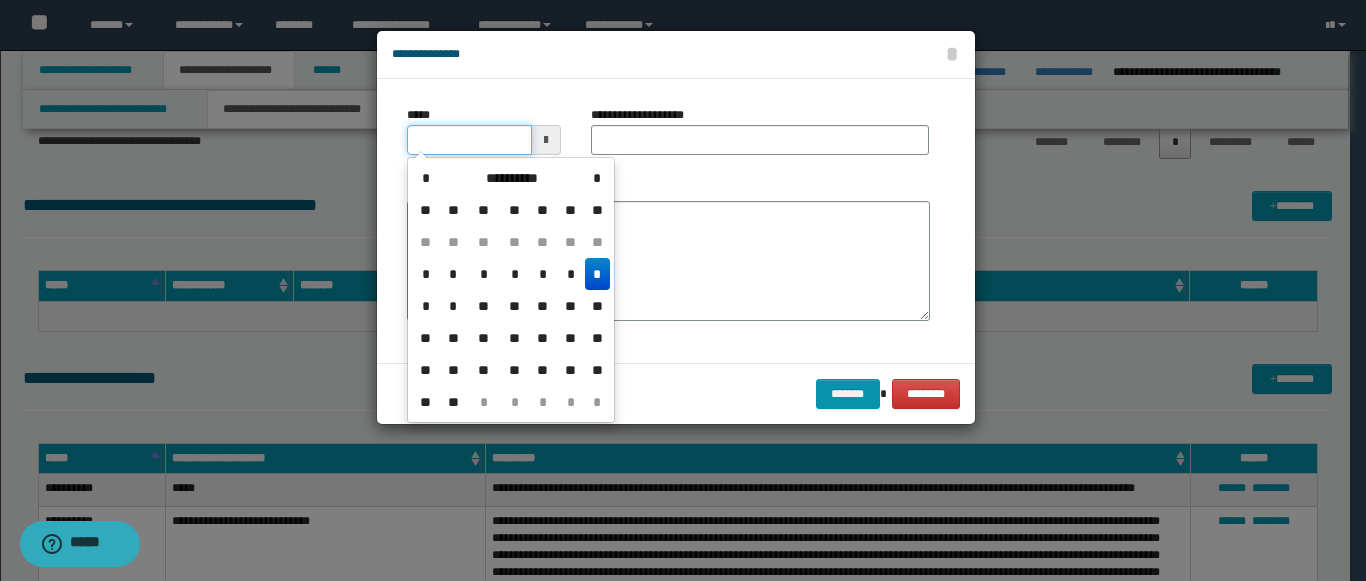type on "**********" 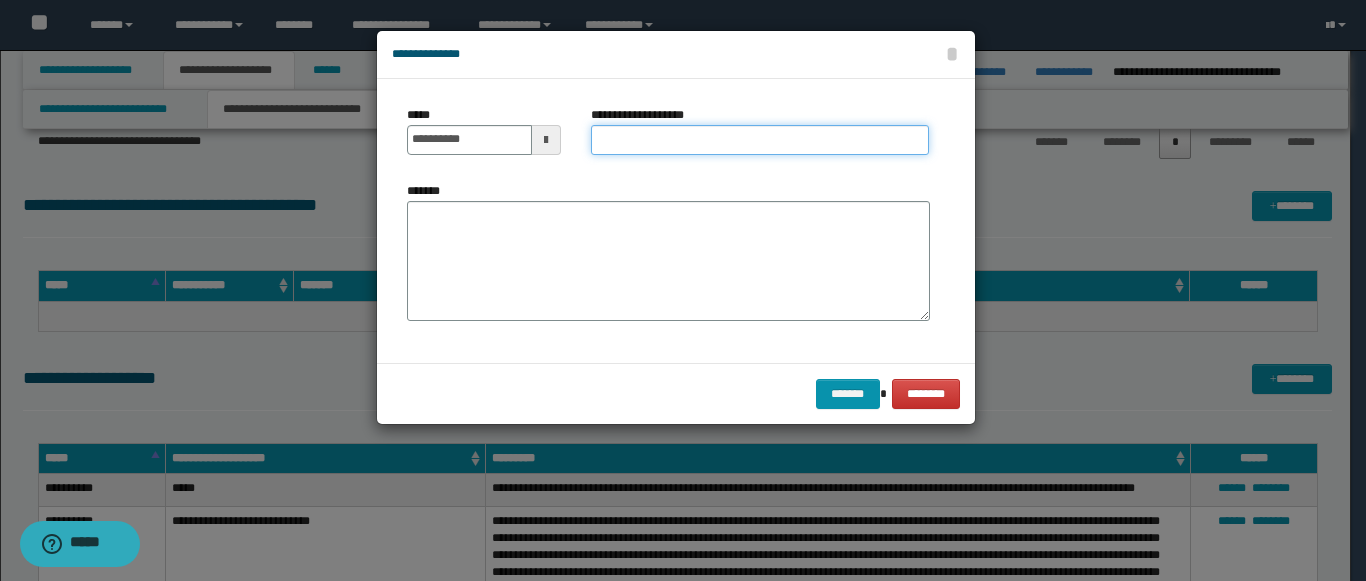 paste on "**********" 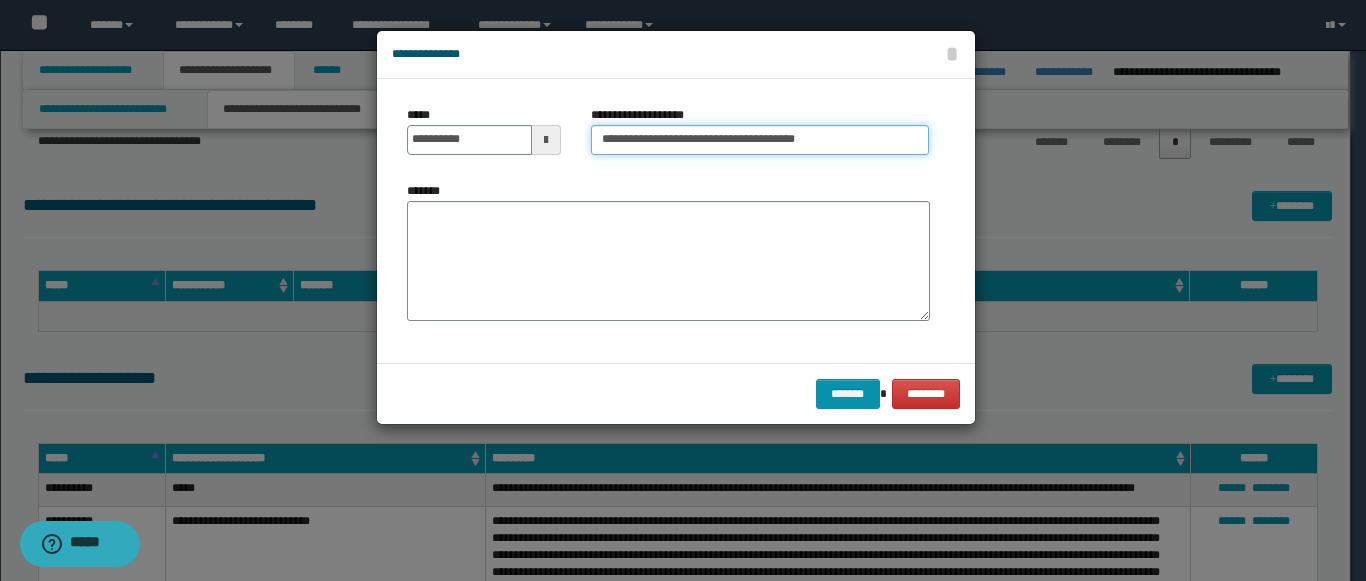 type on "**********" 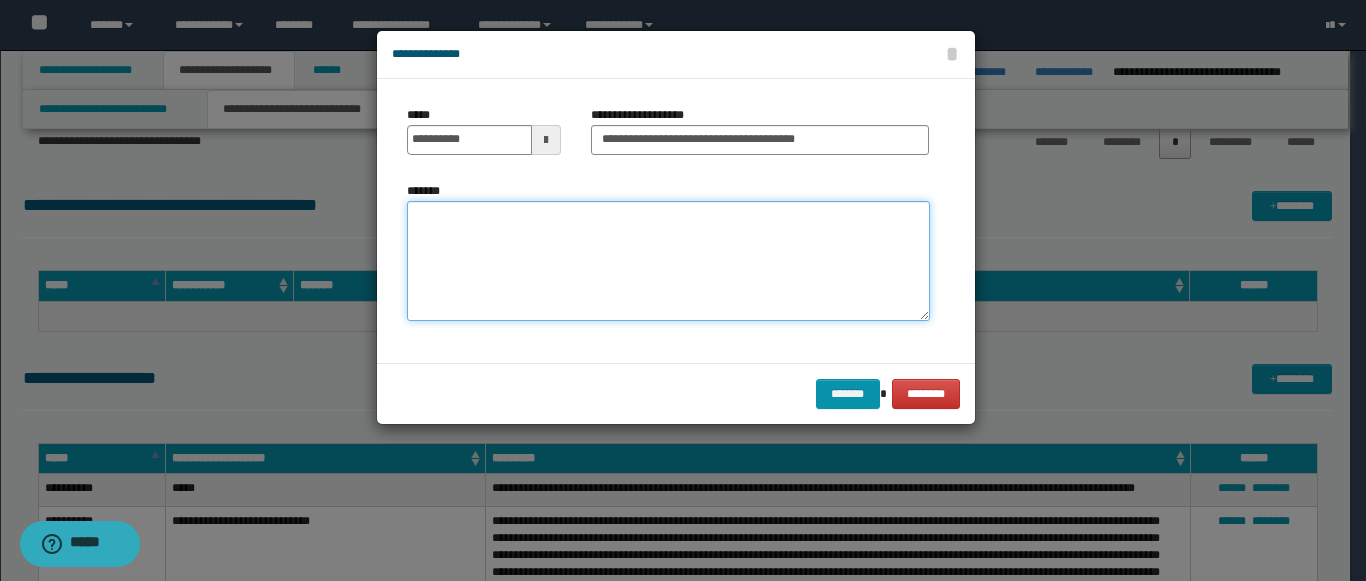 paste on "**********" 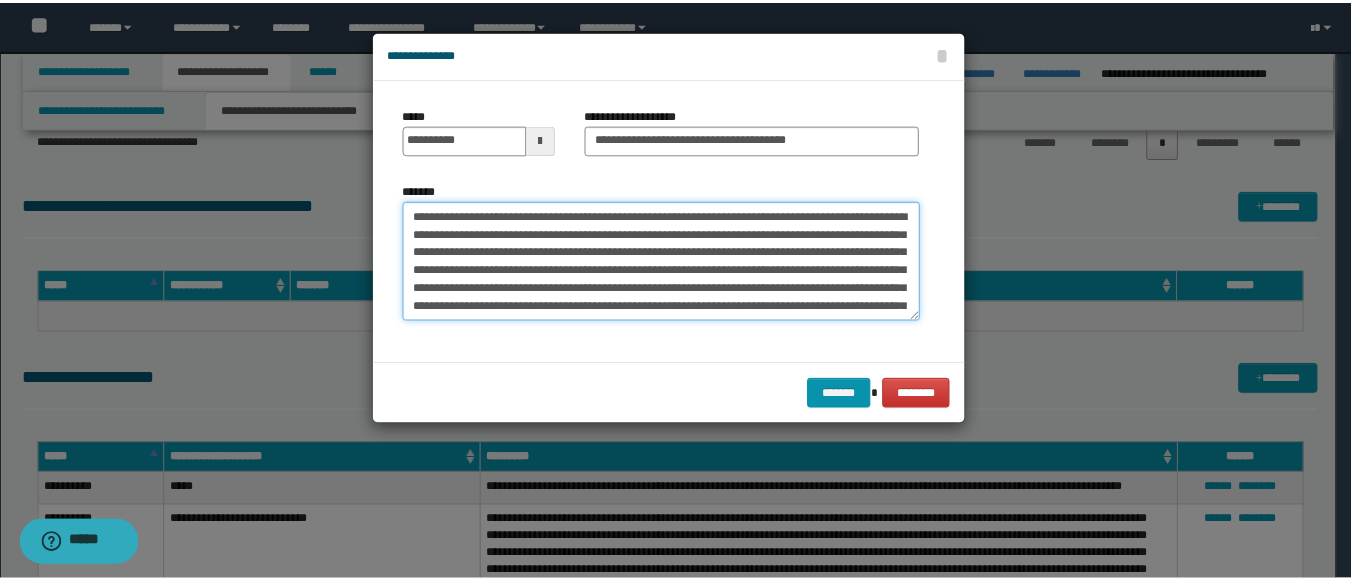 scroll, scrollTop: 120, scrollLeft: 0, axis: vertical 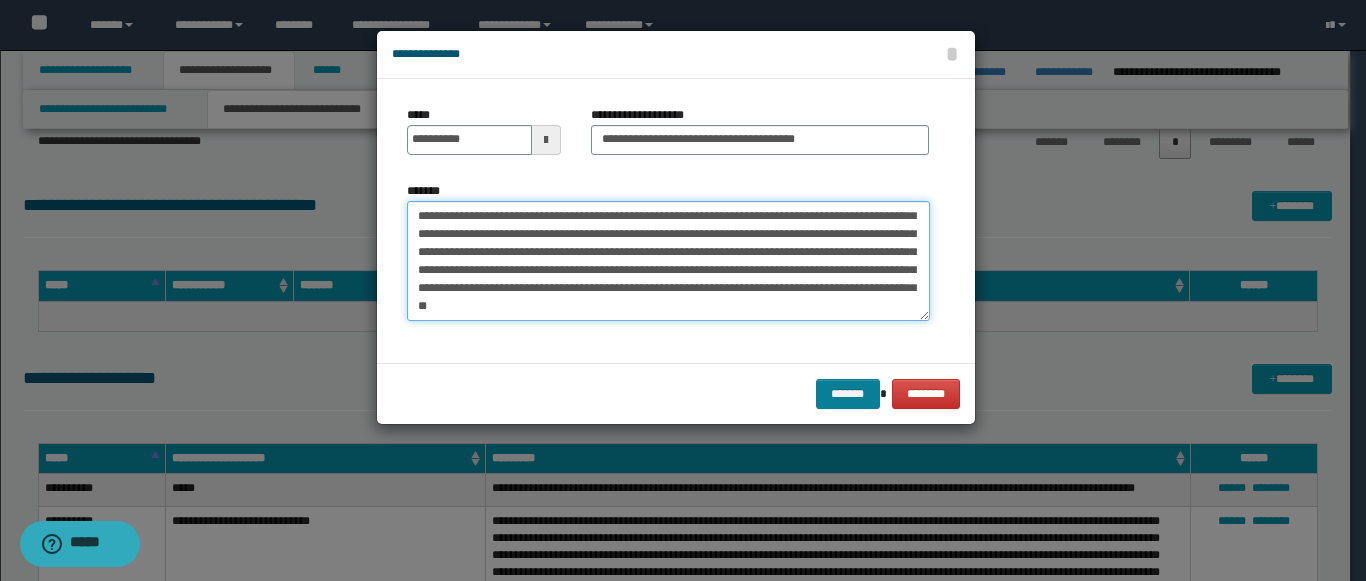 type on "**********" 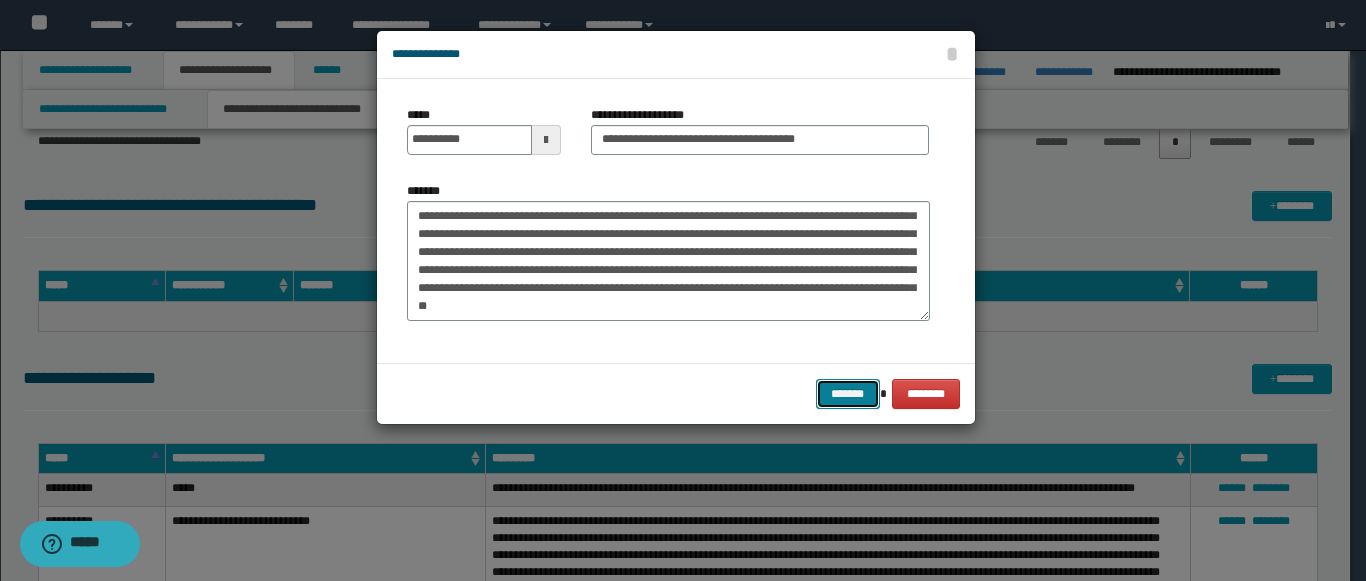 click on "*******" at bounding box center [848, 394] 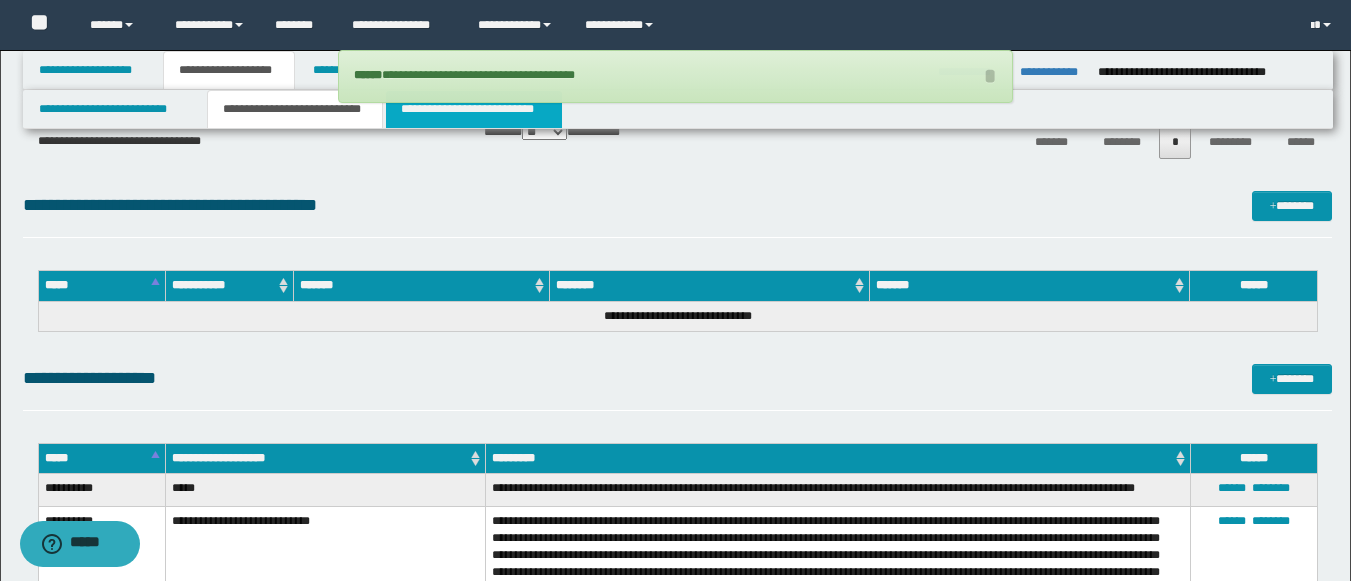 click on "**********" at bounding box center (474, 109) 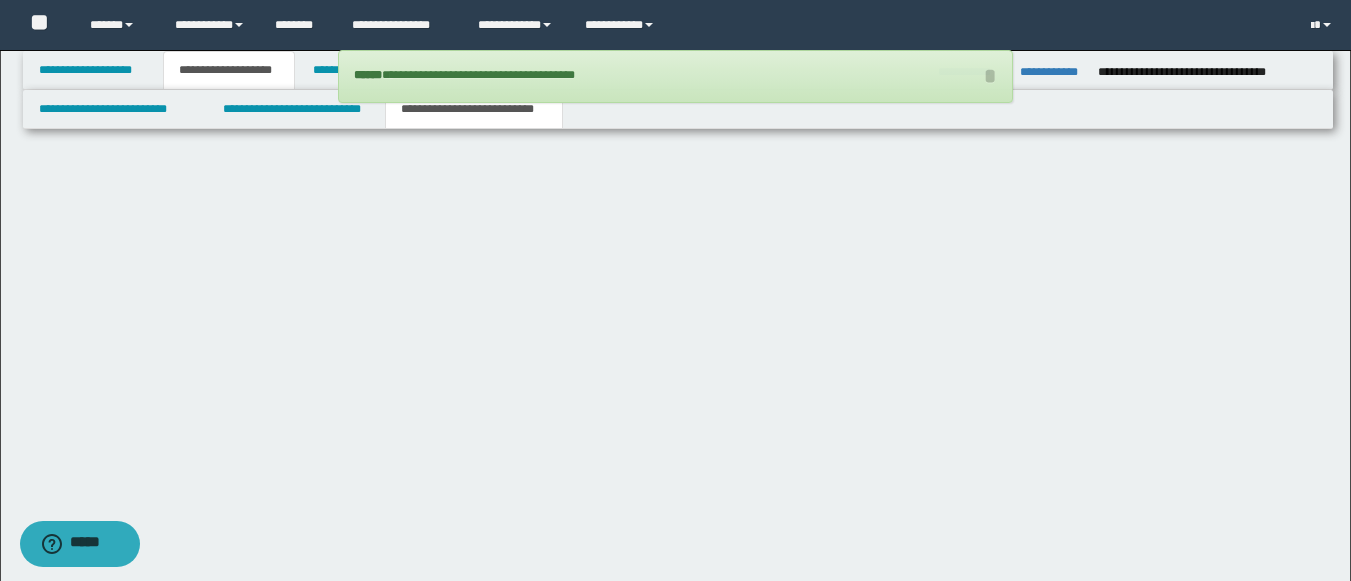 scroll, scrollTop: 5174, scrollLeft: 0, axis: vertical 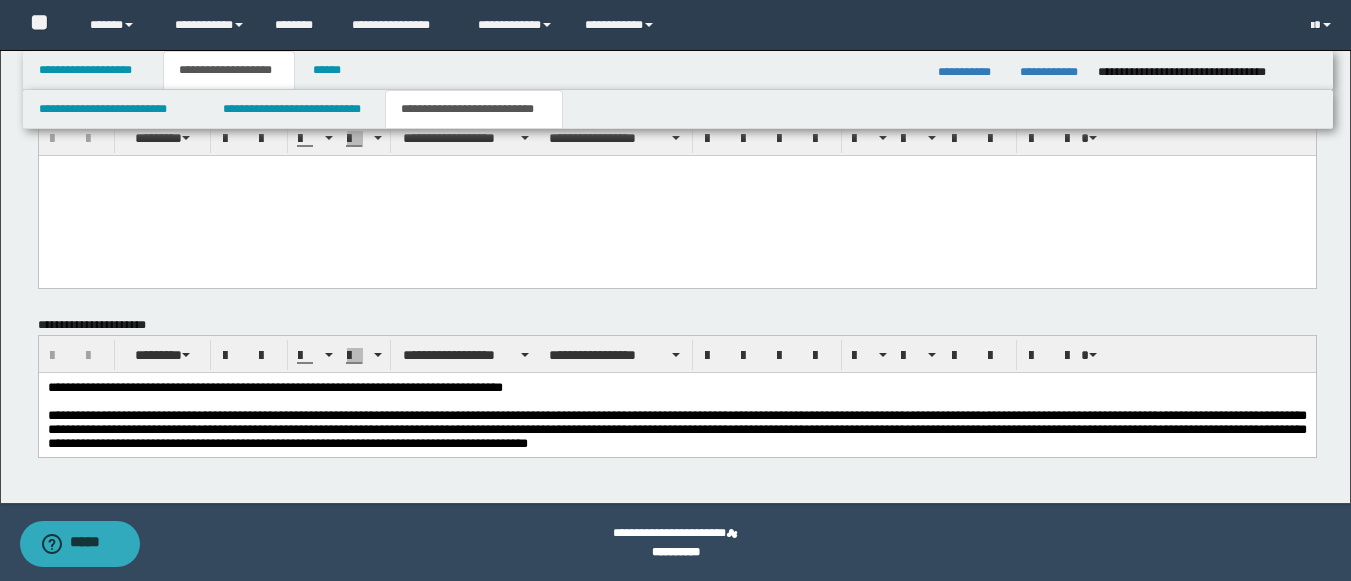click on "**********" at bounding box center [676, 428] 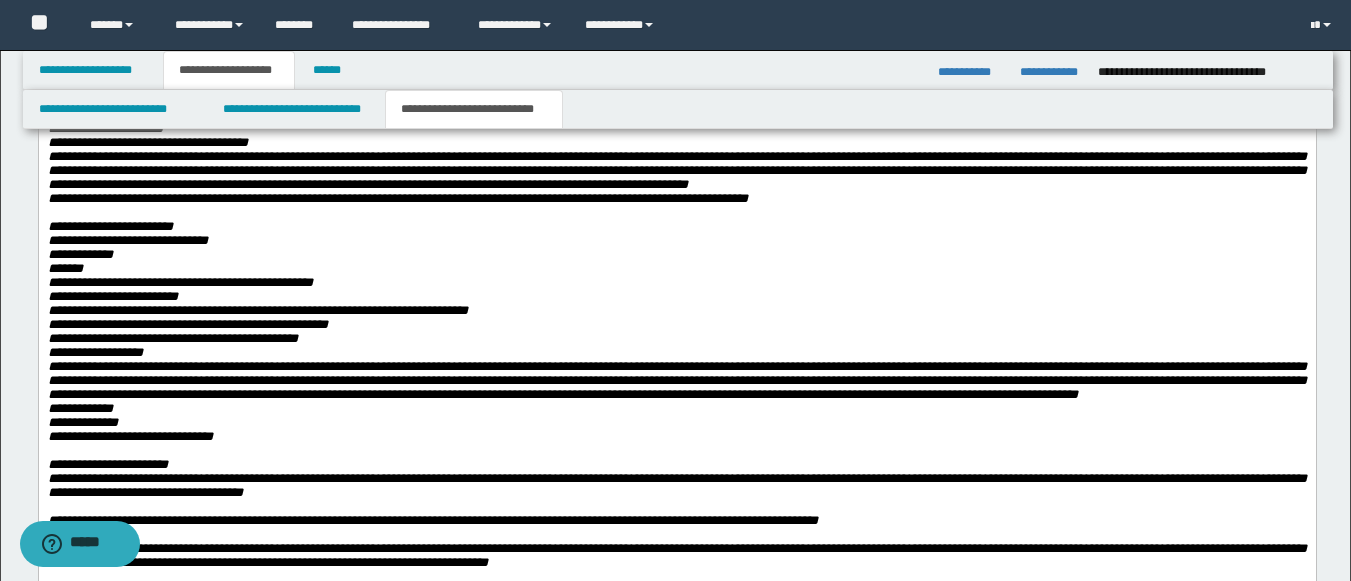 scroll, scrollTop: 3544, scrollLeft: 0, axis: vertical 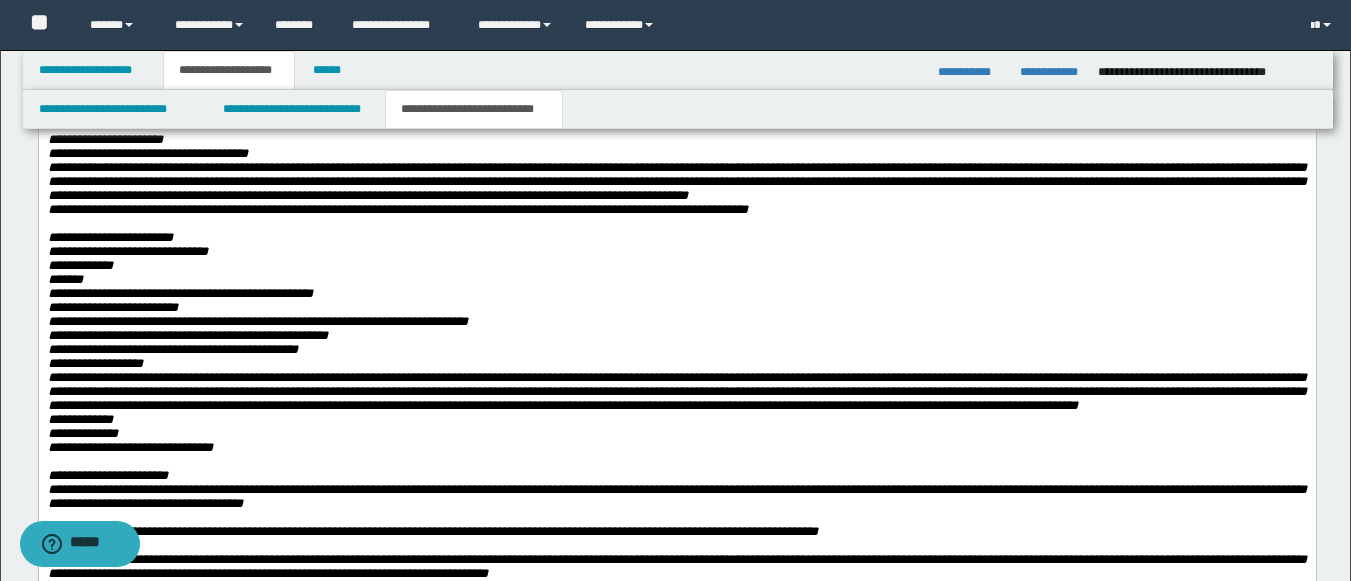 click at bounding box center (676, -32) 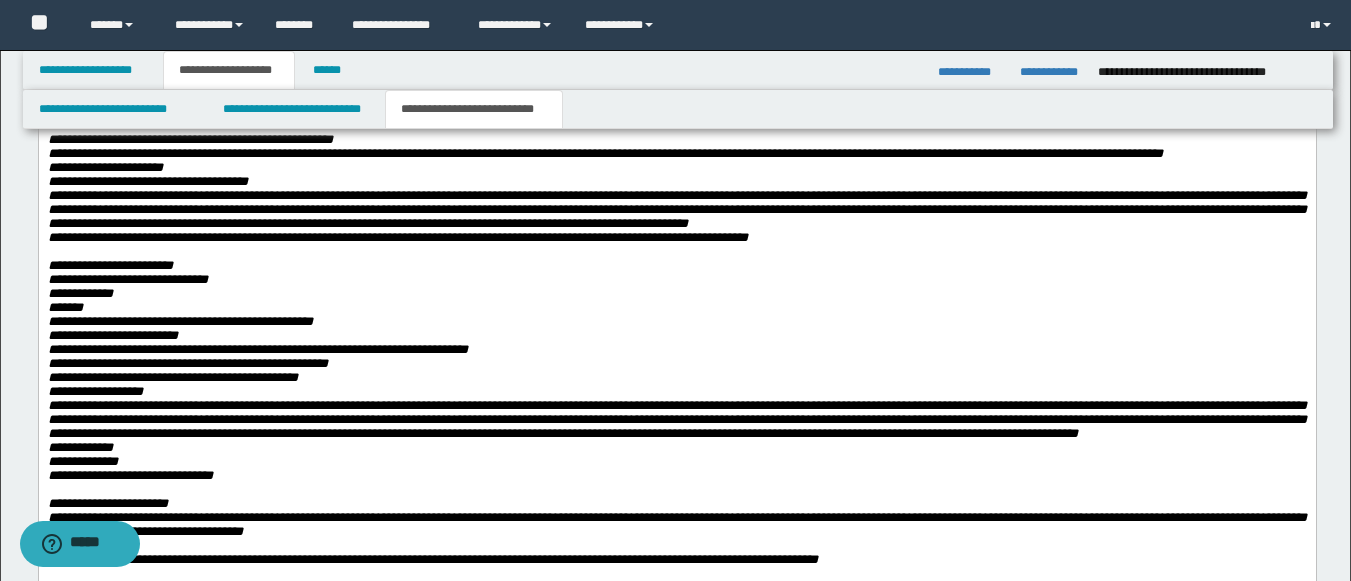 type 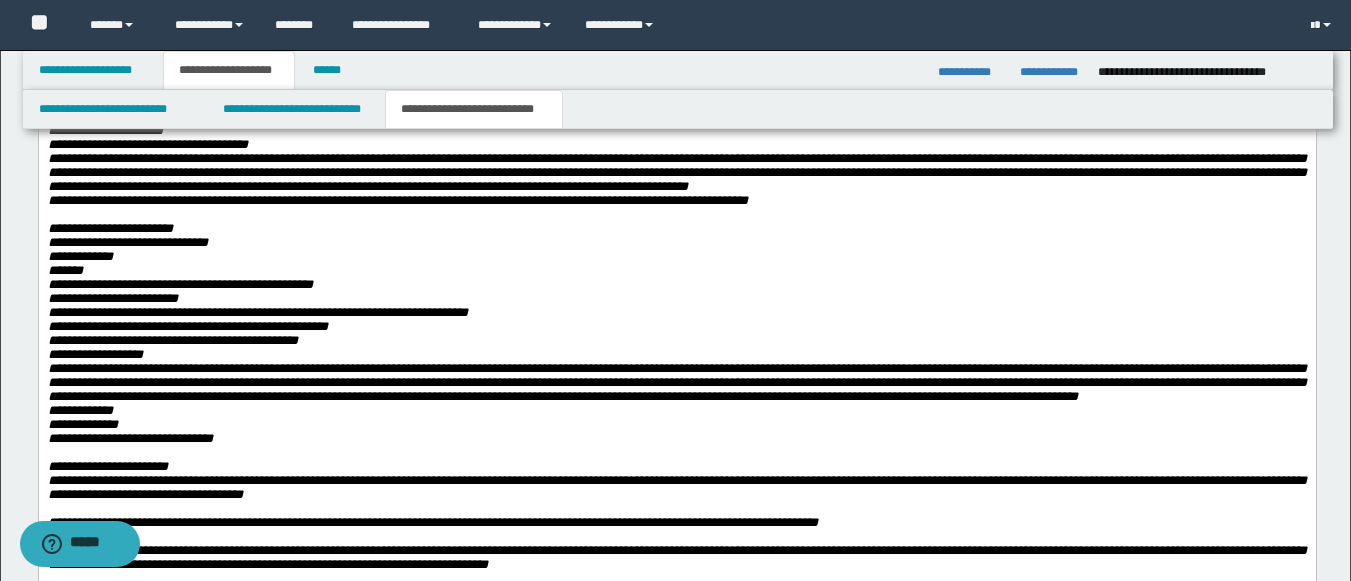 scroll, scrollTop: 3787, scrollLeft: 0, axis: vertical 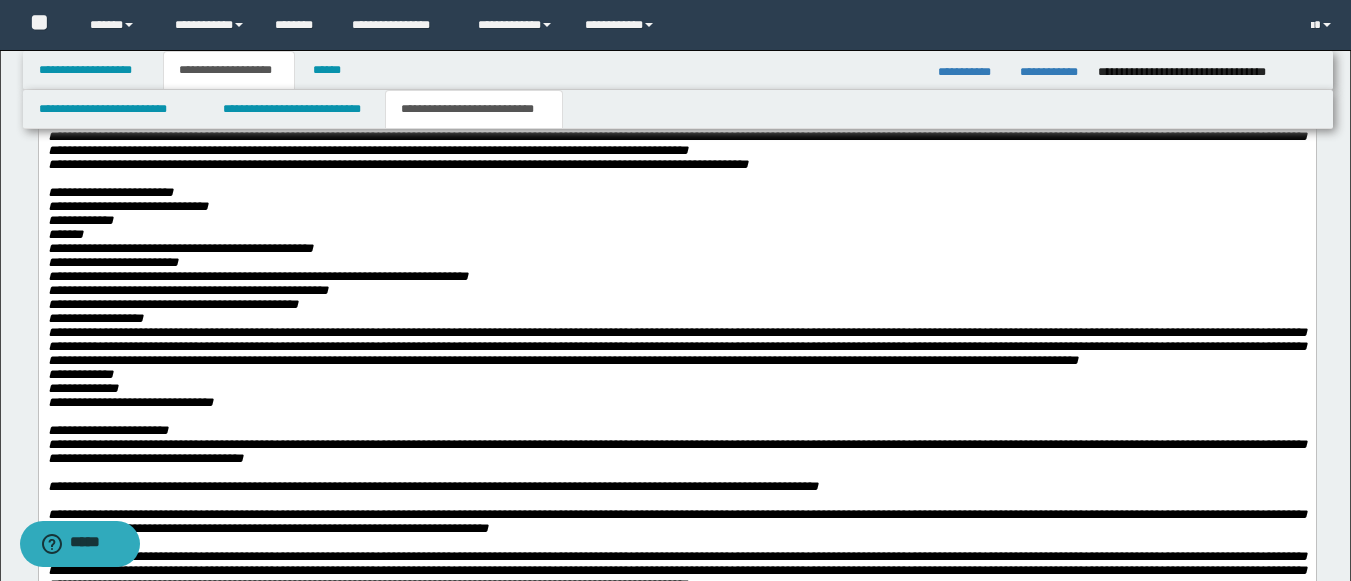 click at bounding box center (676, -128) 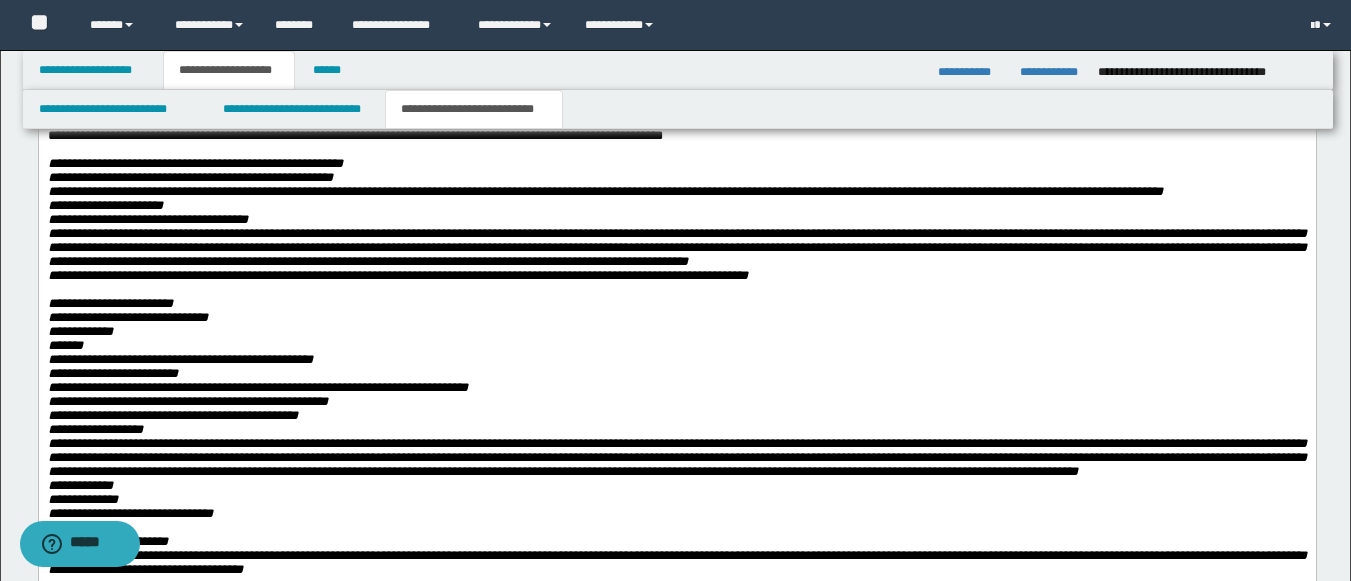 click at bounding box center [676, -174] 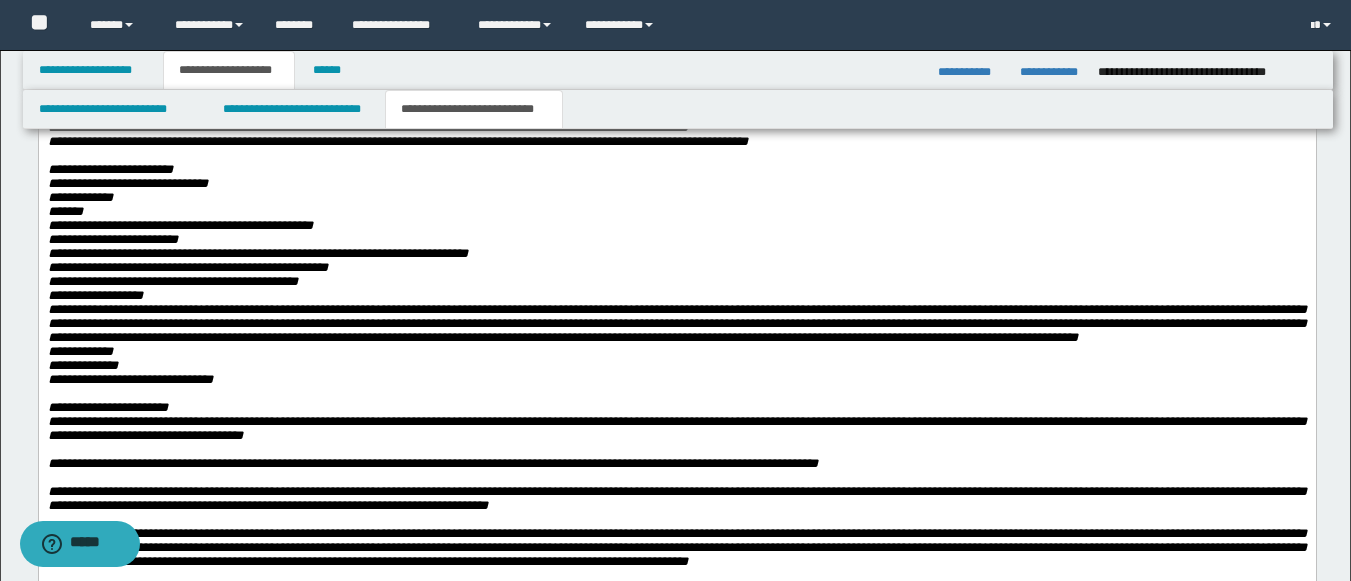scroll, scrollTop: 4038, scrollLeft: 0, axis: vertical 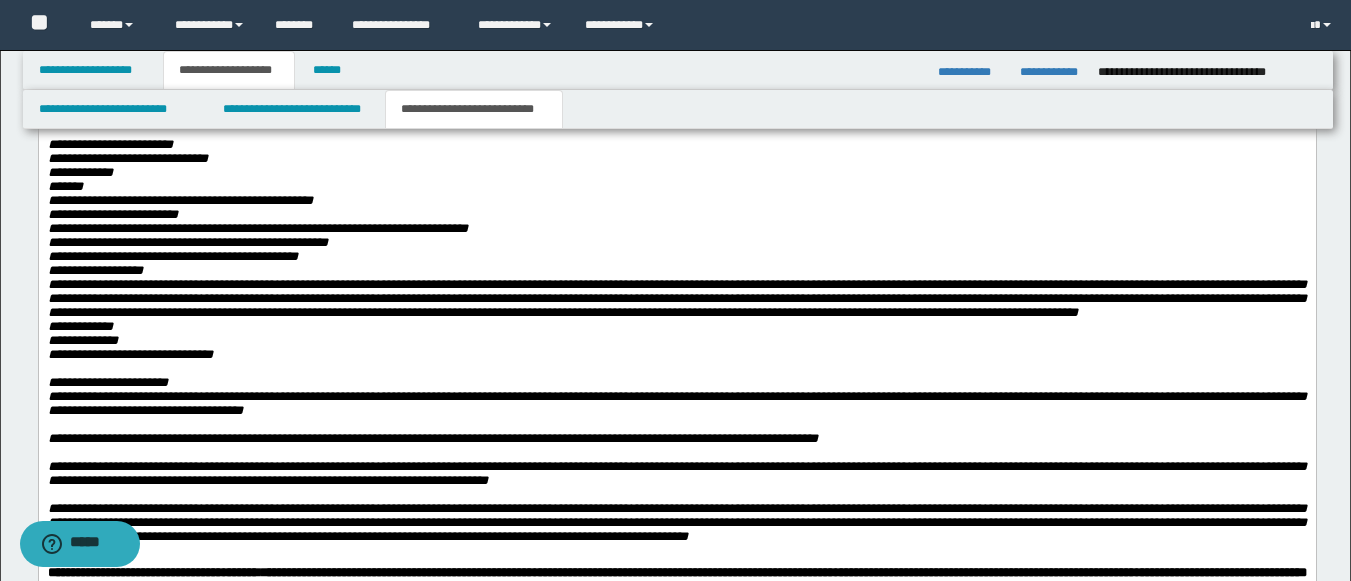 click at bounding box center (676, -68) 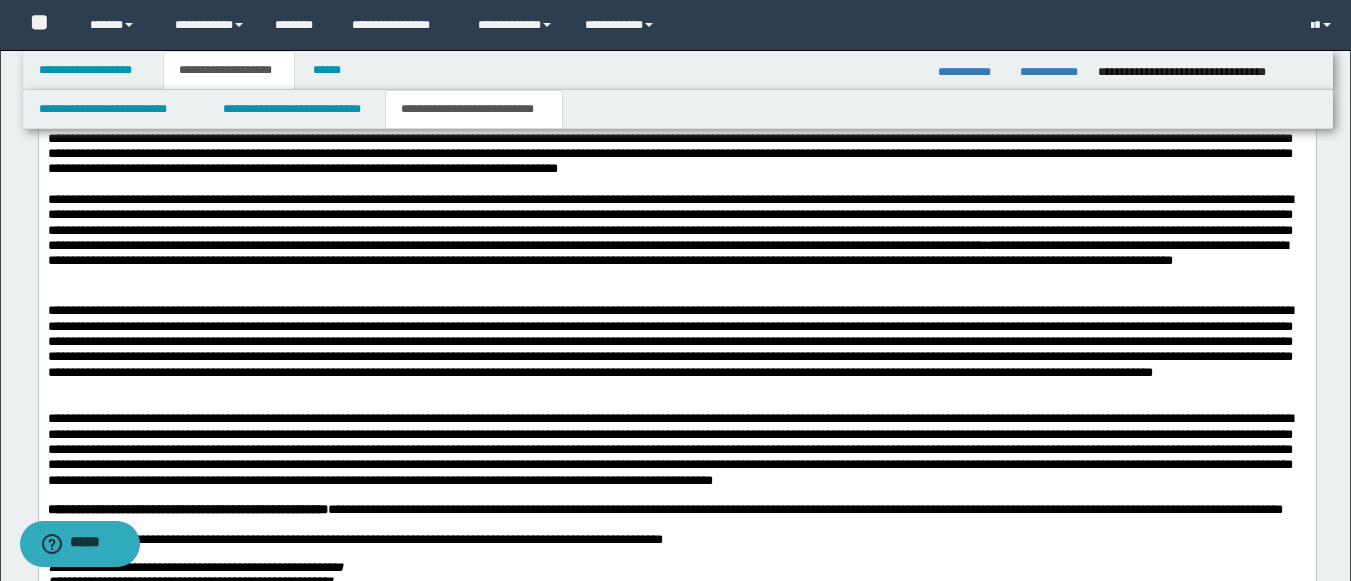 scroll, scrollTop: 3529, scrollLeft: 0, axis: vertical 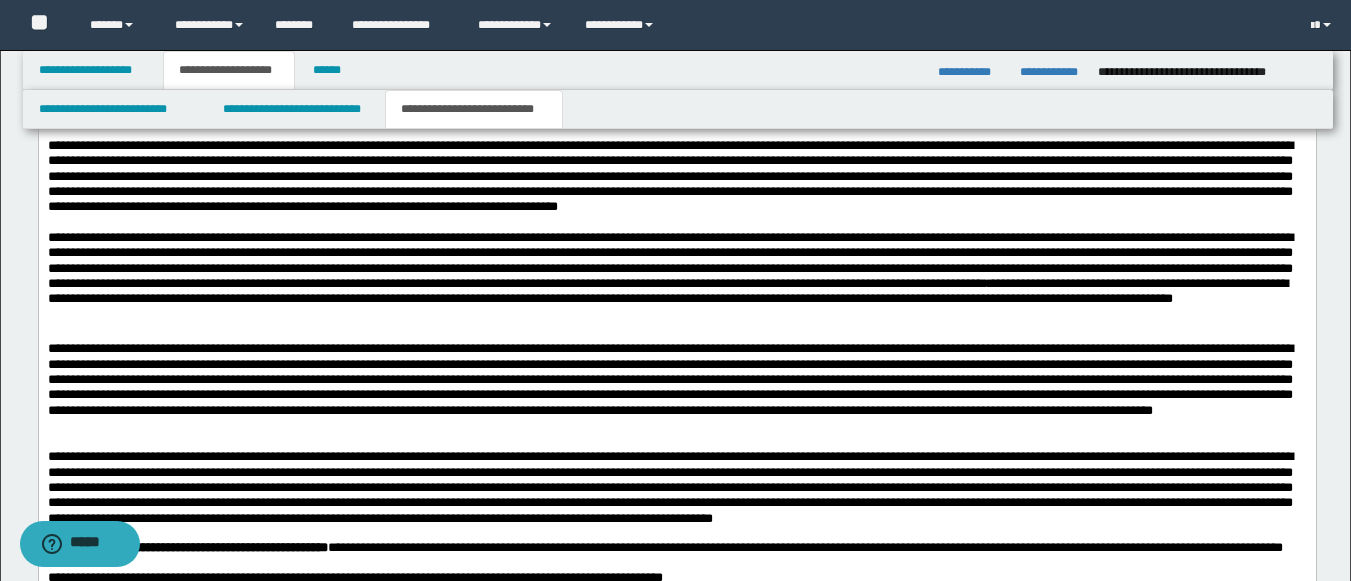 click at bounding box center [676, -17] 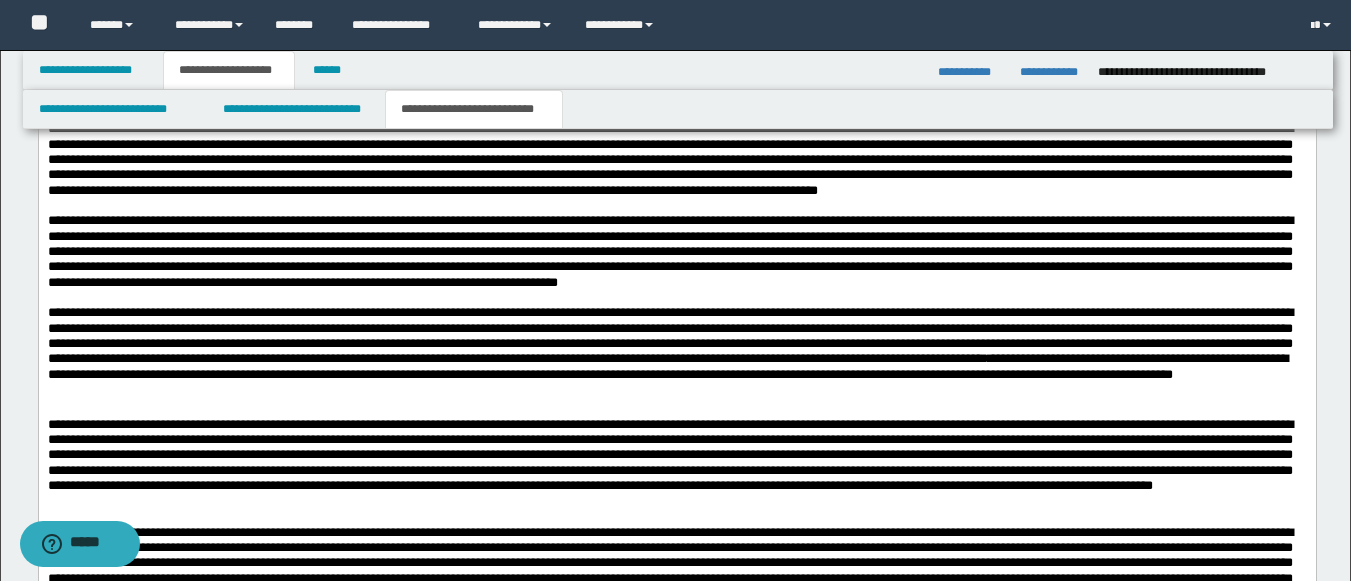 click on "**********" at bounding box center [676, 76] 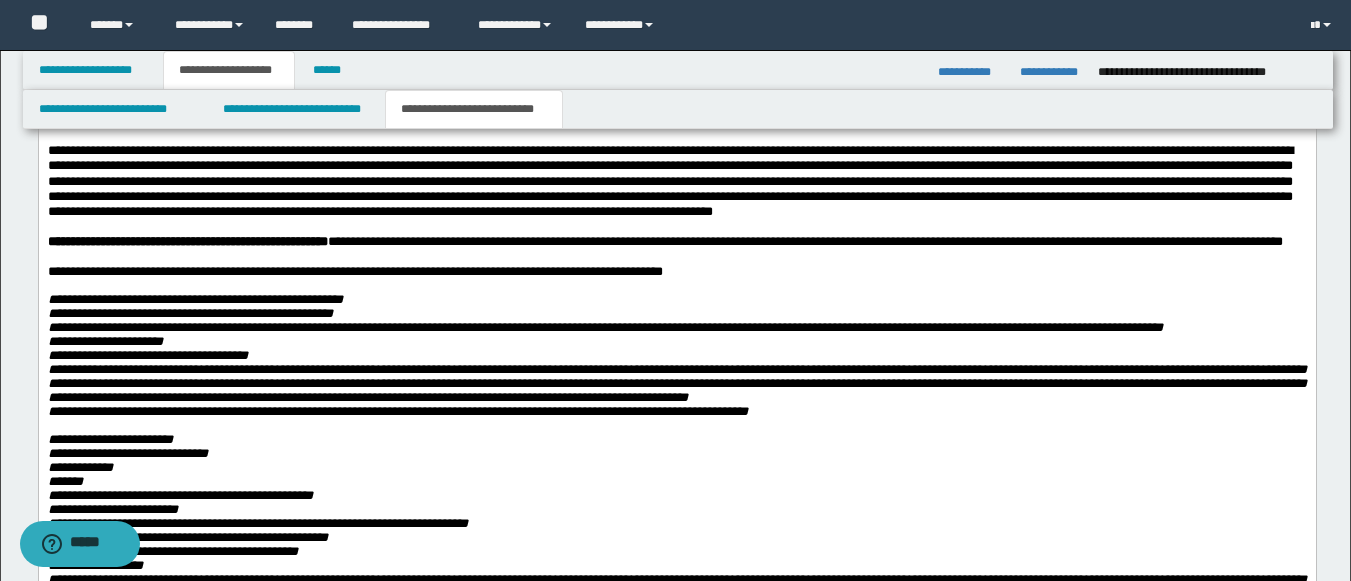 scroll, scrollTop: 3959, scrollLeft: 0, axis: vertical 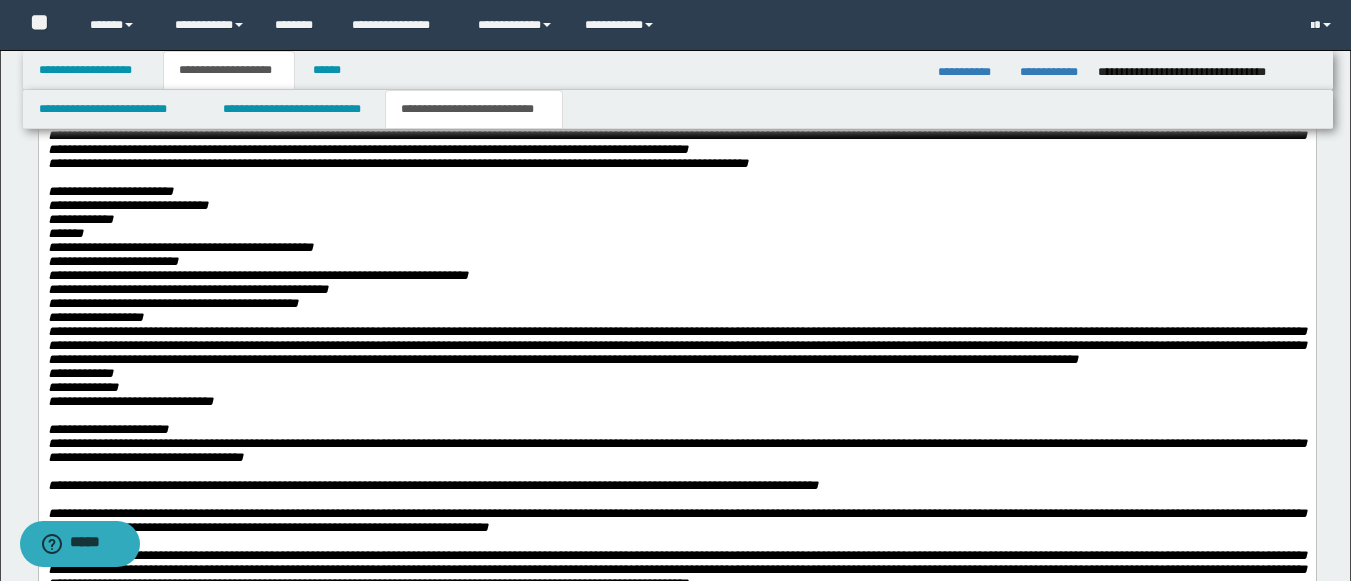 click at bounding box center (676, -129) 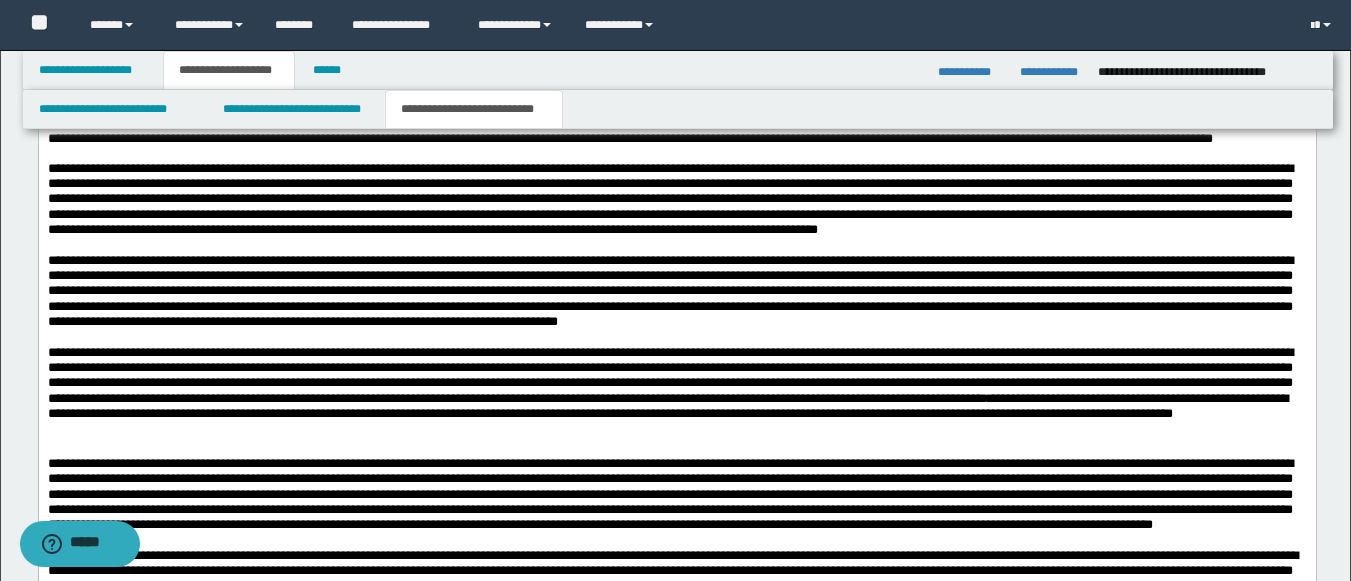 scroll, scrollTop: 3565, scrollLeft: 0, axis: vertical 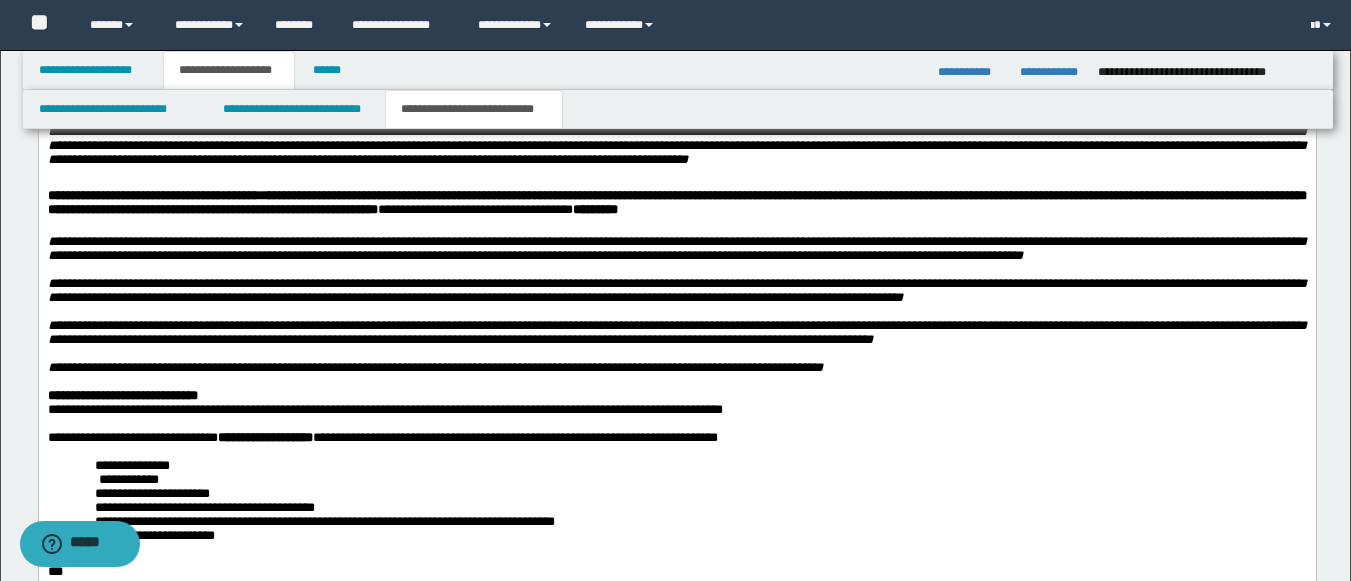 drag, startPoint x: 50, startPoint y: -840, endPoint x: 640, endPoint y: 85, distance: 1097.144 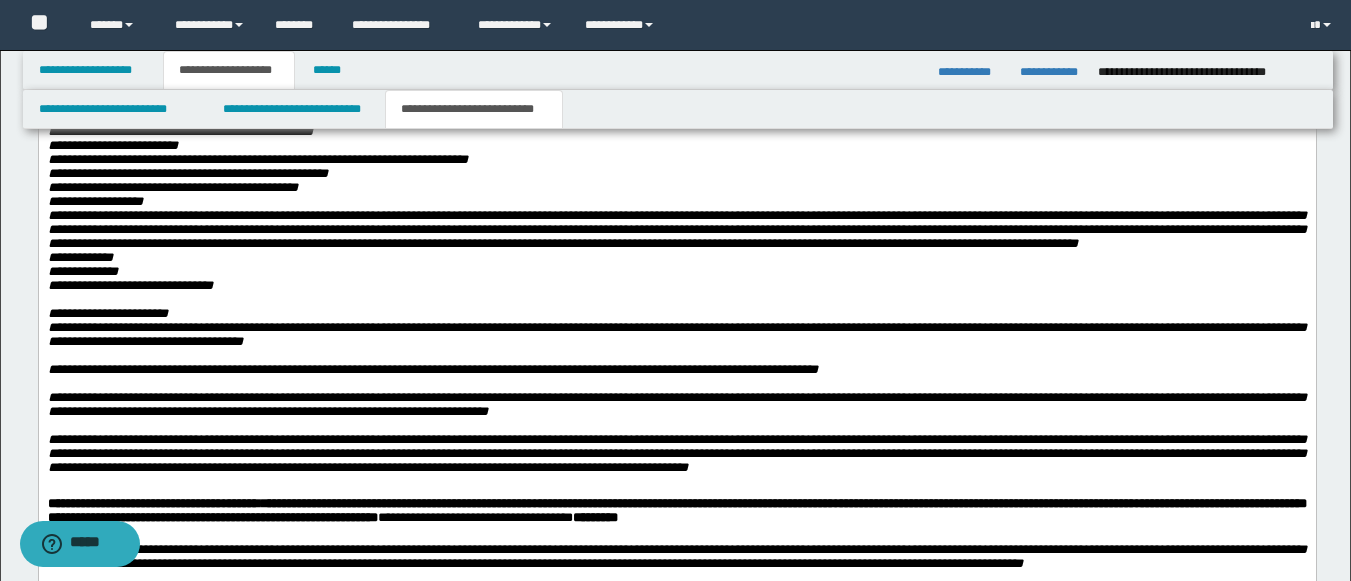 scroll, scrollTop: 4305, scrollLeft: 0, axis: vertical 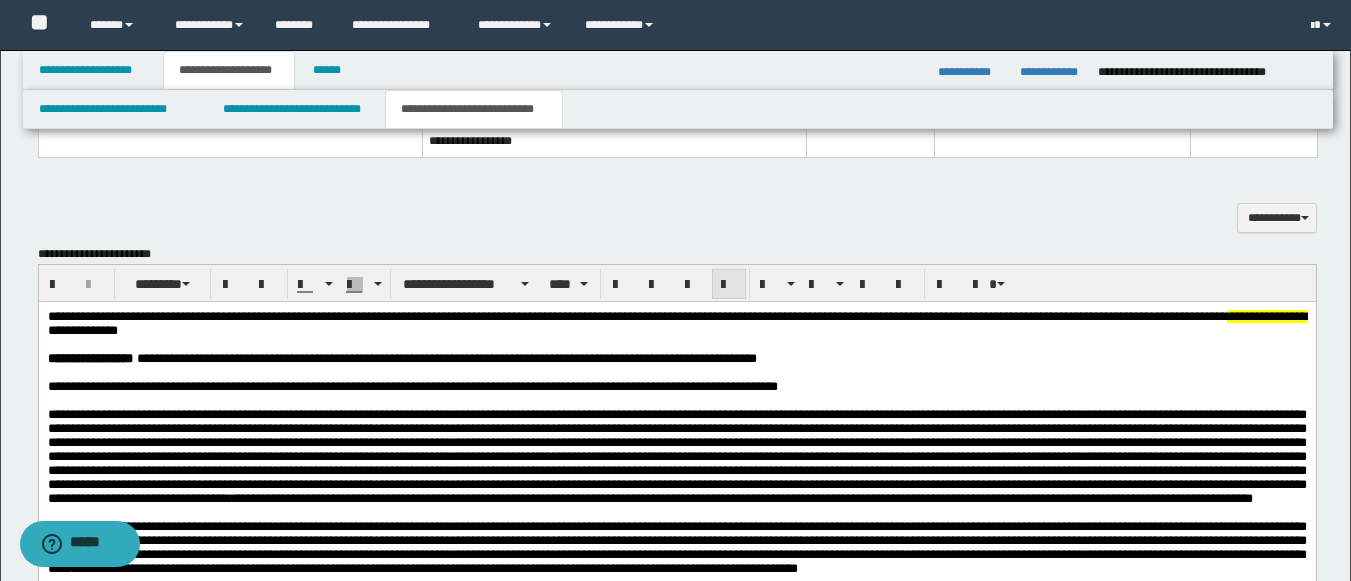 click at bounding box center (729, 285) 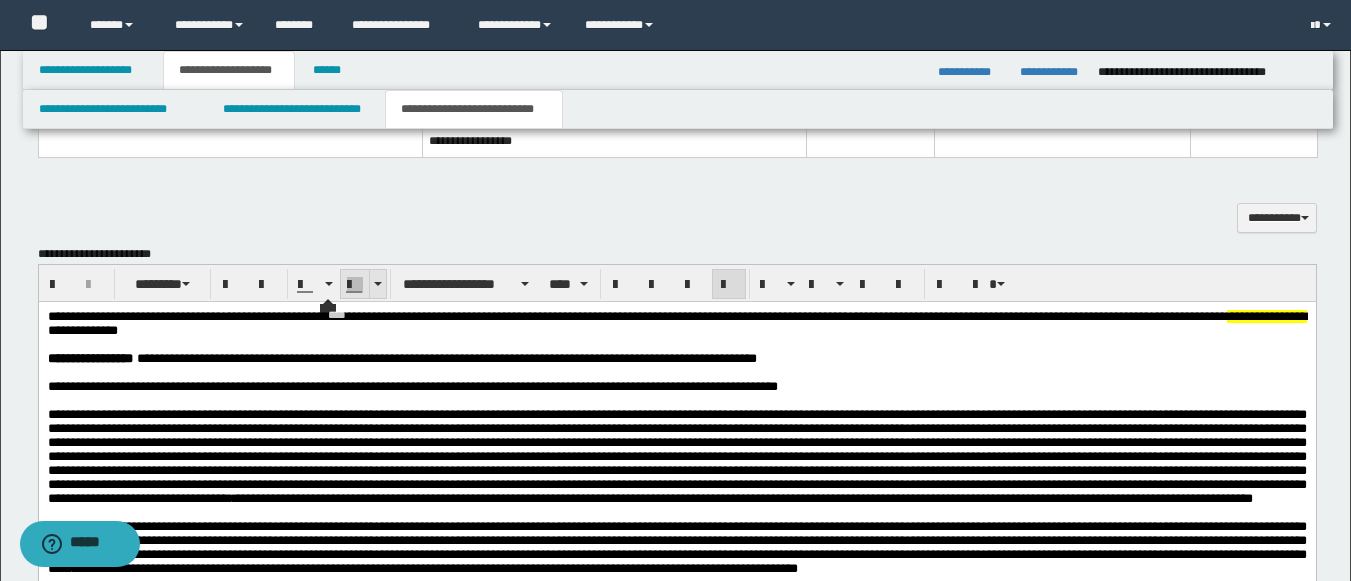 click at bounding box center [377, 284] 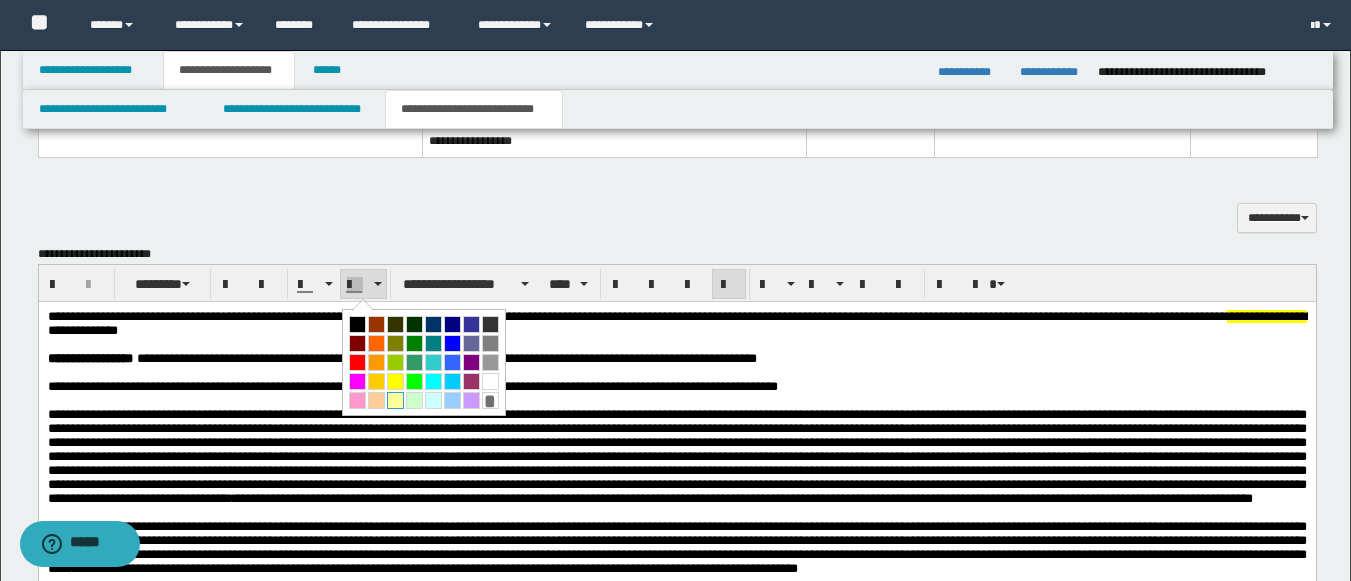 click at bounding box center [395, 400] 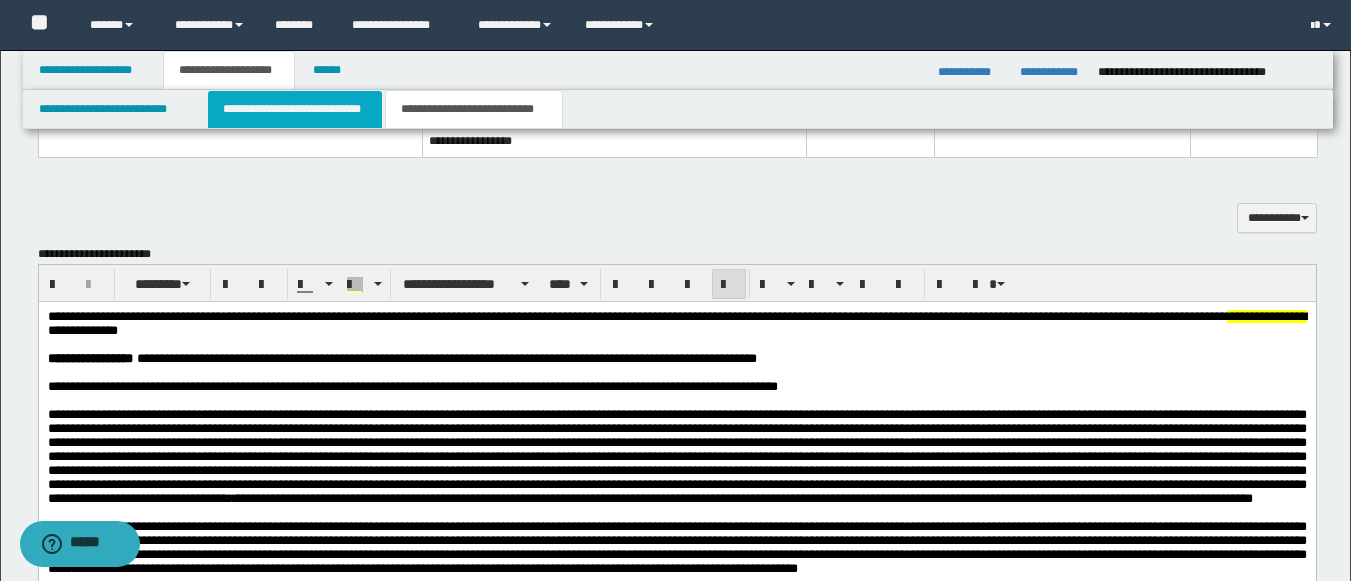 click on "**********" at bounding box center (295, 109) 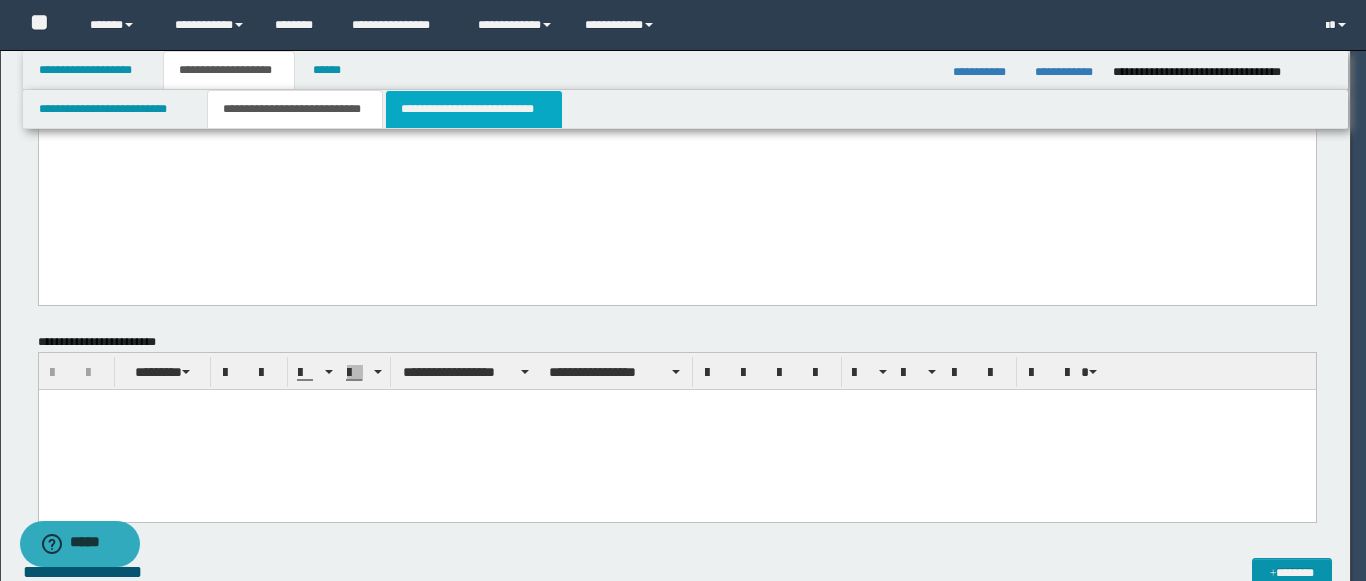 click on "**********" at bounding box center [474, 109] 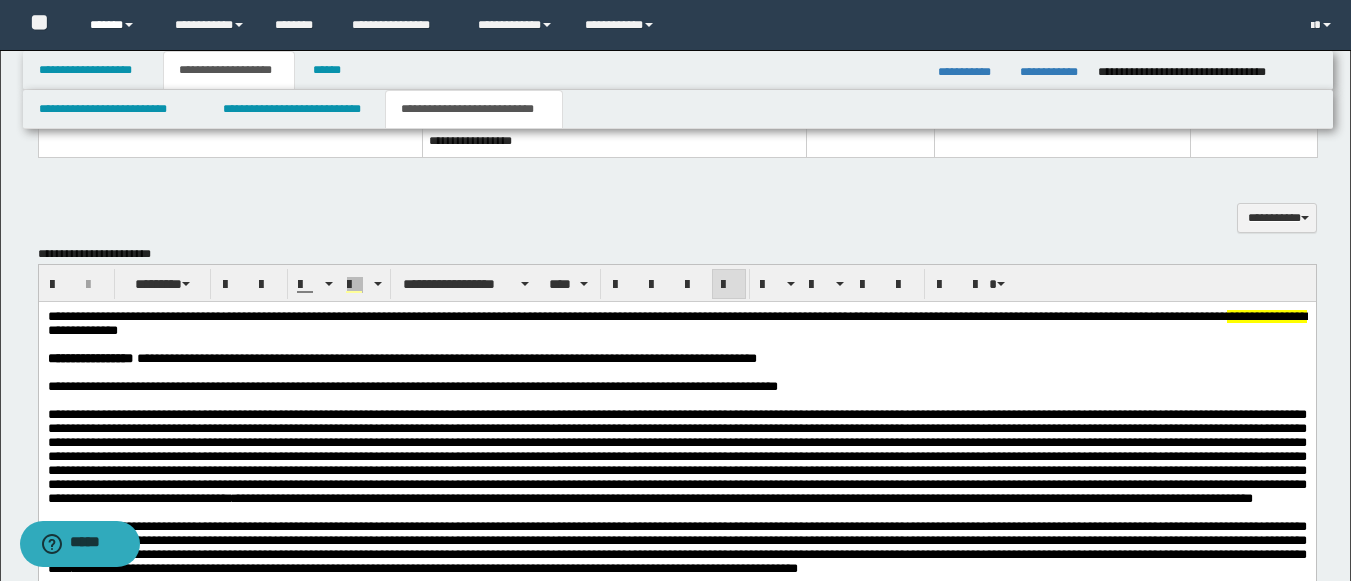 click on "******" at bounding box center [117, 25] 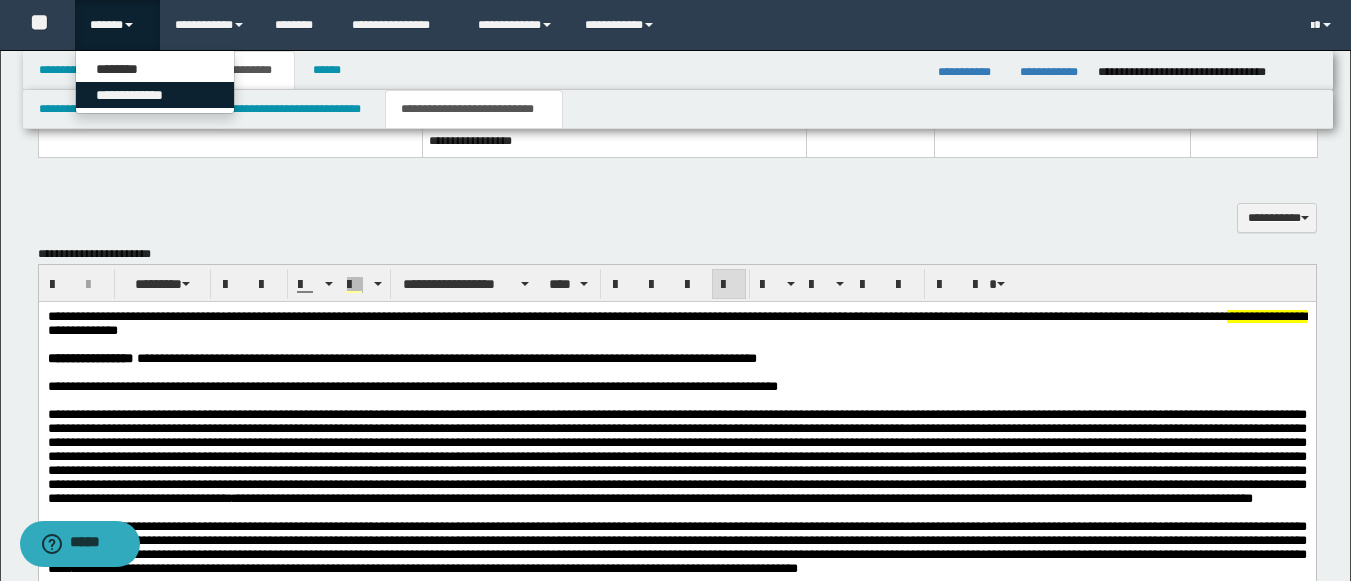 click on "**********" at bounding box center [155, 95] 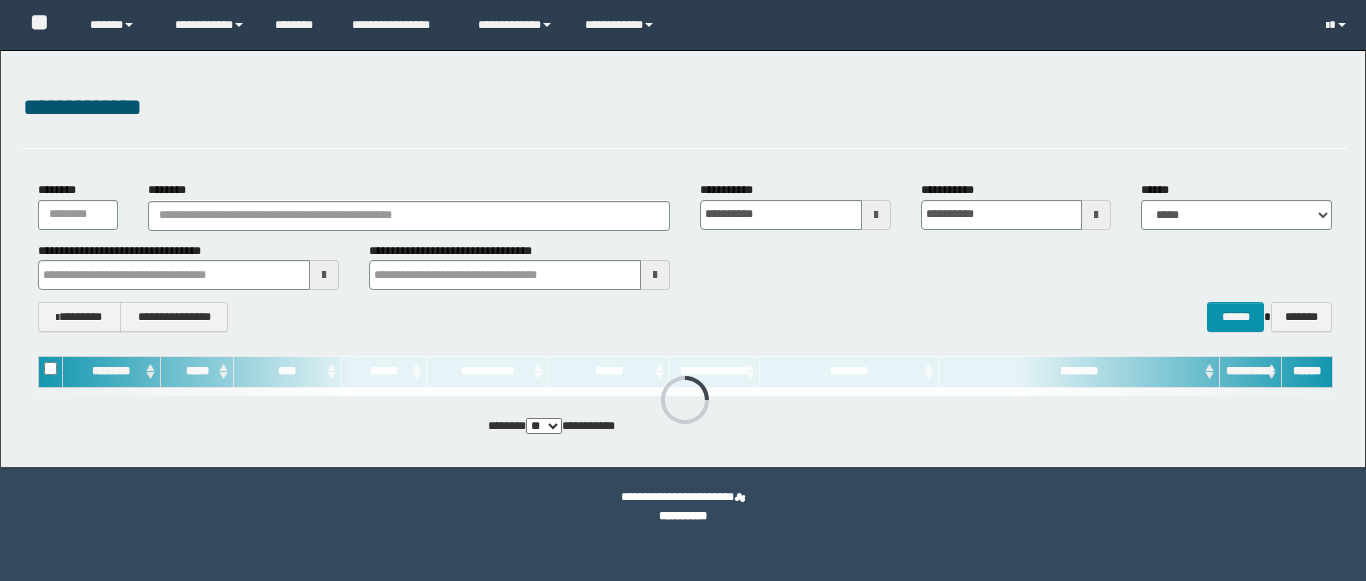 scroll, scrollTop: 0, scrollLeft: 0, axis: both 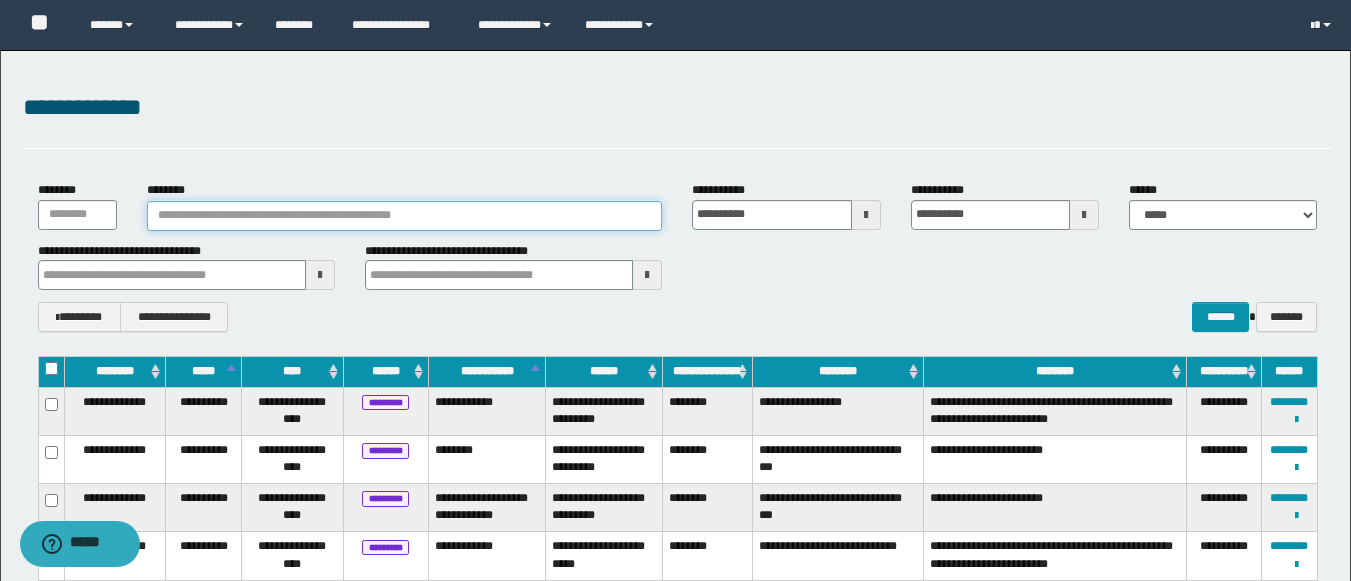 click on "********" at bounding box center (405, 216) 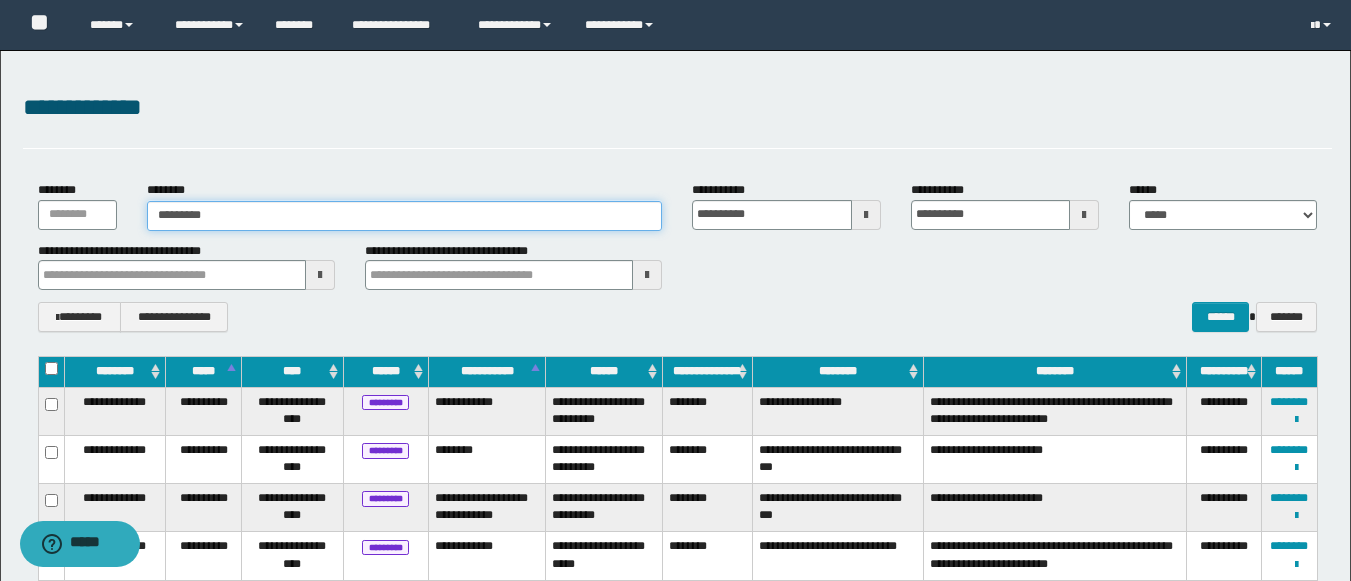type on "********" 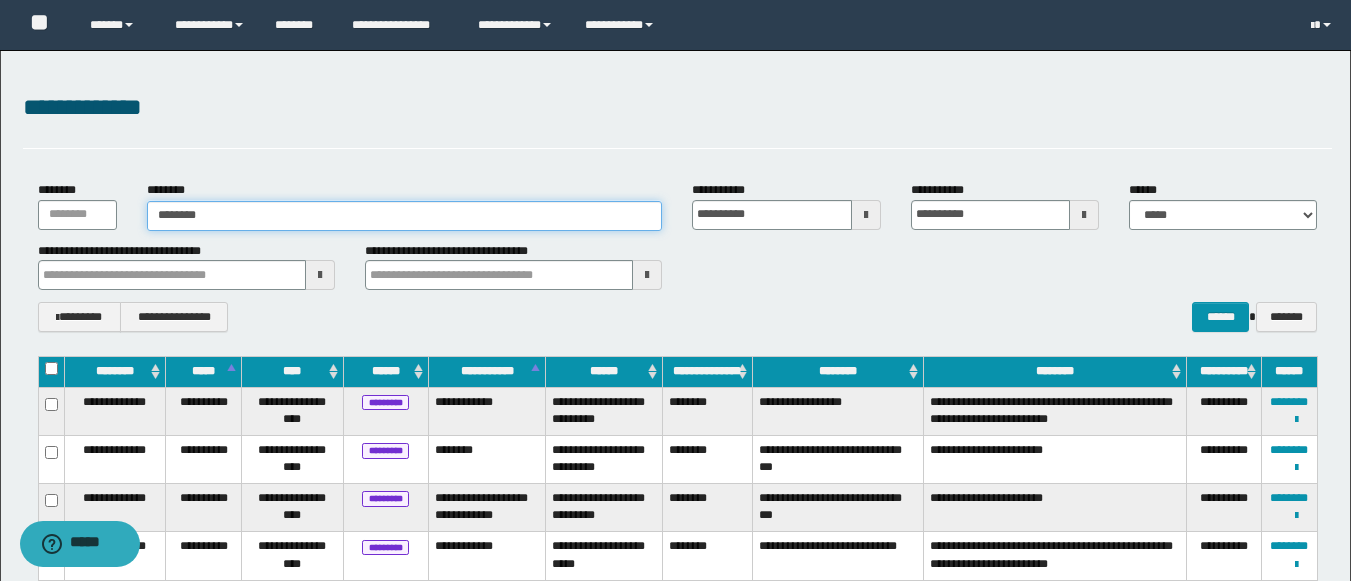 type on "********" 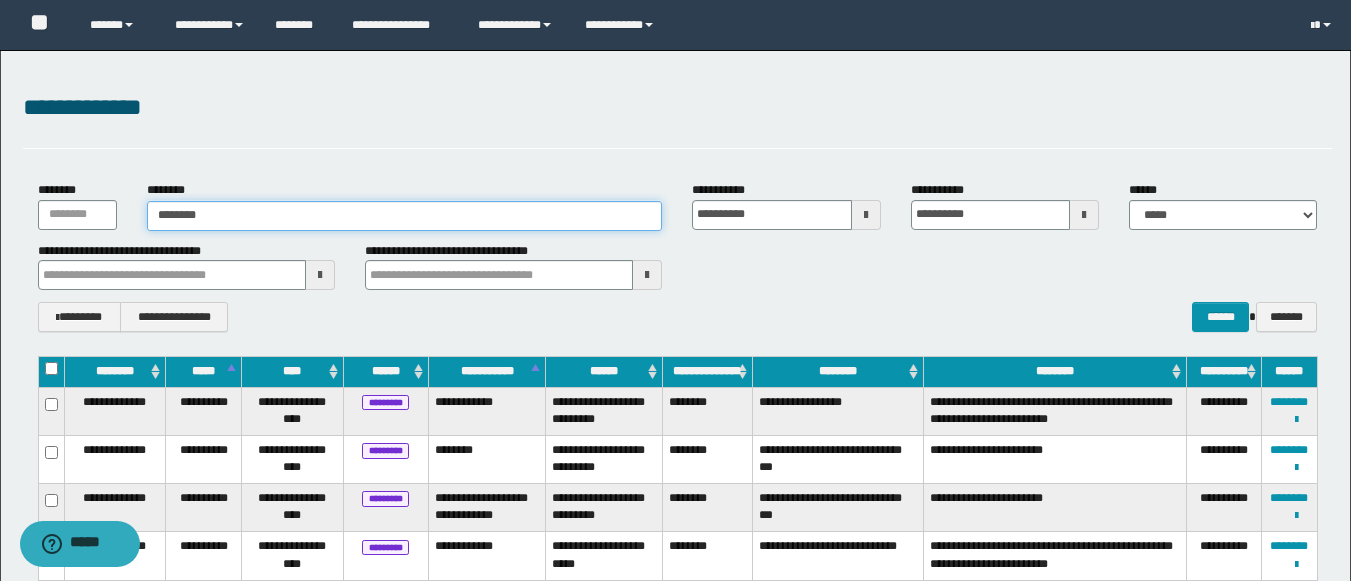type on "********" 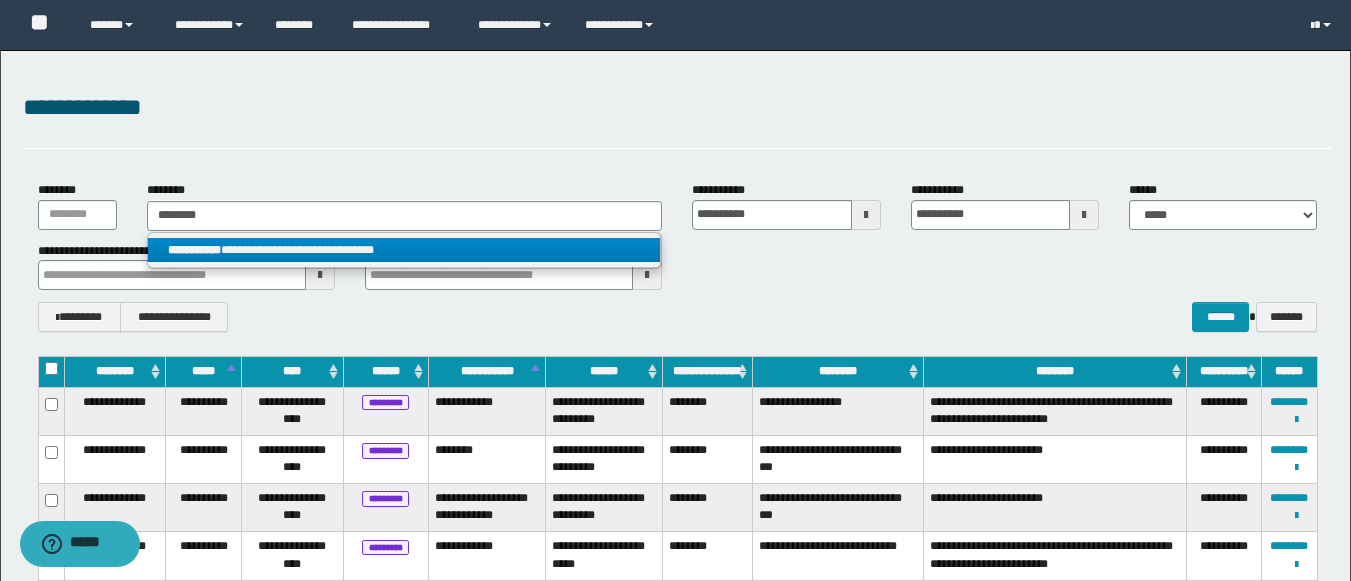 click on "**********" at bounding box center (404, 250) 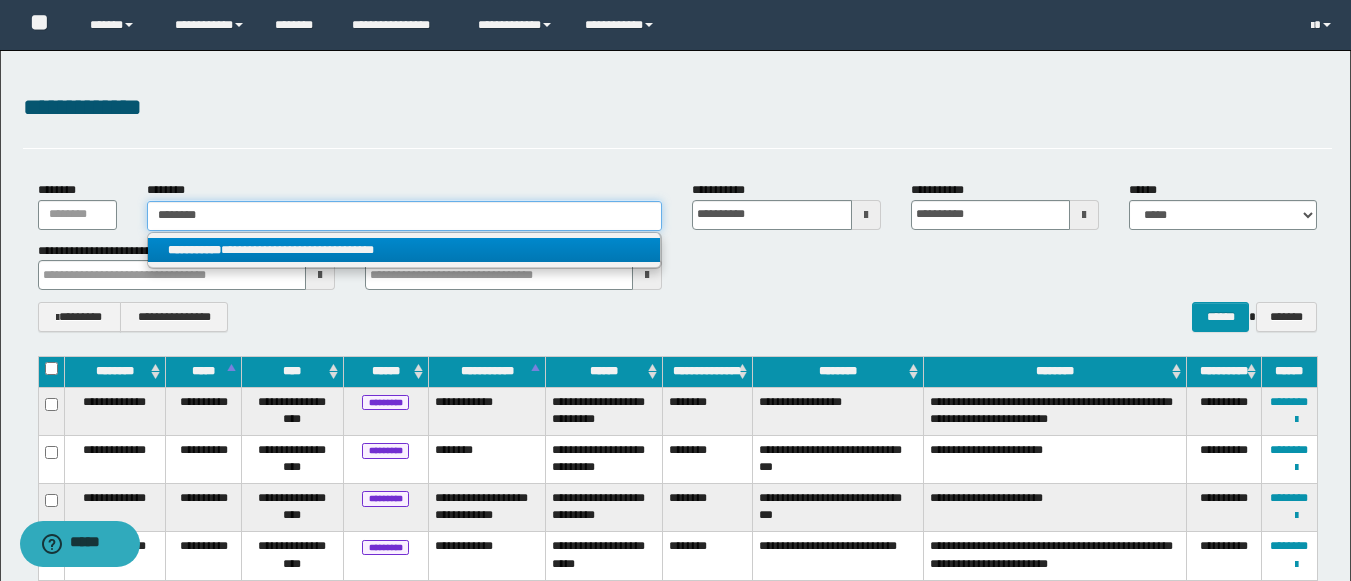 type 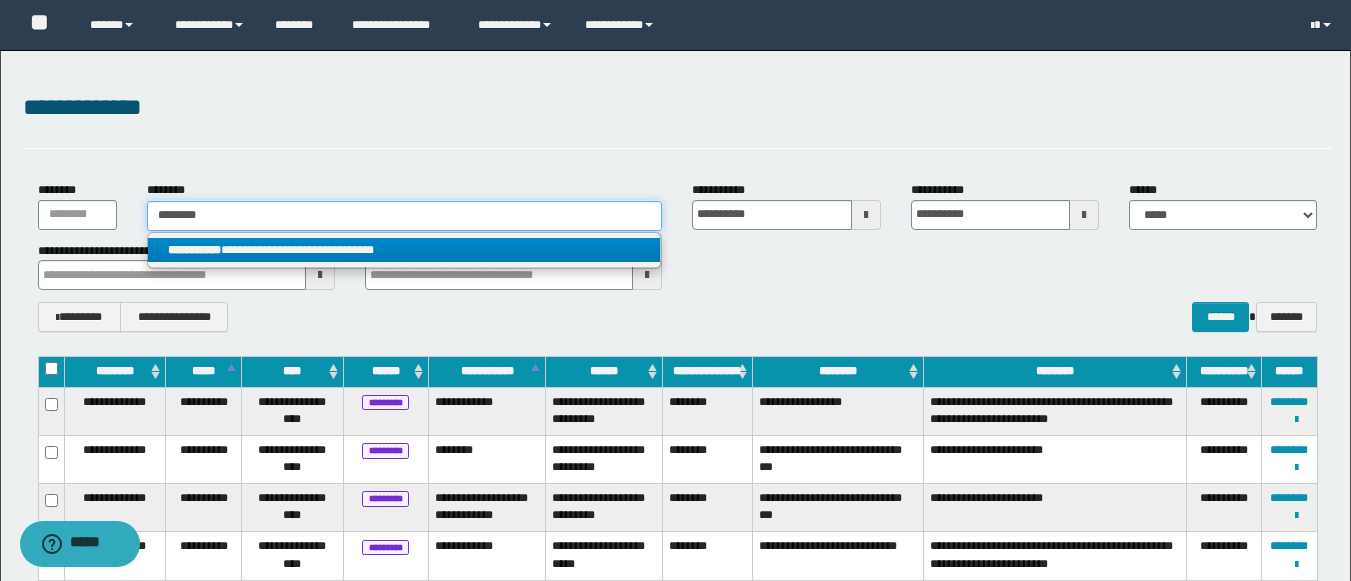 type on "**********" 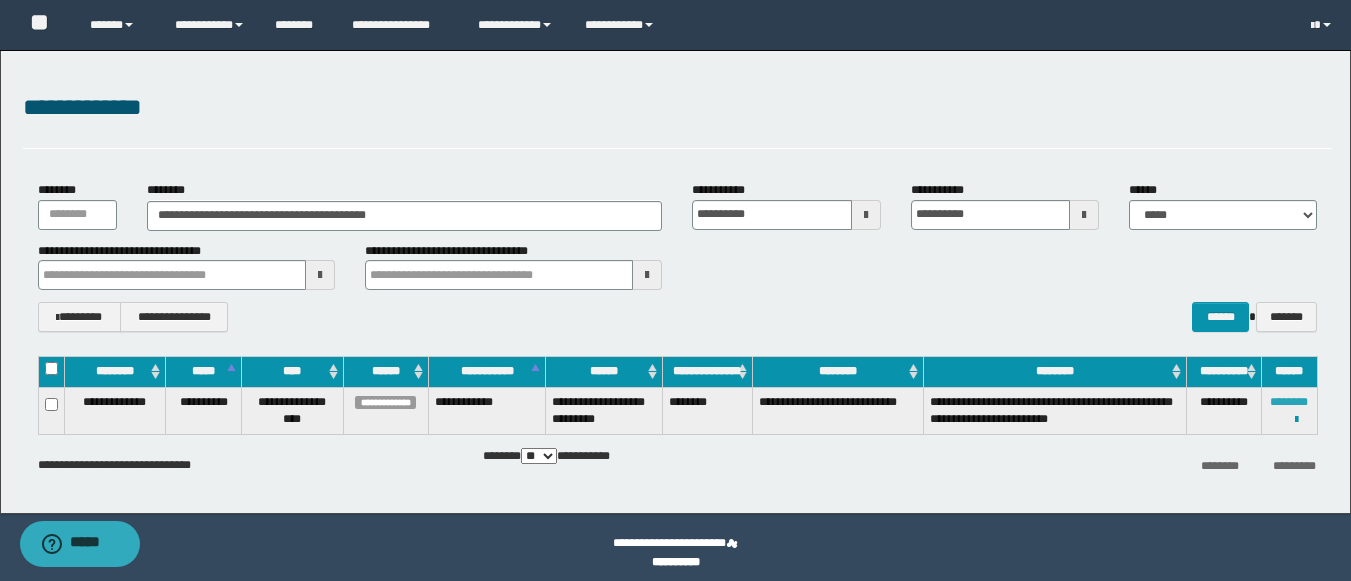 click on "********" at bounding box center (1289, 402) 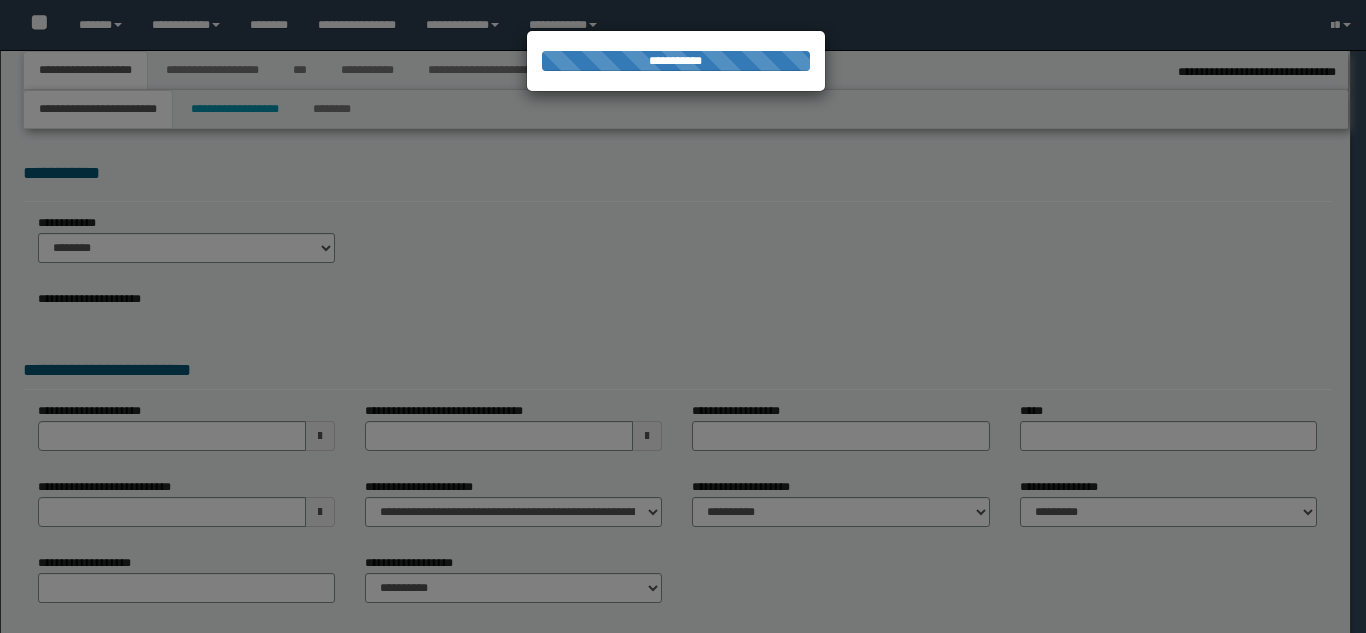 select on "*" 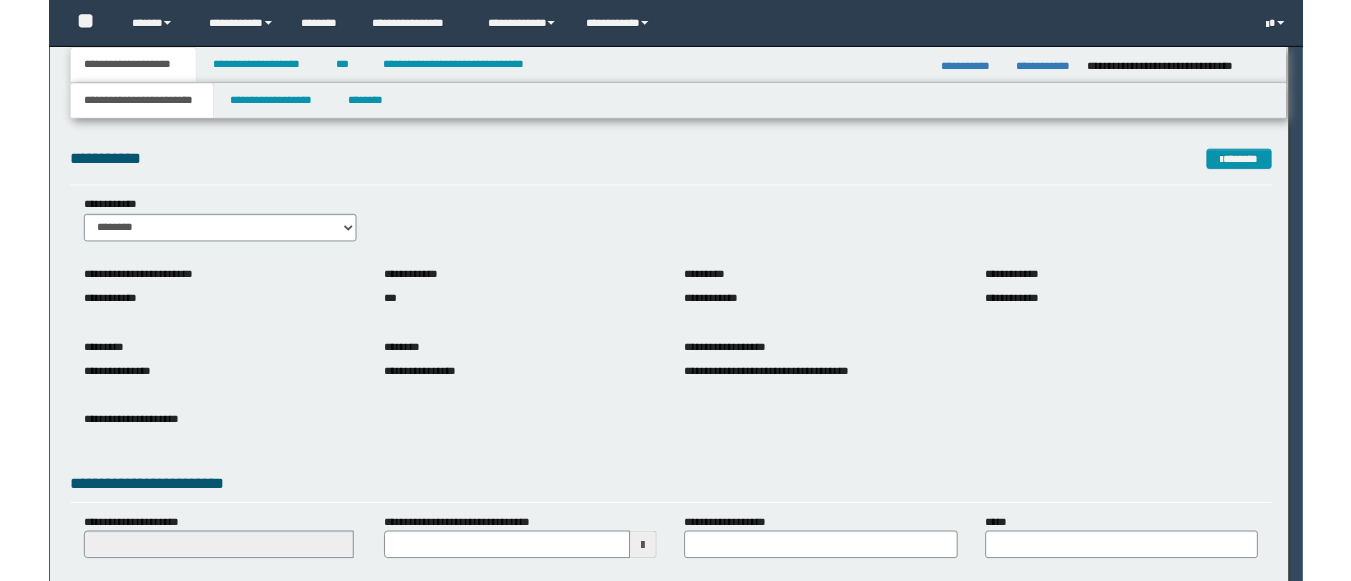 scroll, scrollTop: 0, scrollLeft: 0, axis: both 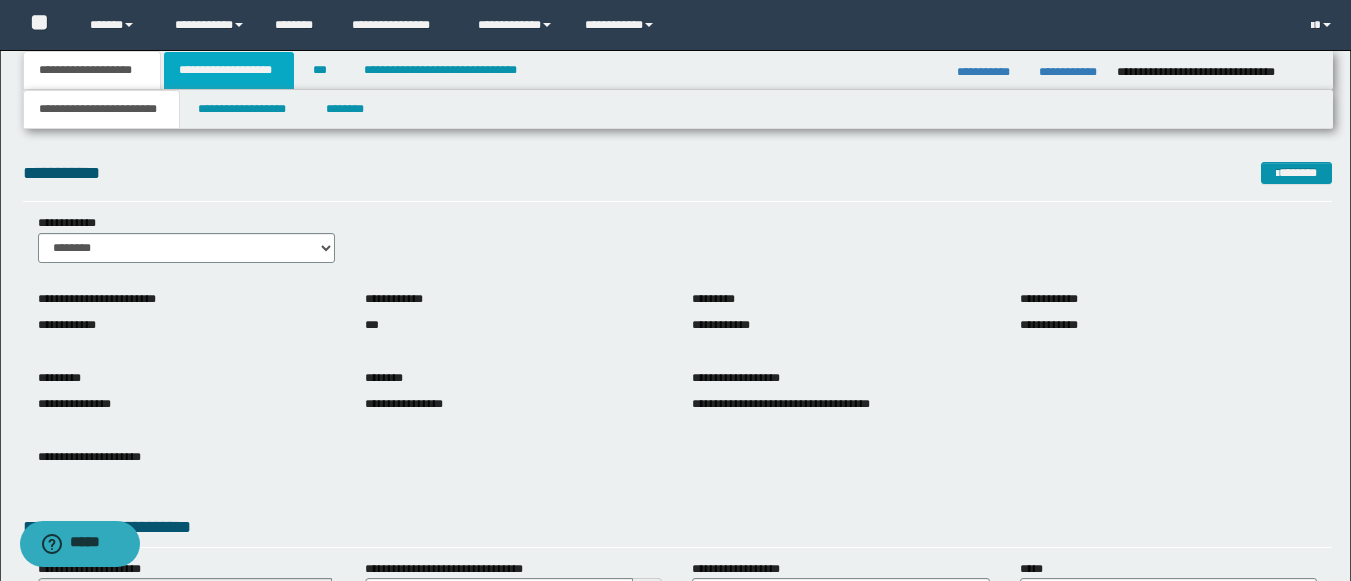 click on "**********" at bounding box center [229, 70] 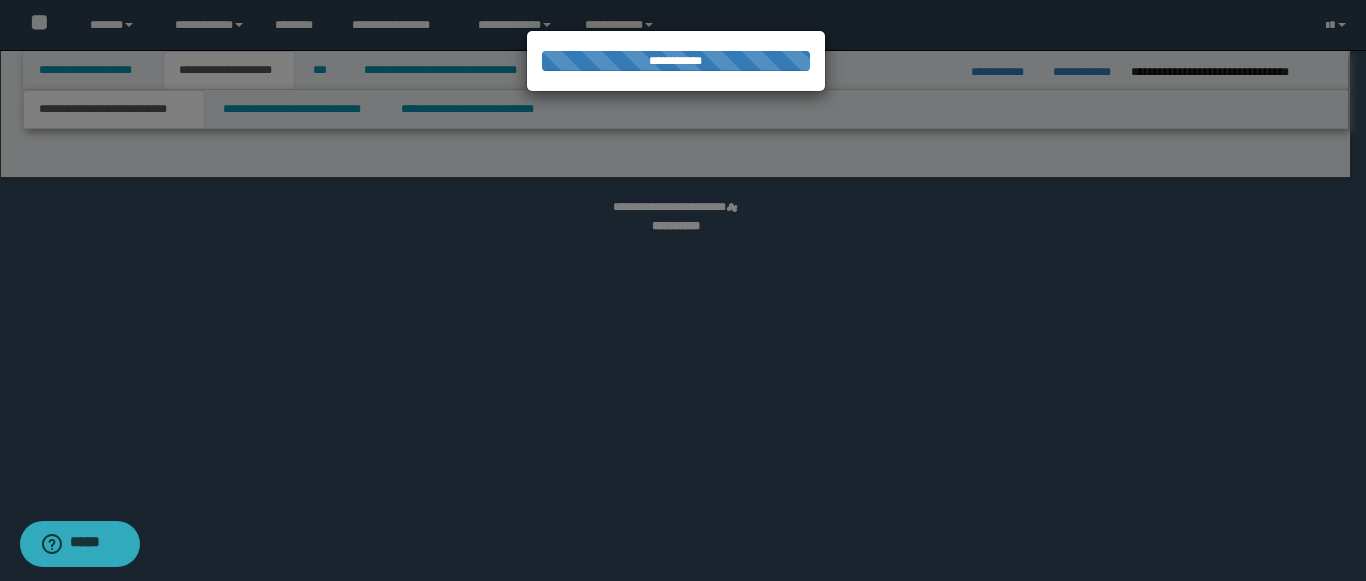 click at bounding box center [683, 290] 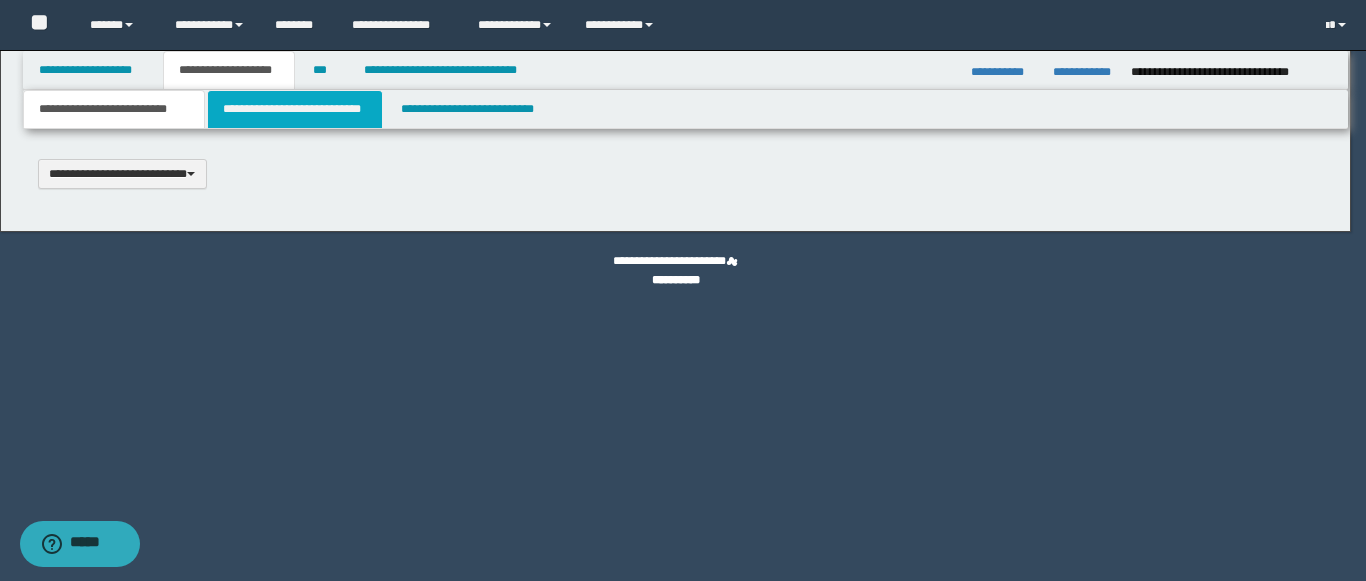 type 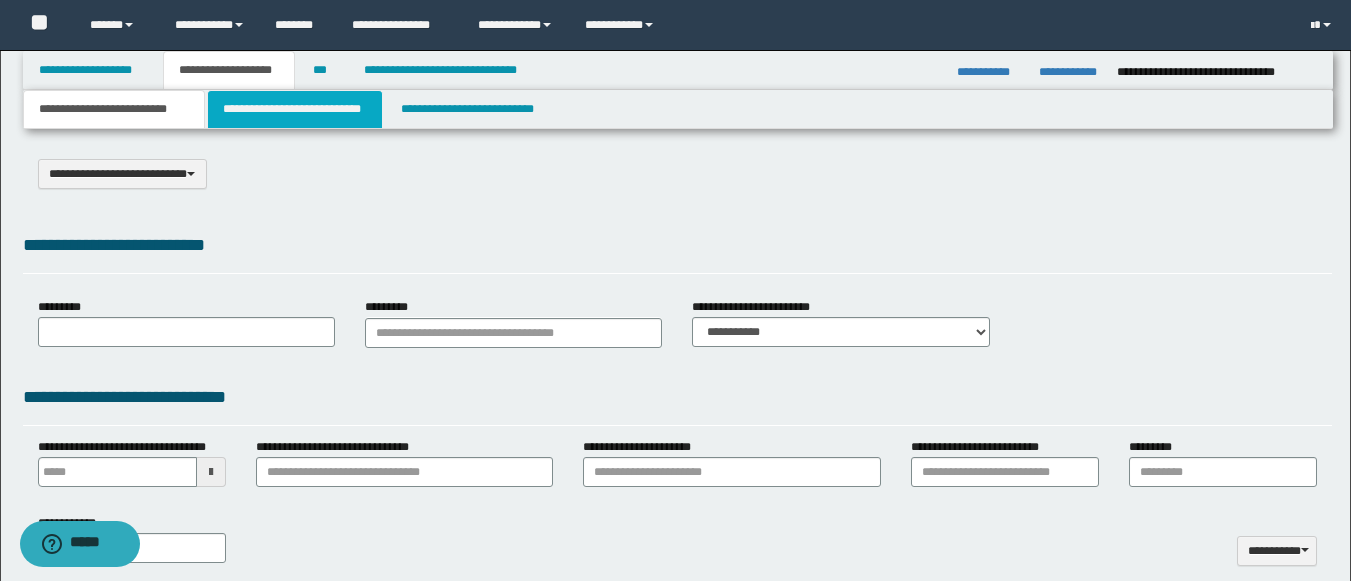 select on "*" 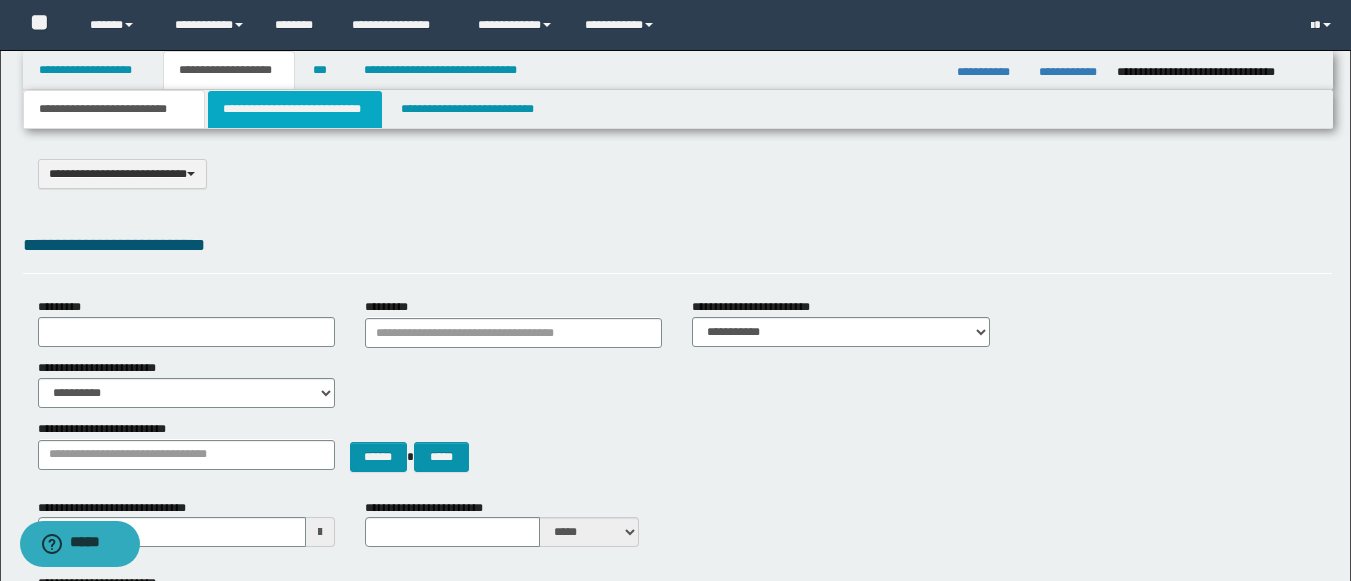click on "**********" at bounding box center [295, 109] 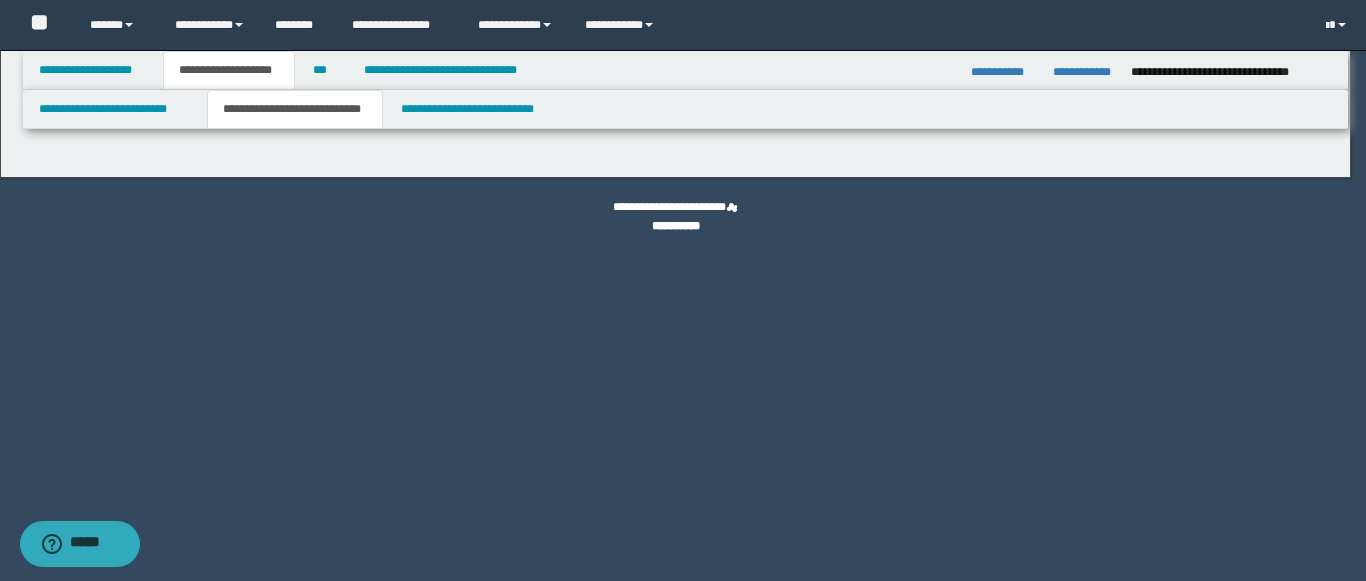select on "*" 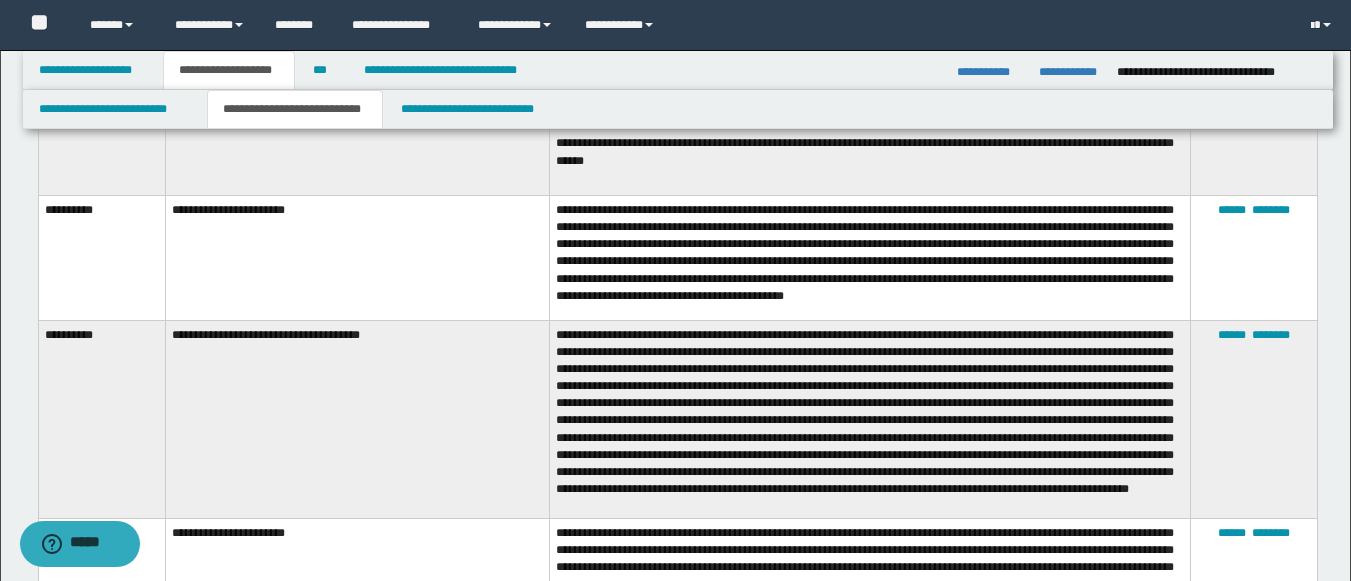 scroll, scrollTop: 11721, scrollLeft: 0, axis: vertical 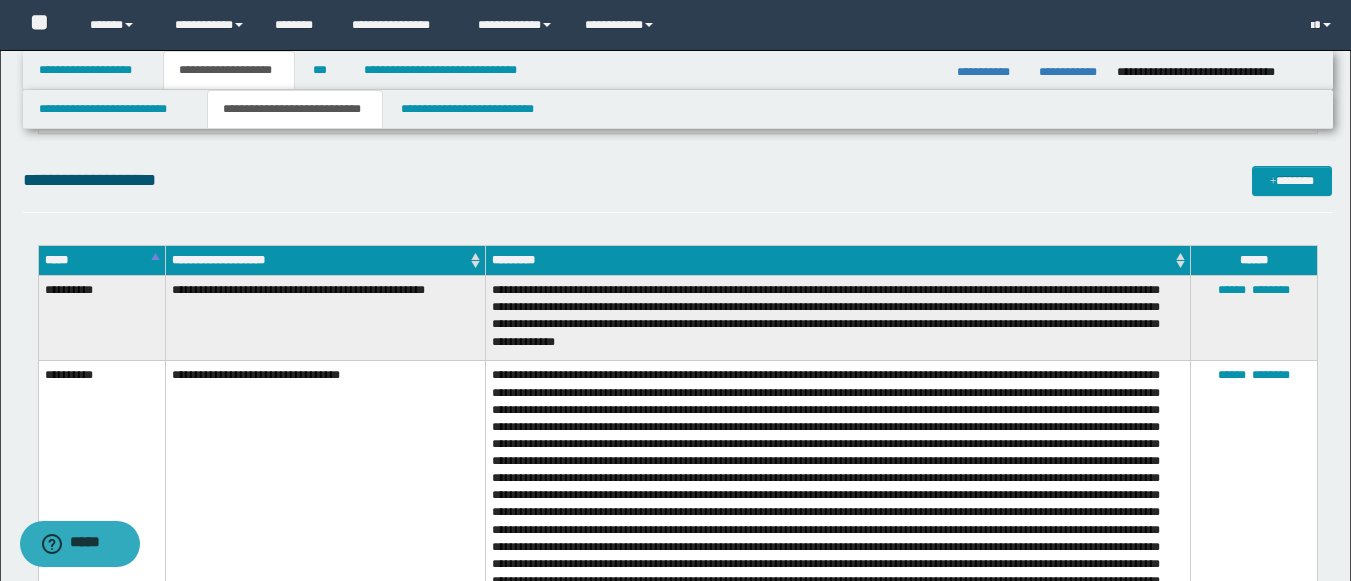 click on "**********" at bounding box center (837, 318) 